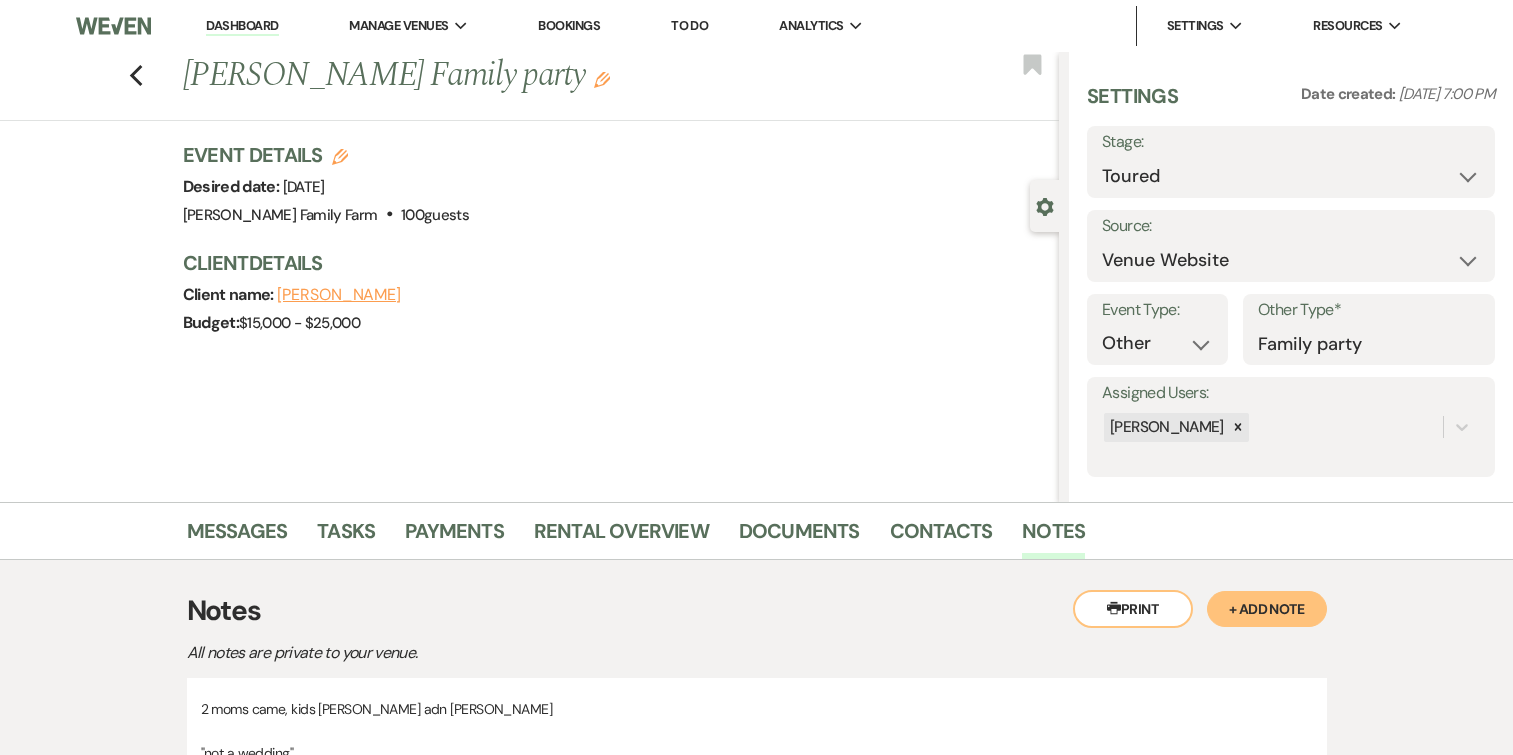 select on "5" 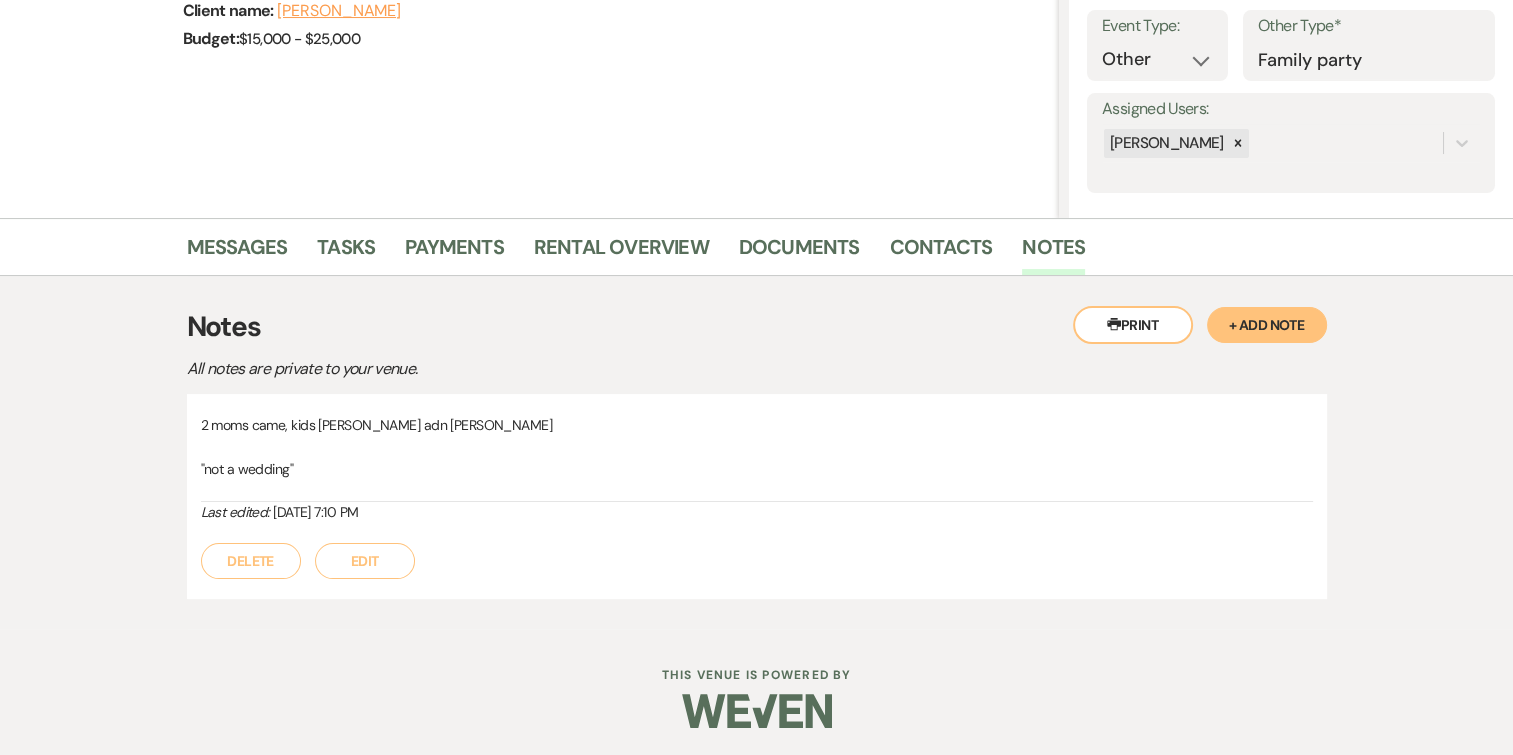 scroll, scrollTop: 0, scrollLeft: 0, axis: both 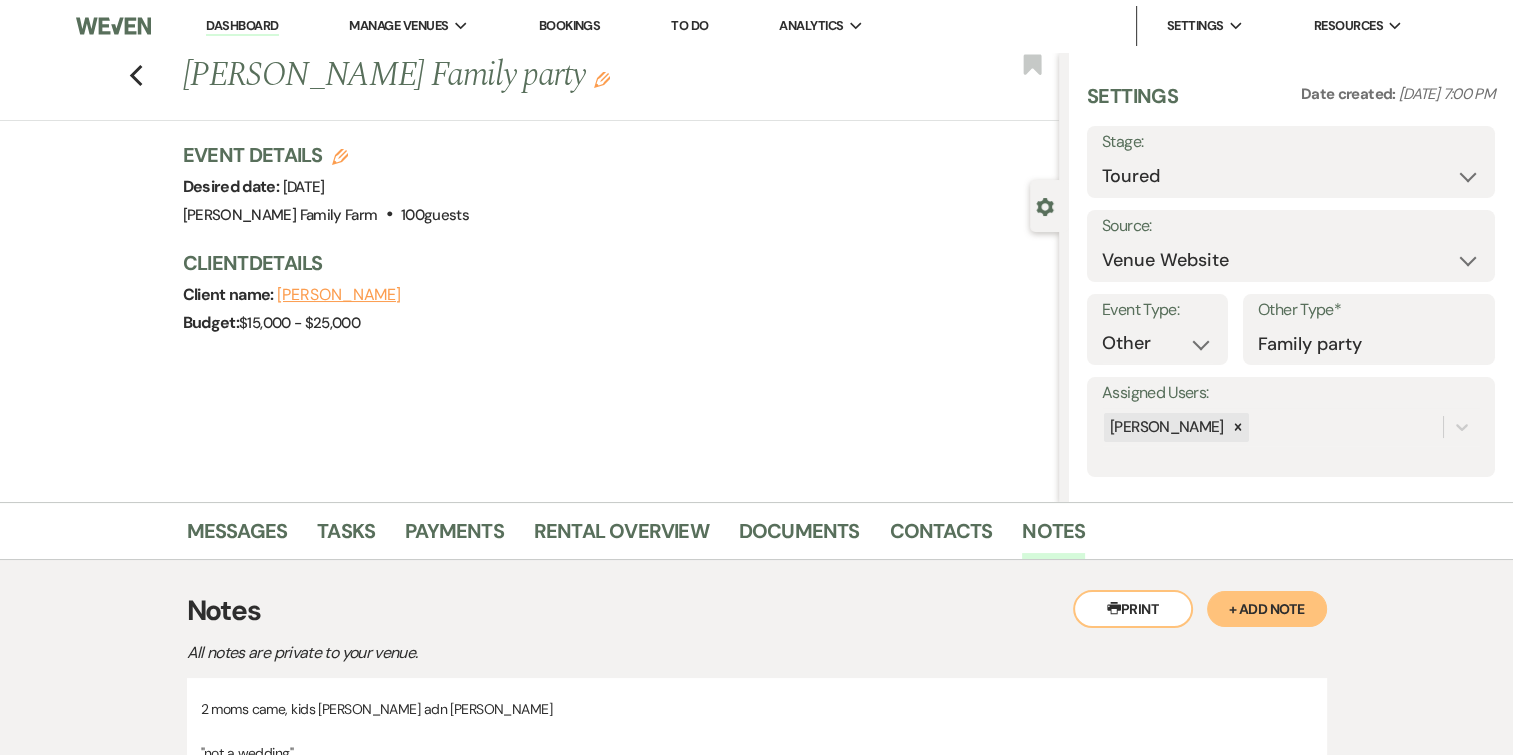 click on "Dashboard" at bounding box center (242, 26) 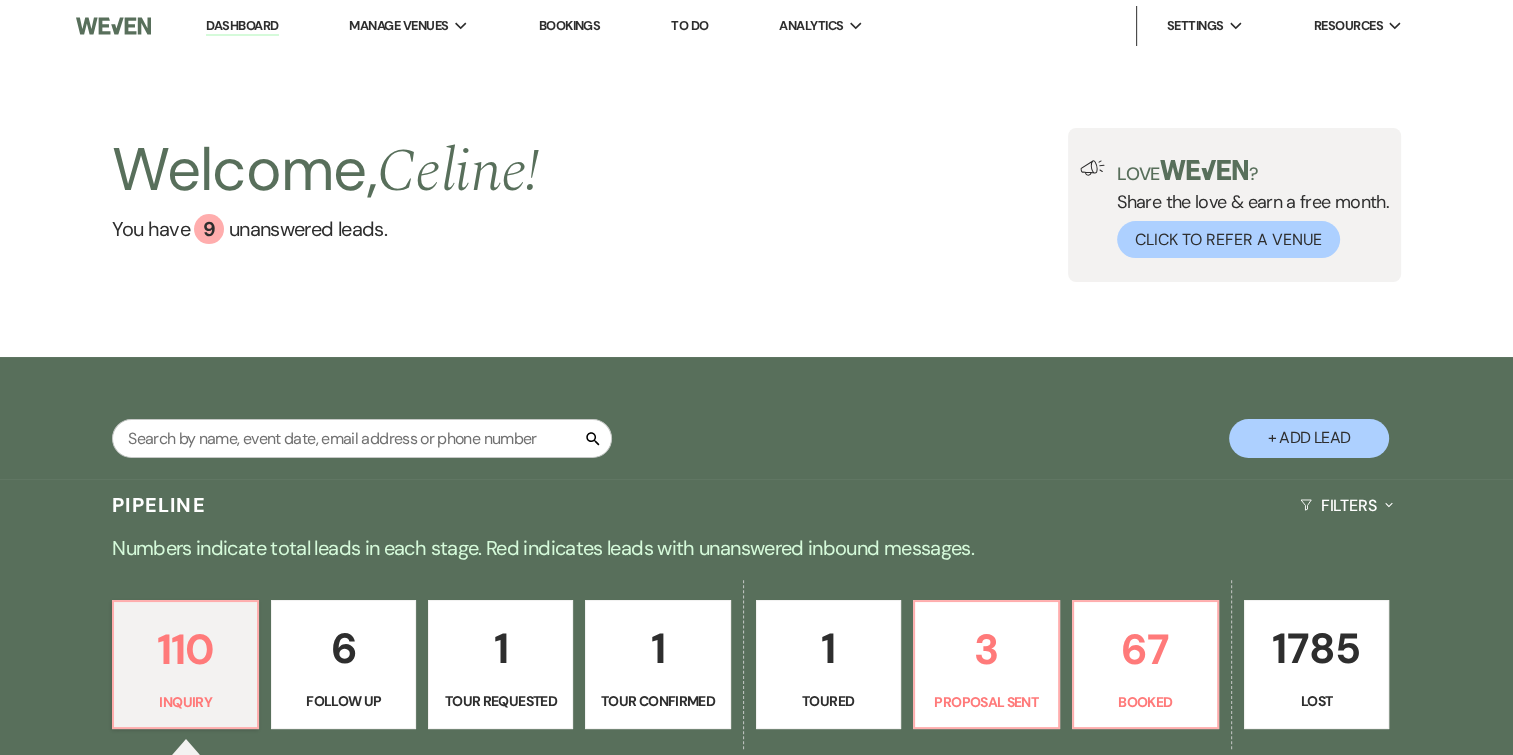 scroll, scrollTop: 276, scrollLeft: 0, axis: vertical 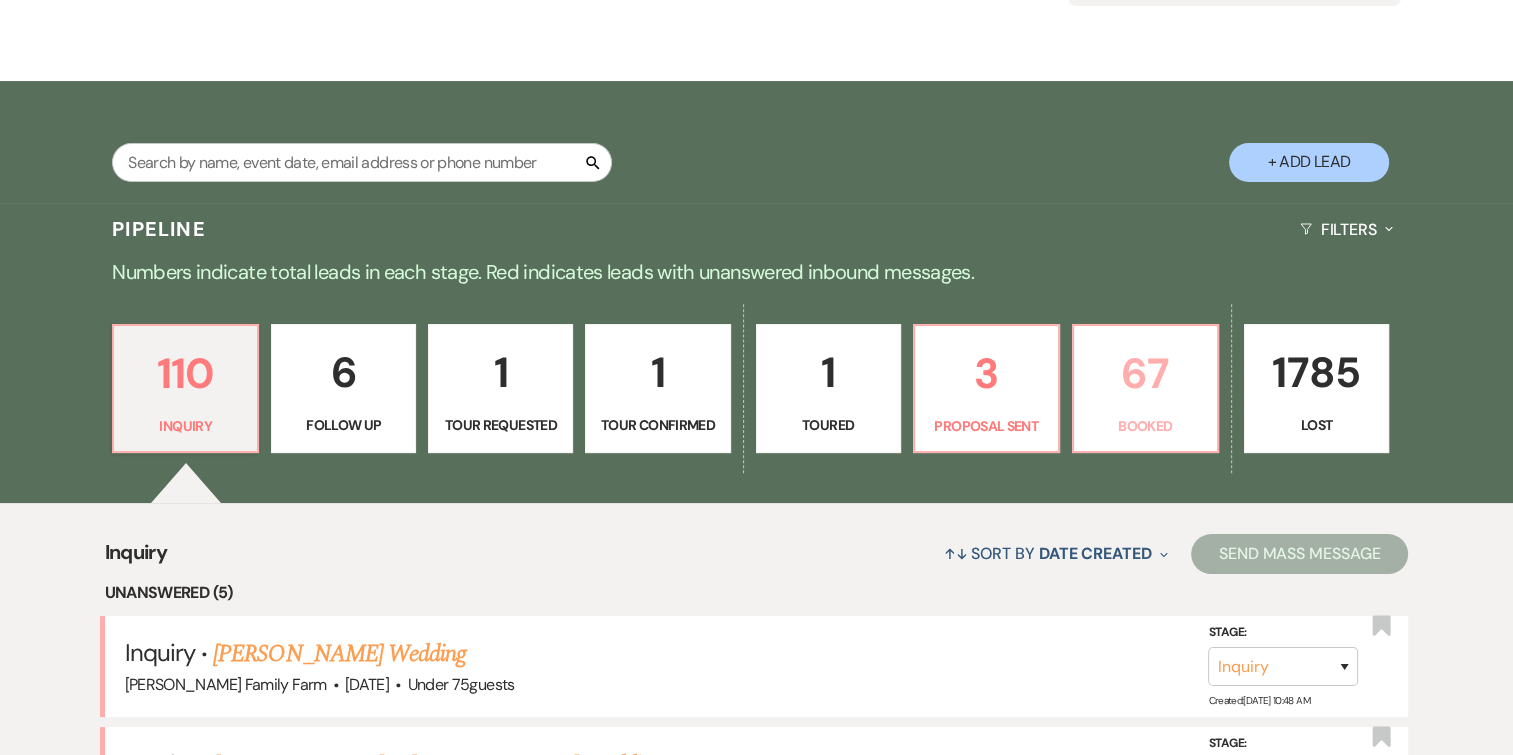 click on "Booked" at bounding box center [1145, 426] 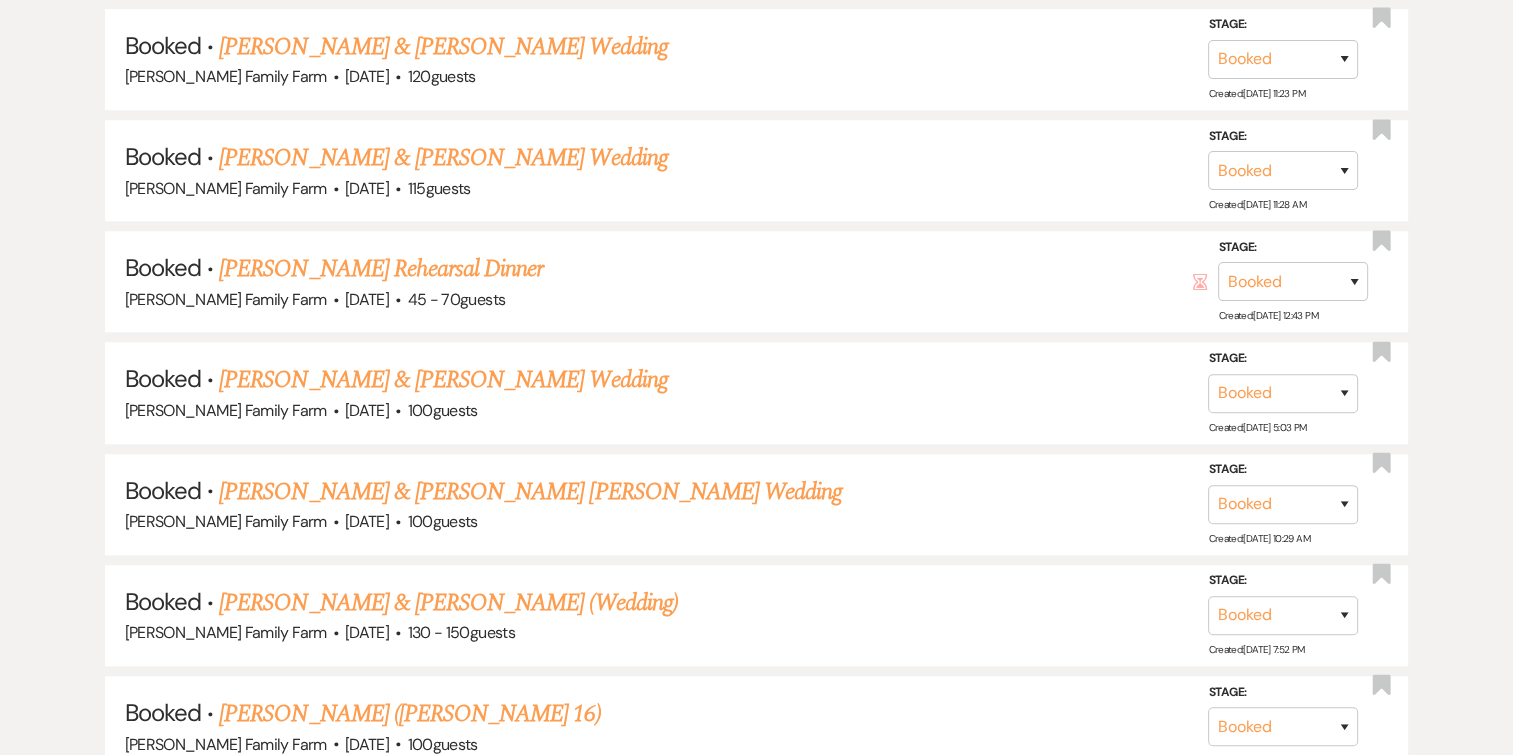 scroll, scrollTop: 1351, scrollLeft: 0, axis: vertical 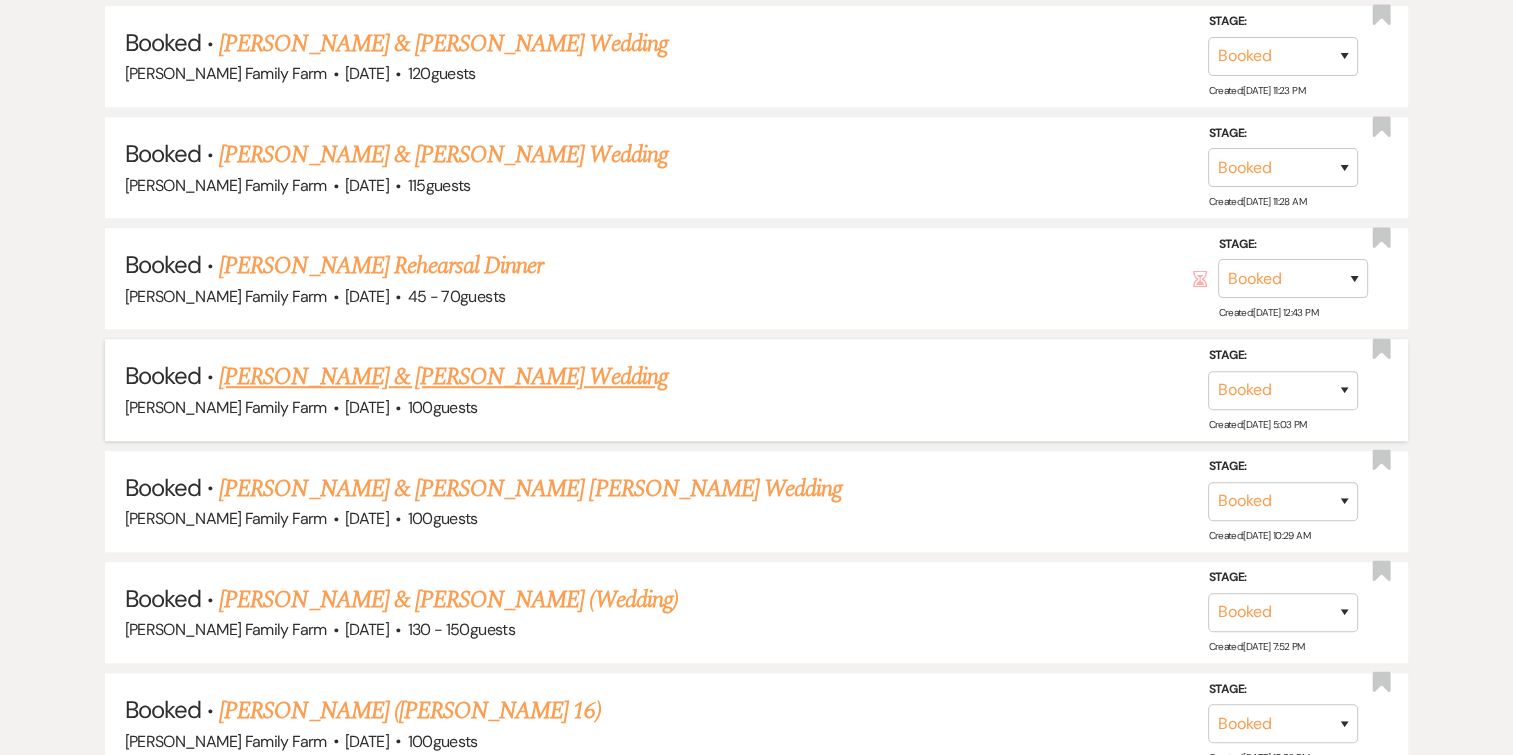 click on "[PERSON_NAME] & [PERSON_NAME] Wedding" at bounding box center [443, 377] 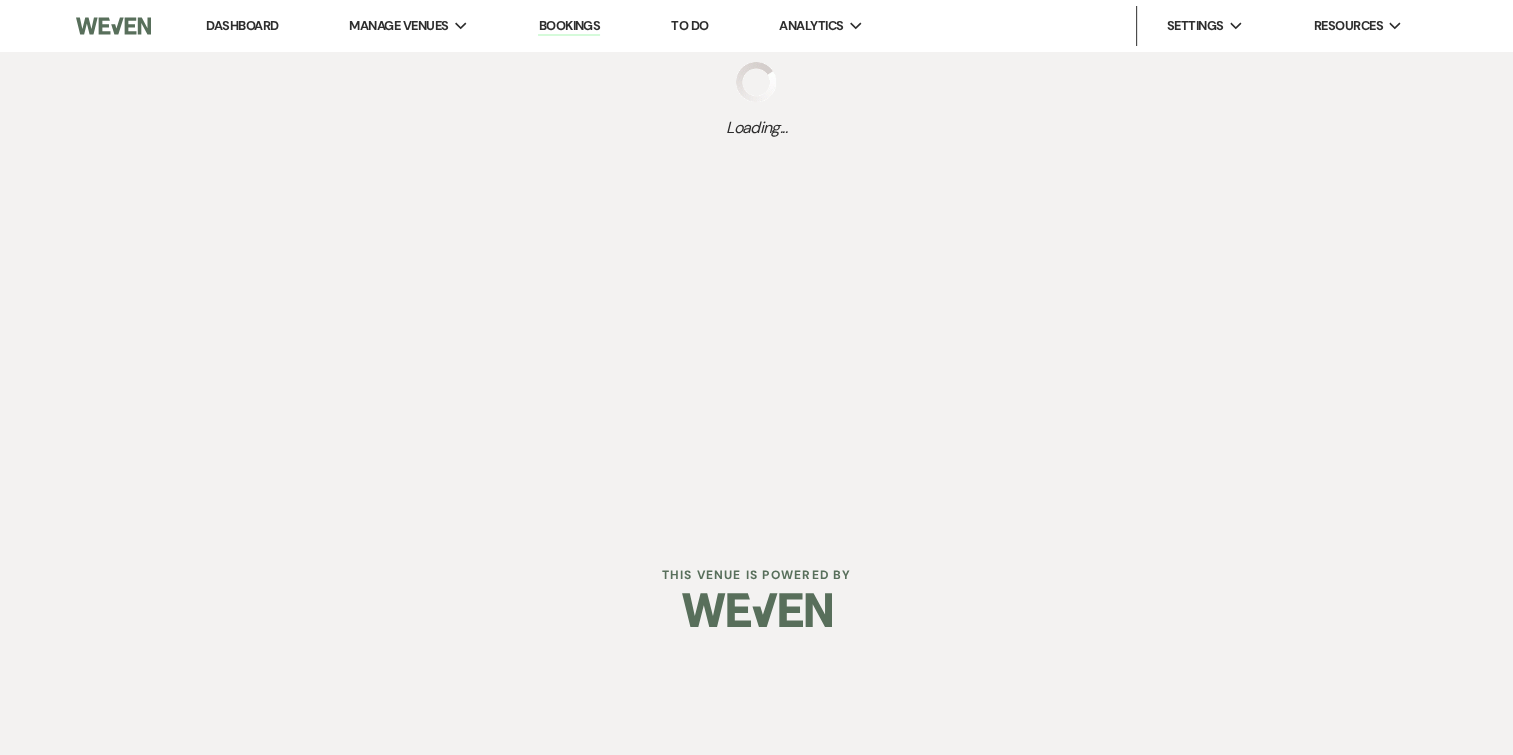 scroll, scrollTop: 0, scrollLeft: 0, axis: both 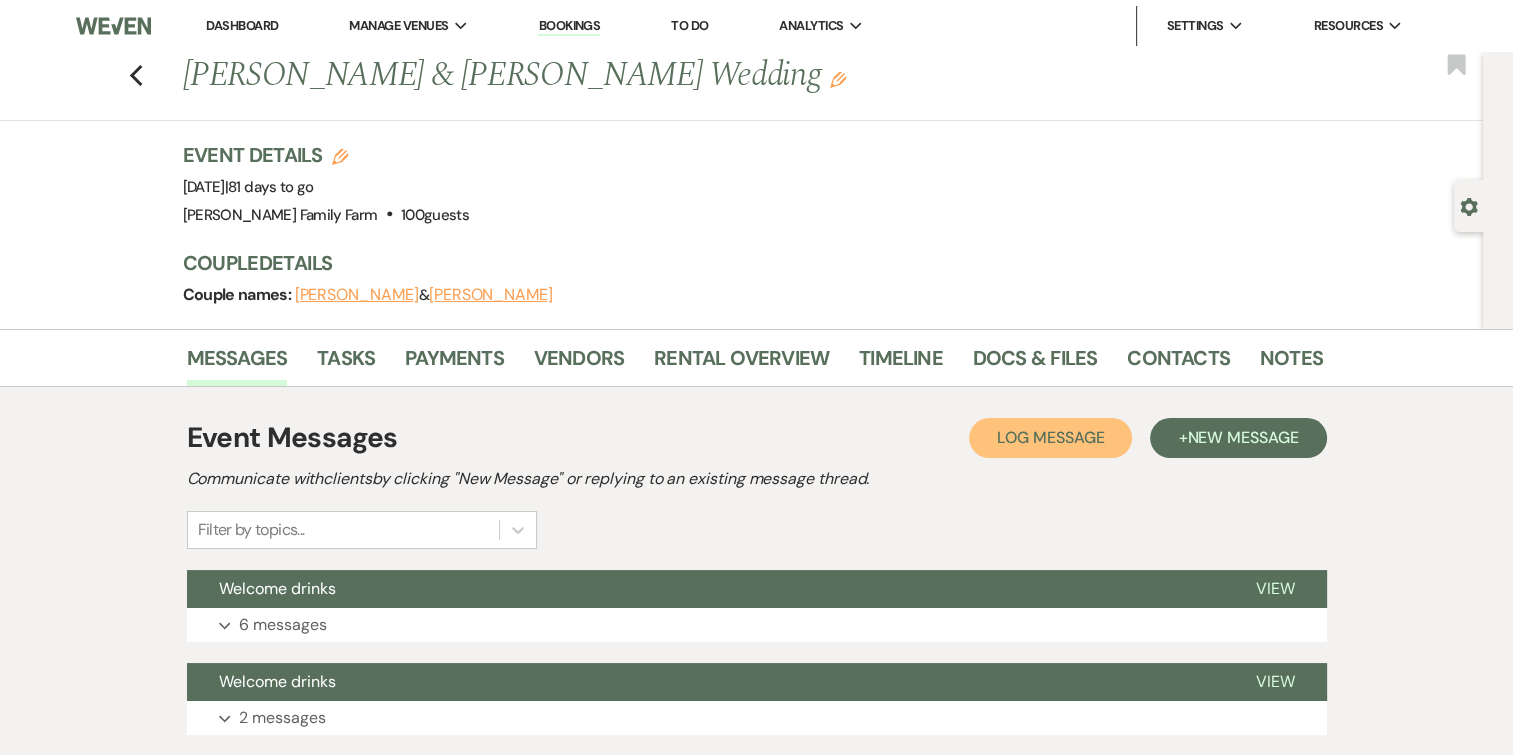 click on "Log Message" at bounding box center [1050, 437] 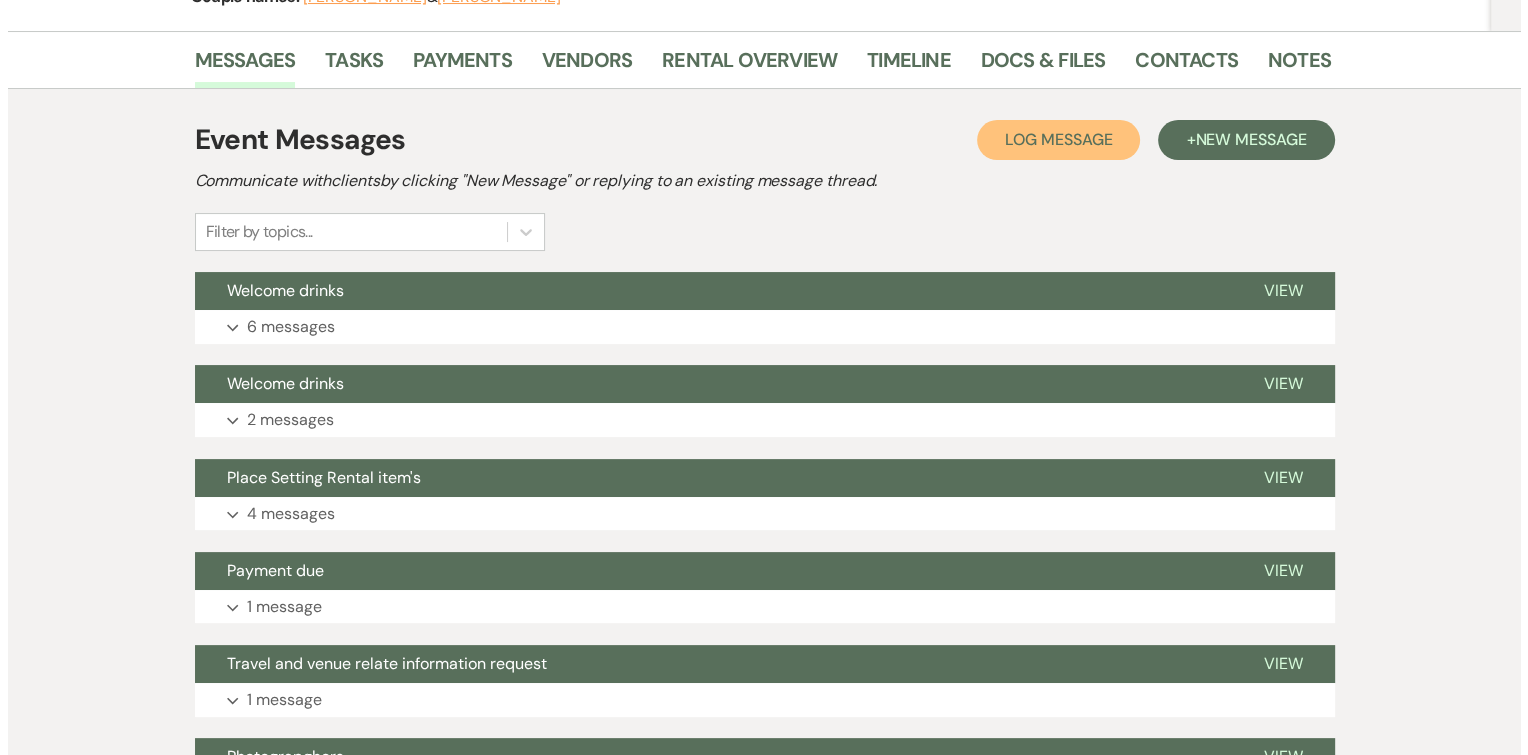 scroll, scrollTop: 299, scrollLeft: 0, axis: vertical 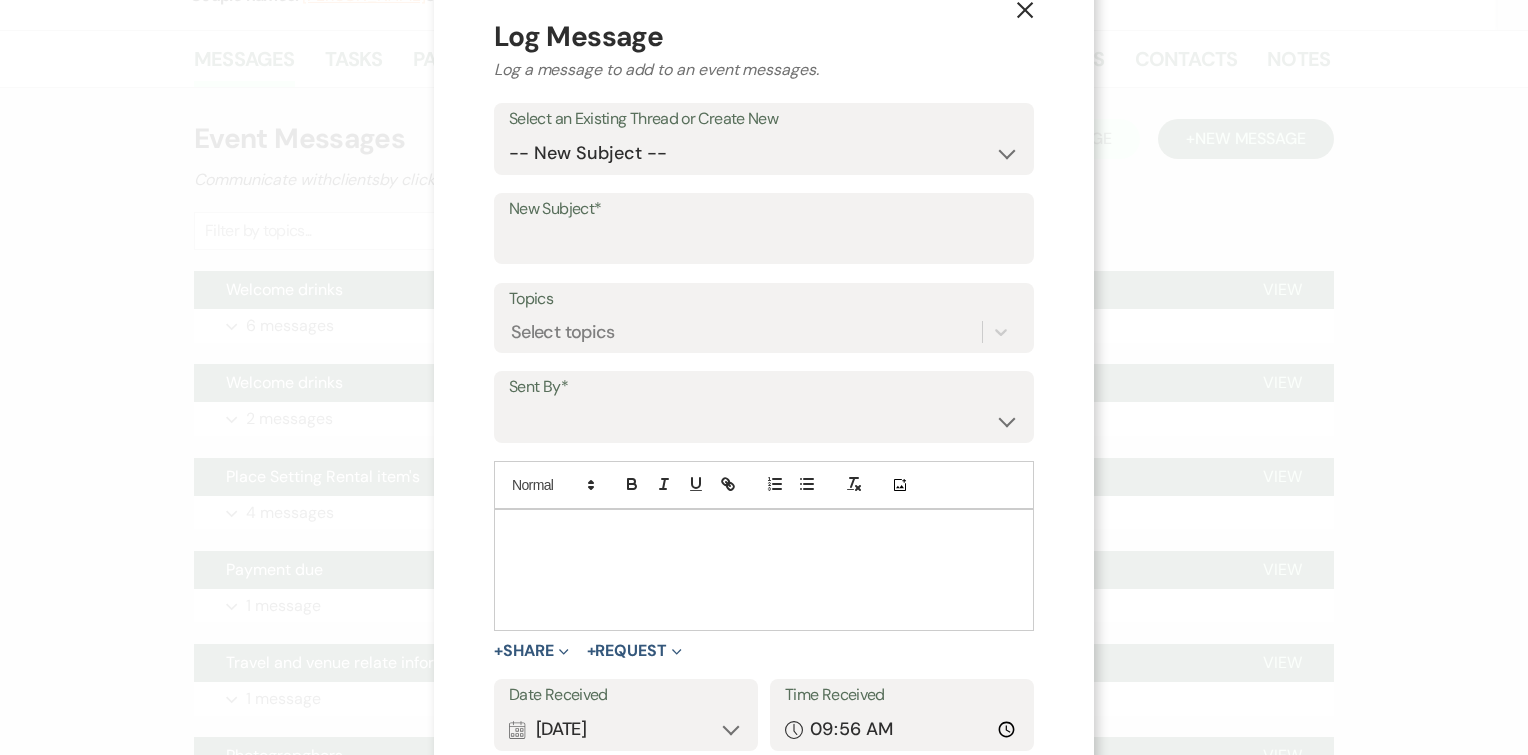 click at bounding box center (764, 533) 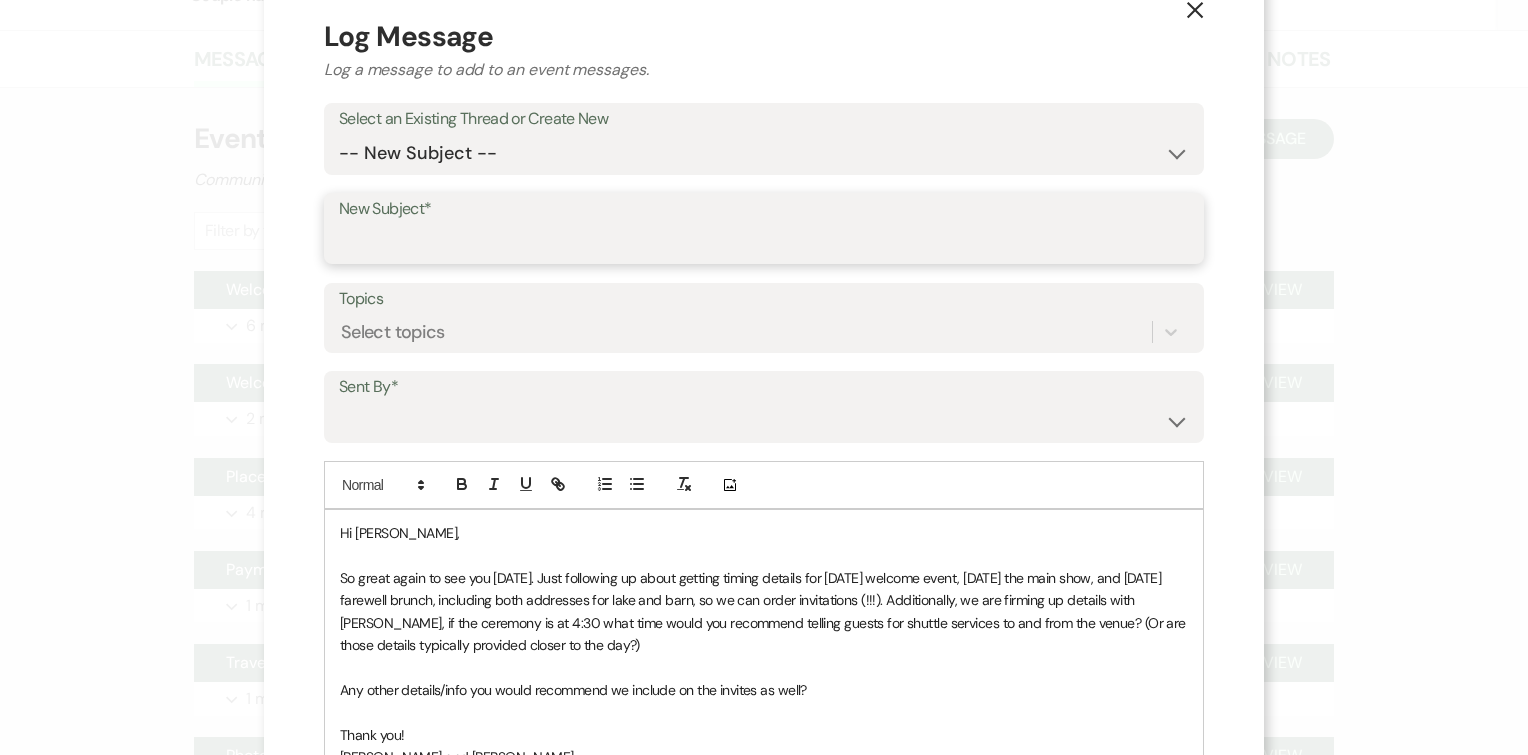 click on "New Subject*" at bounding box center (764, 242) 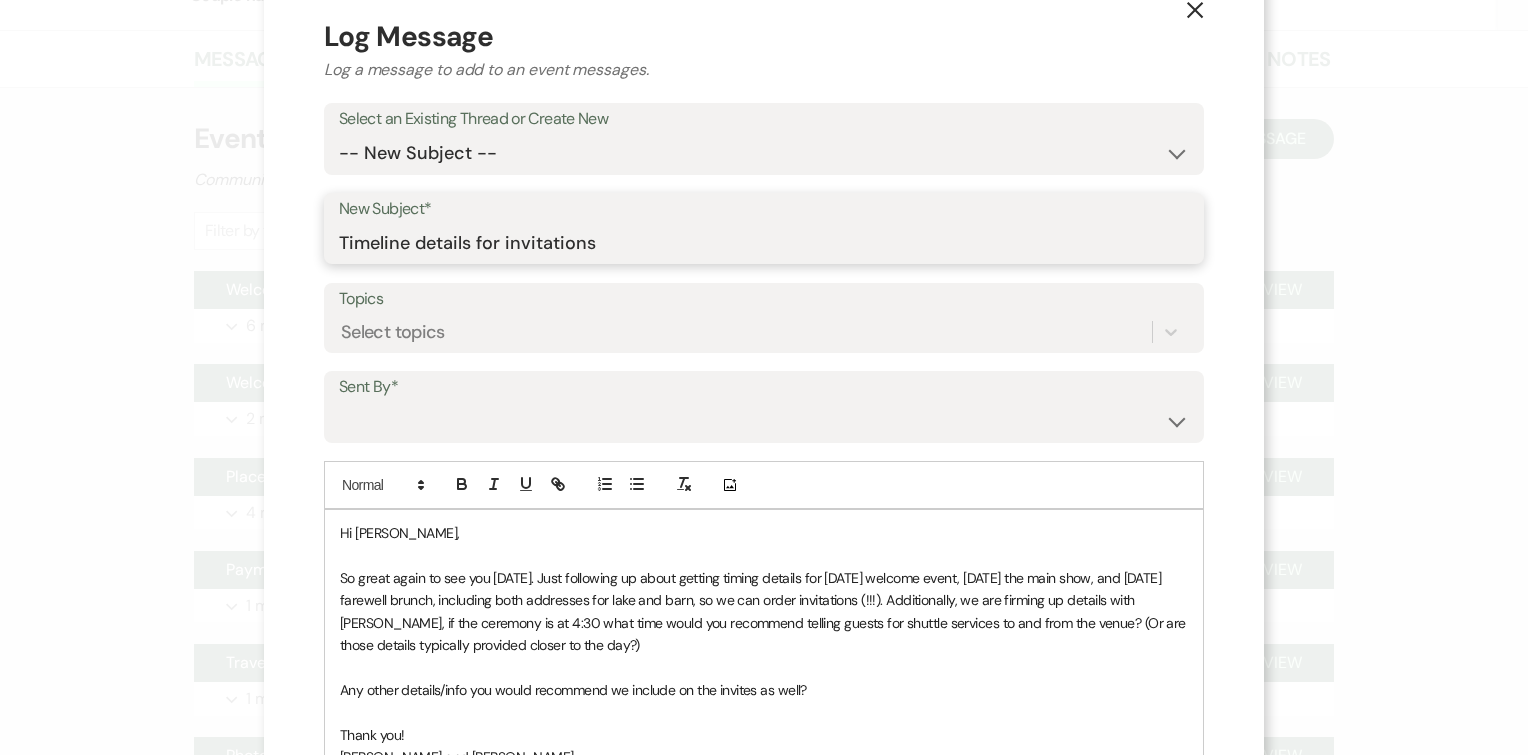 type on "Timeline details for invitations" 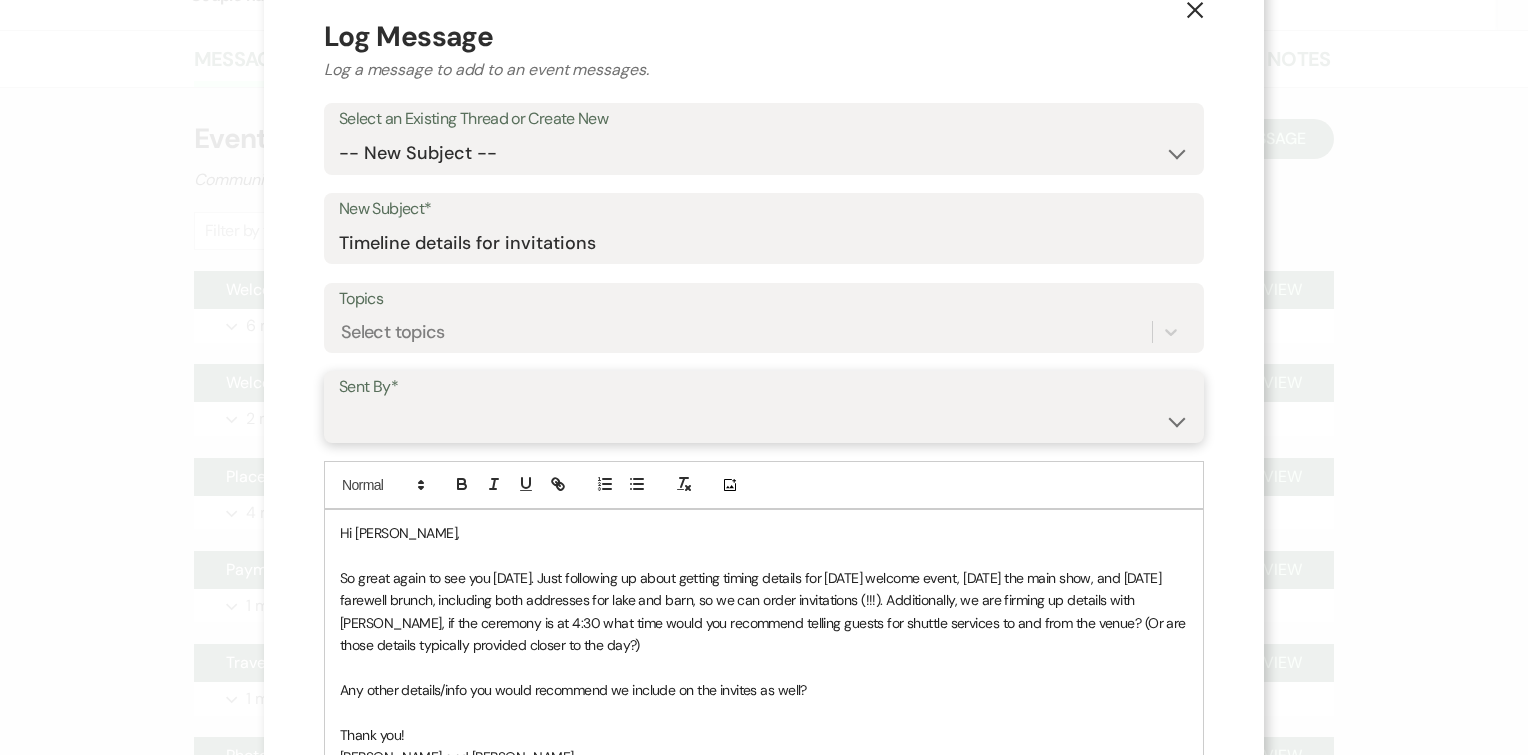 click on "[PERSON_NAME] ([EMAIL_ADDRESS][DOMAIN_NAME]) [PERSON_NAME] ([EMAIL_ADDRESS][DOMAIN_NAME]) [PERSON_NAME] ([EMAIL_ADDRESS][DOMAIN_NAME])" at bounding box center [764, 421] 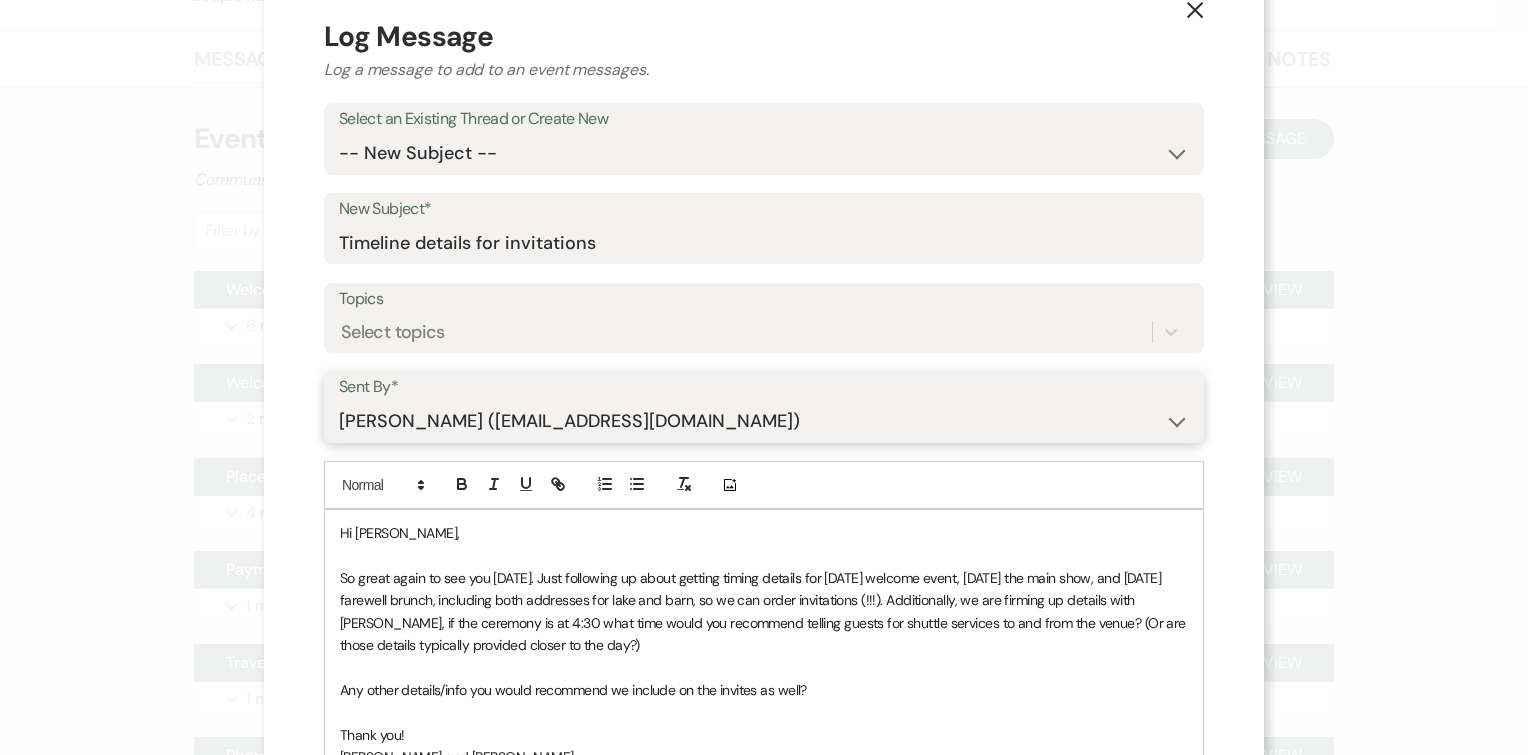 click on "[PERSON_NAME] ([EMAIL_ADDRESS][DOMAIN_NAME]) [PERSON_NAME] ([EMAIL_ADDRESS][DOMAIN_NAME]) [PERSON_NAME] ([EMAIL_ADDRESS][DOMAIN_NAME])" at bounding box center [764, 421] 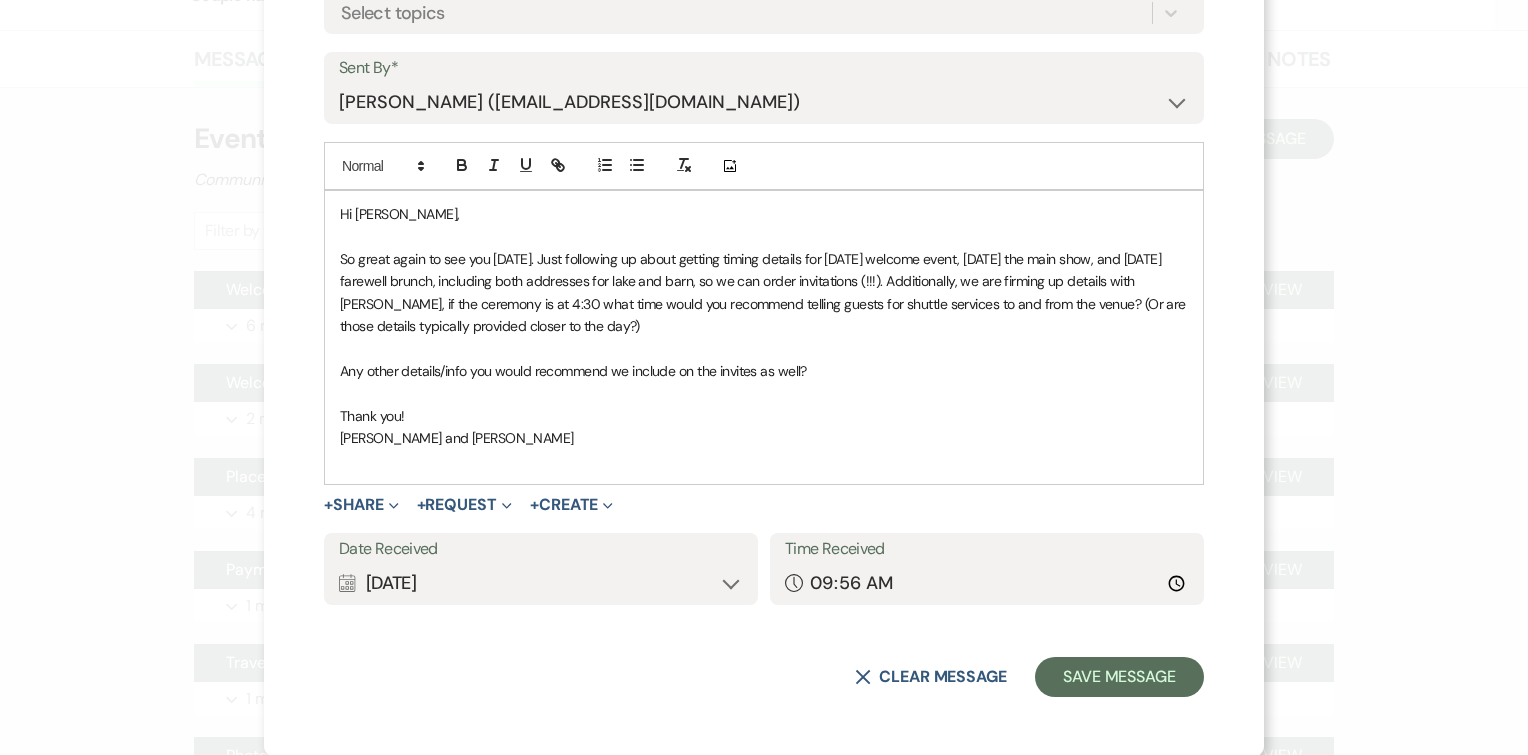 click on "Calendar [DATE] Expand" at bounding box center [541, 583] 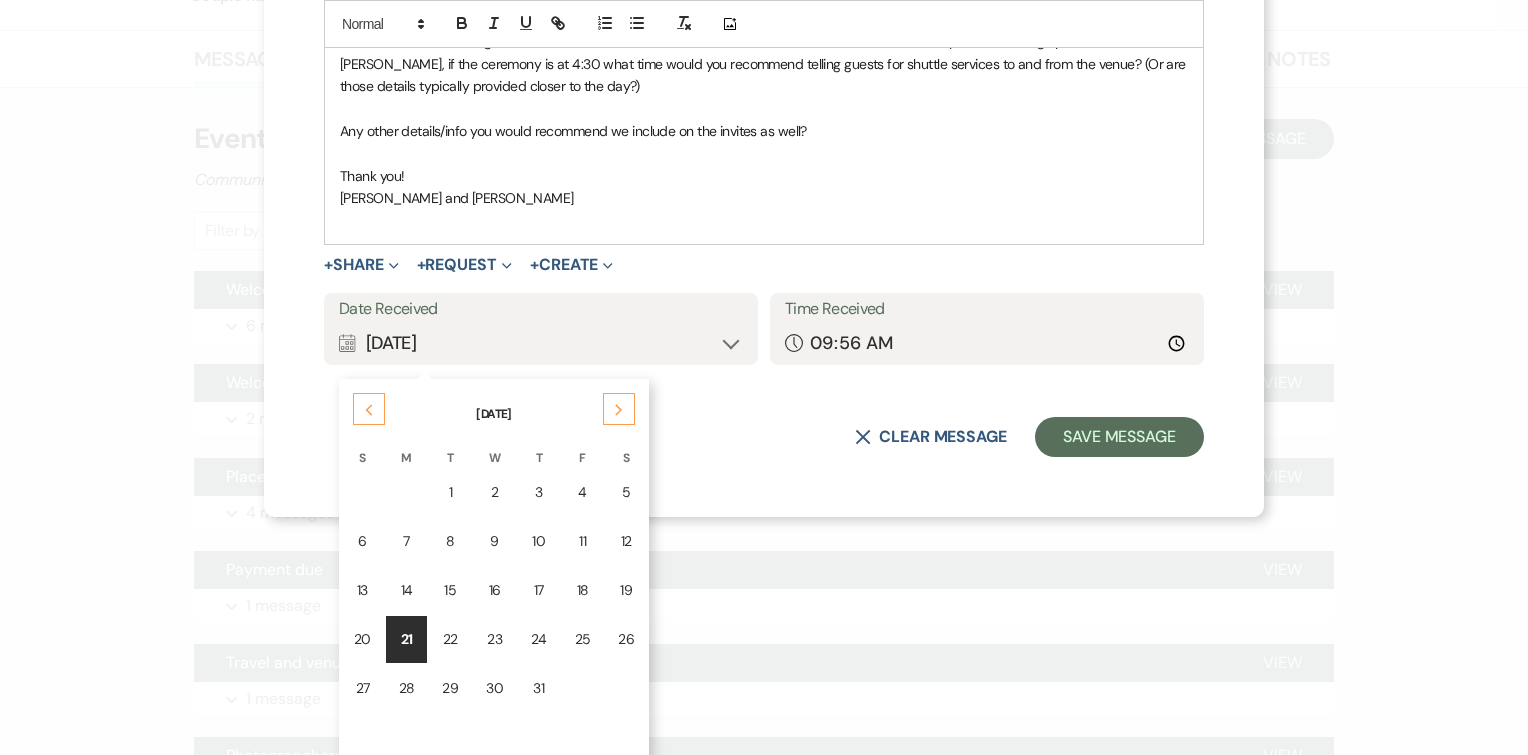 scroll, scrollTop: 603, scrollLeft: 0, axis: vertical 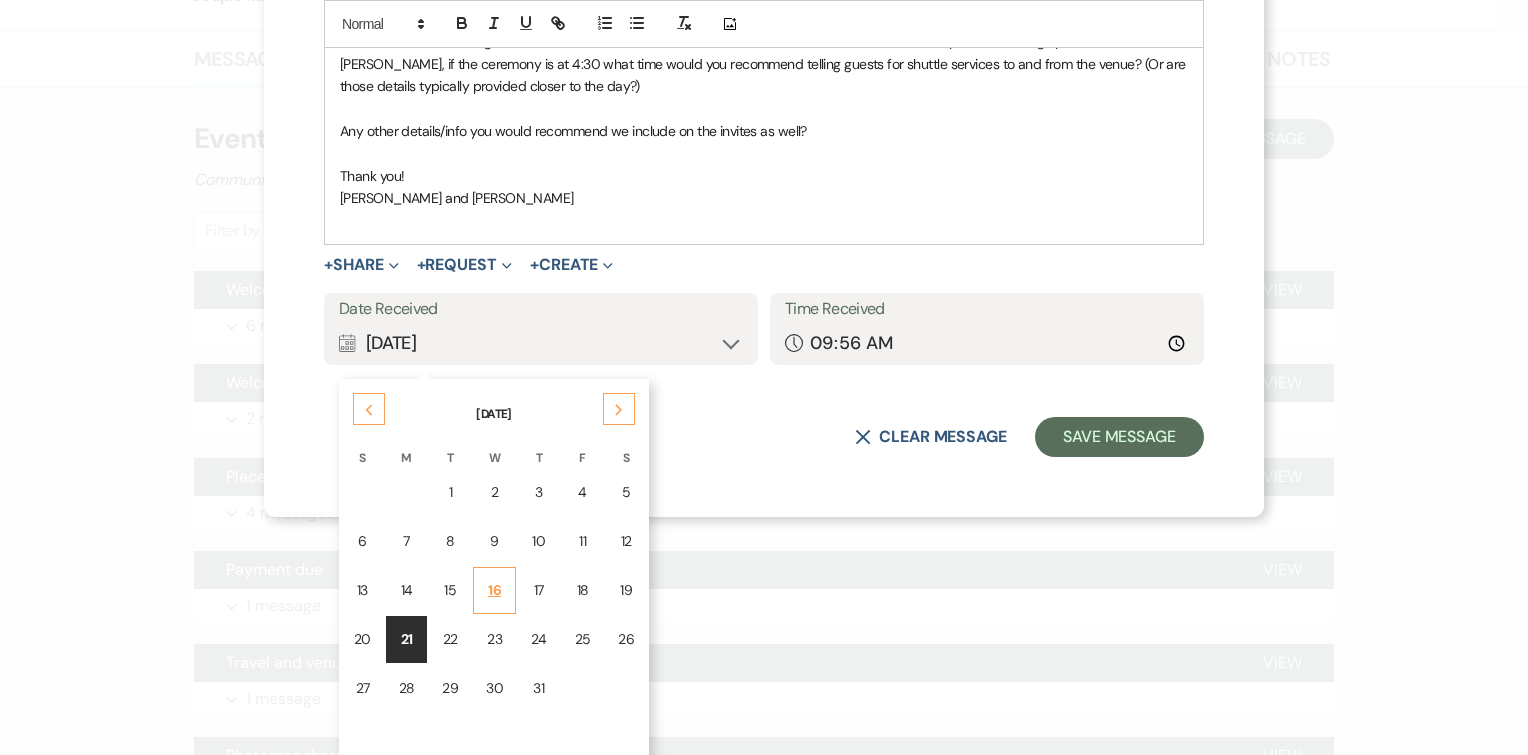 click on "16" at bounding box center [494, 590] 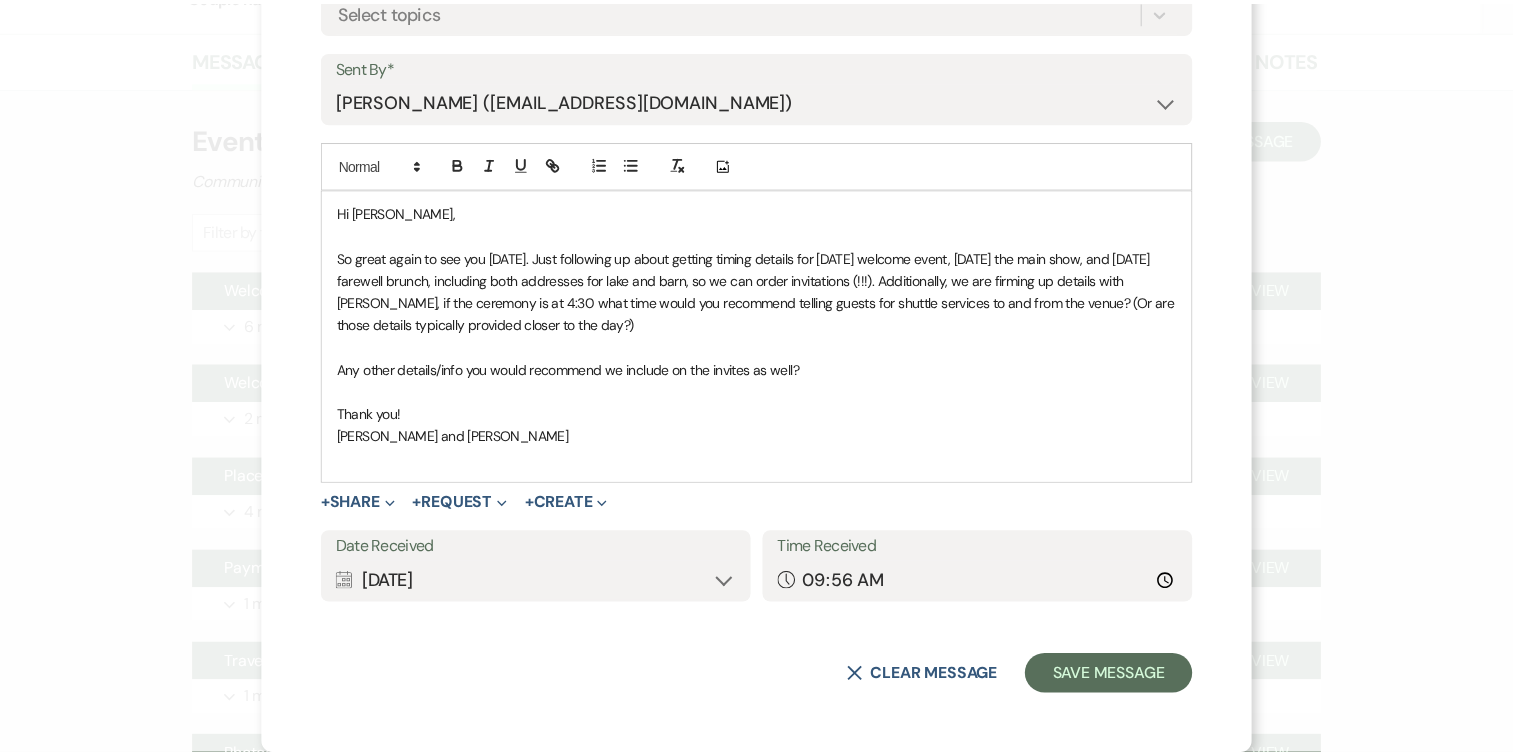 scroll, scrollTop: 363, scrollLeft: 0, axis: vertical 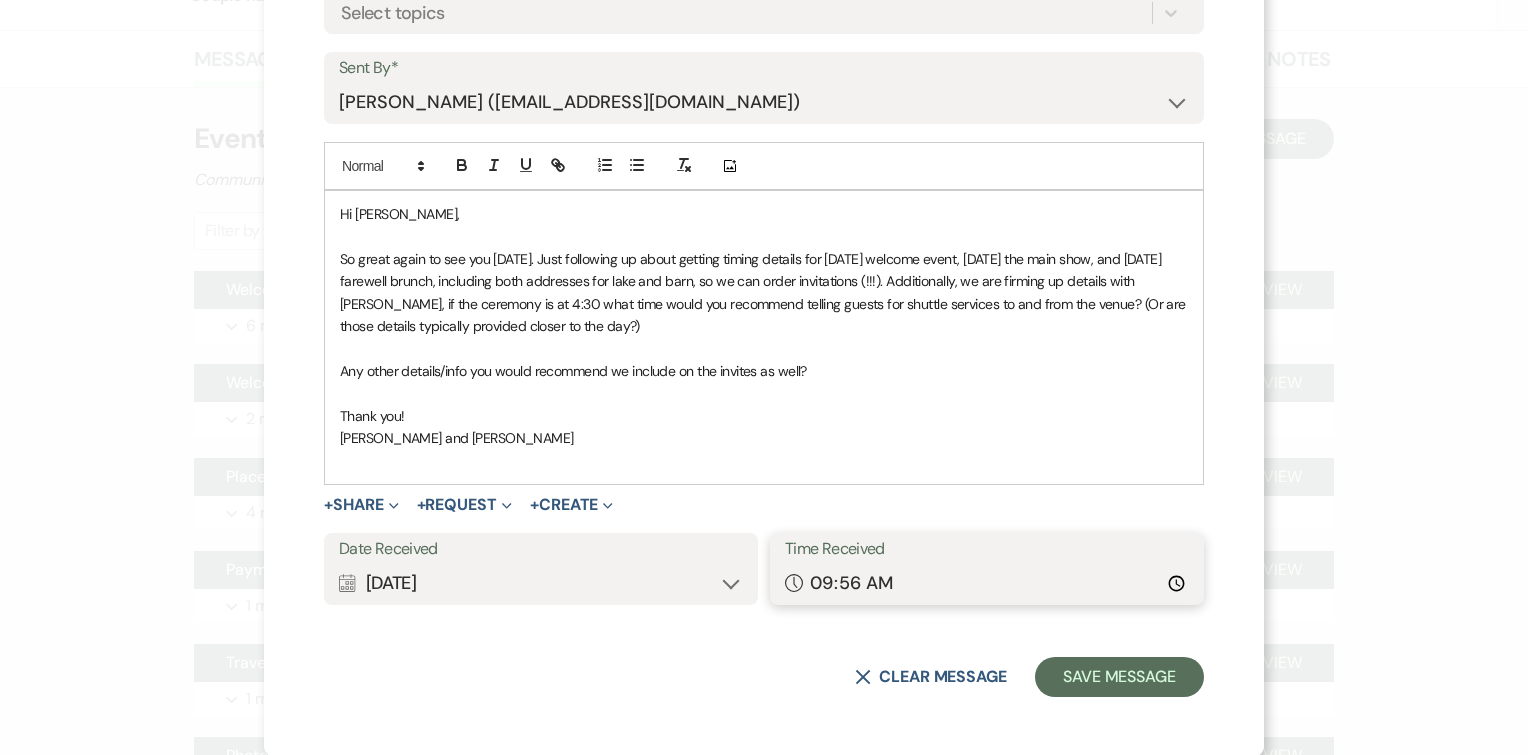 click on "09:56" at bounding box center [987, 583] 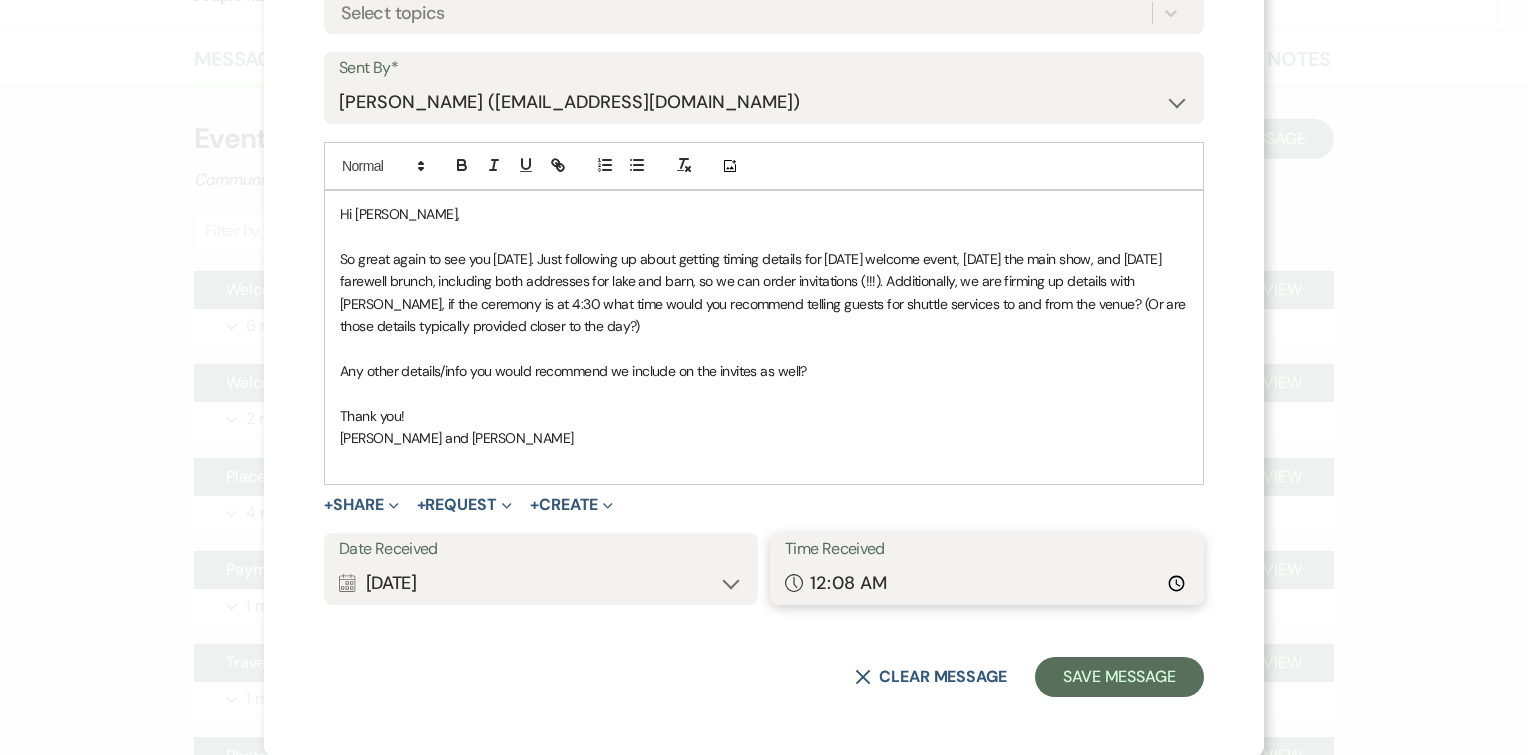 type on "12:08" 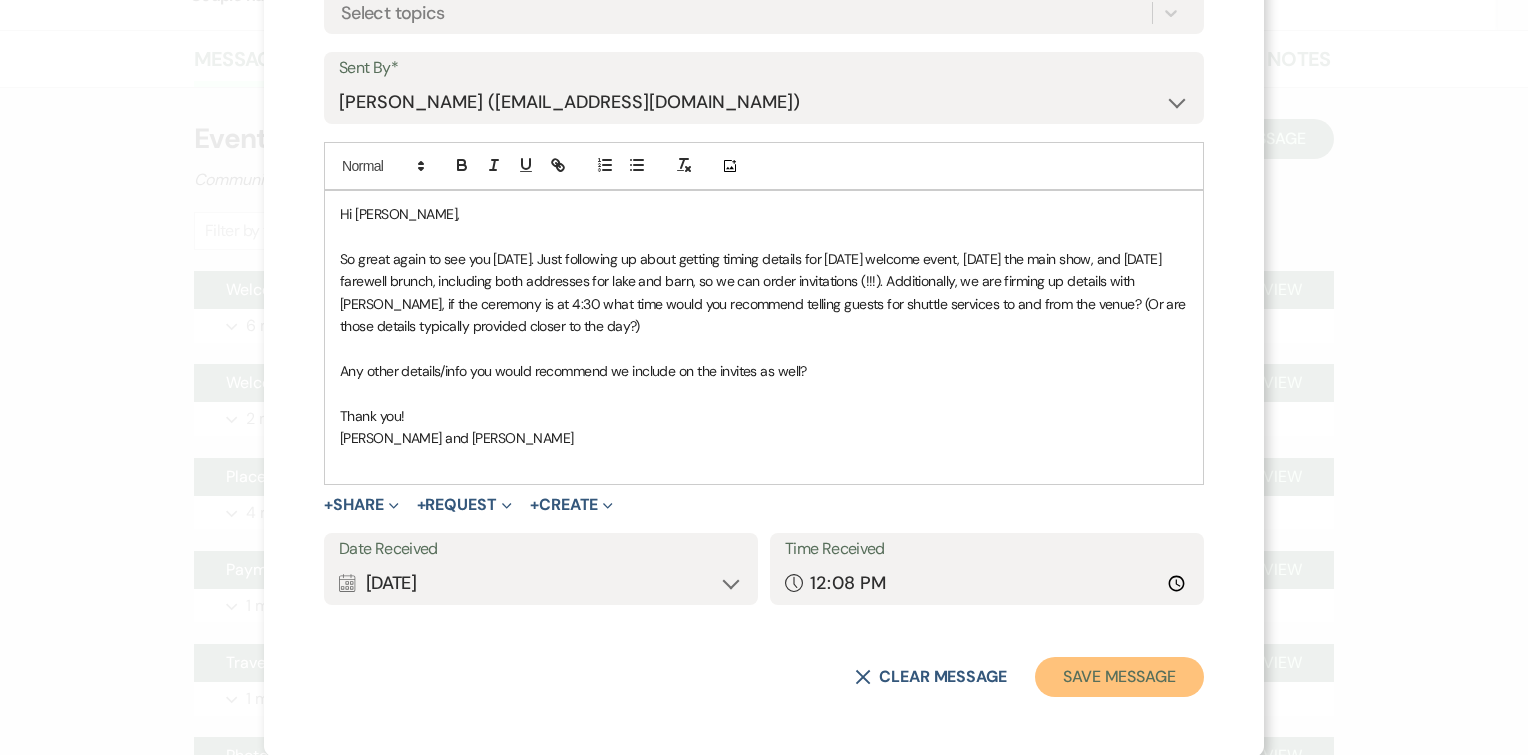 click on "Save Message" at bounding box center [1119, 677] 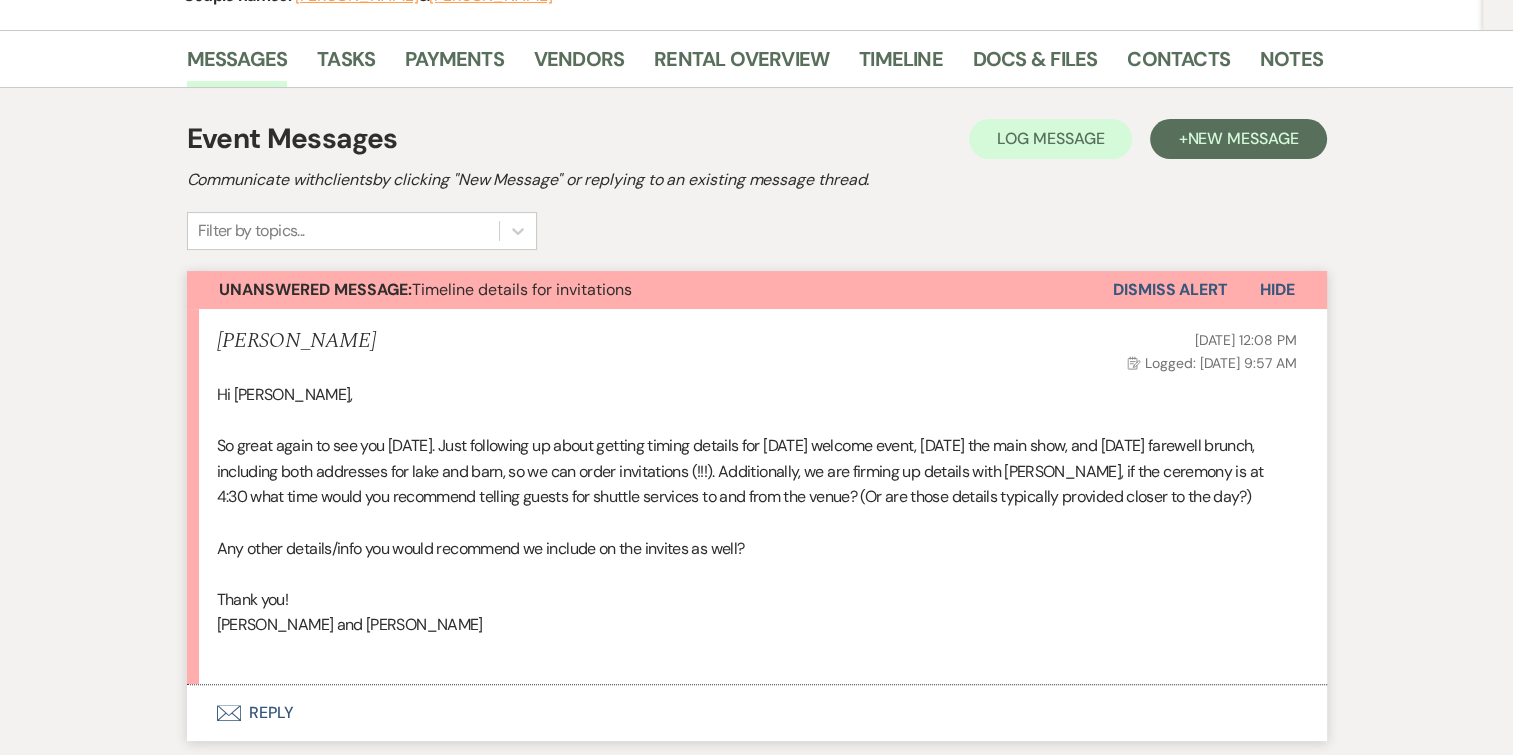 click on "Hi [PERSON_NAME]," at bounding box center [757, 395] 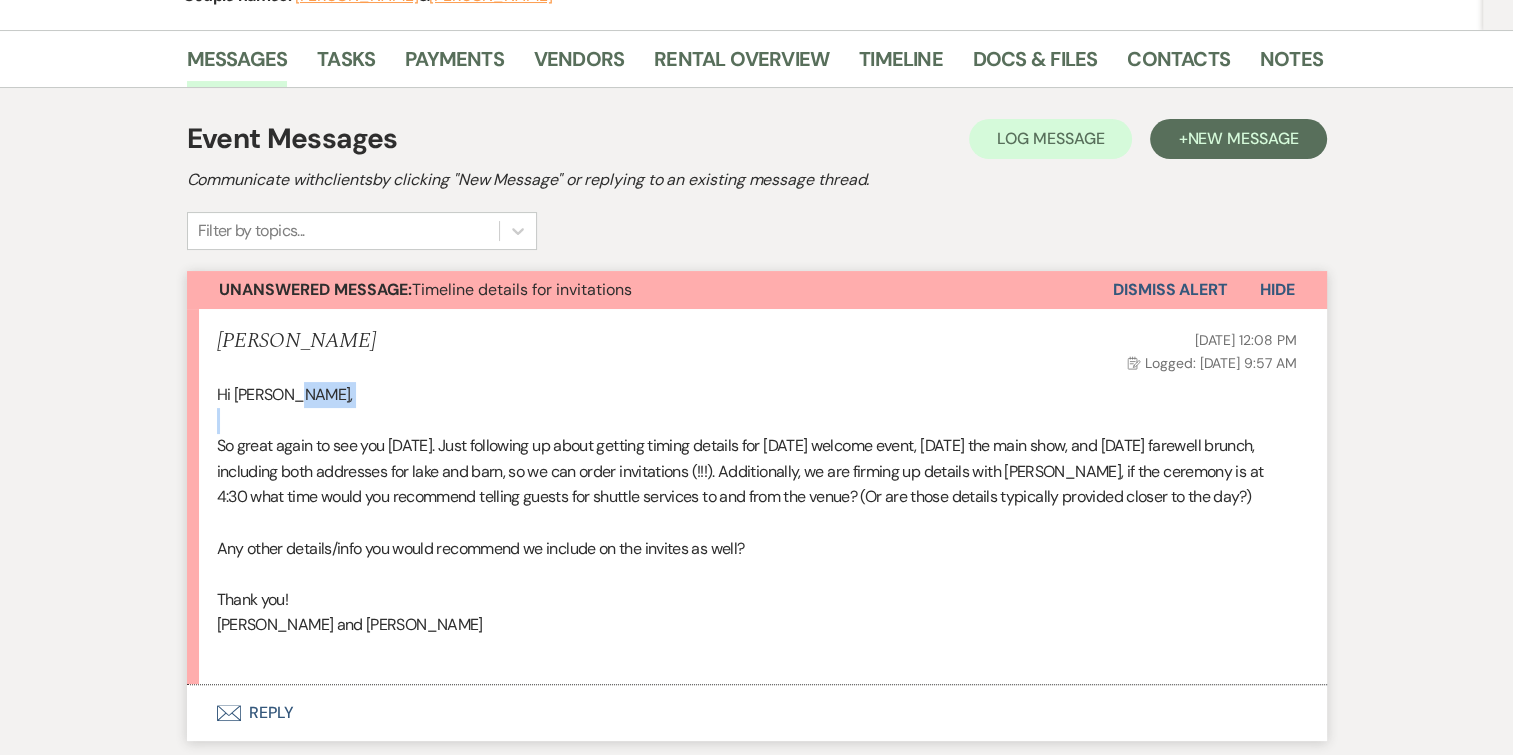 click on "Hi [PERSON_NAME]," at bounding box center [757, 395] 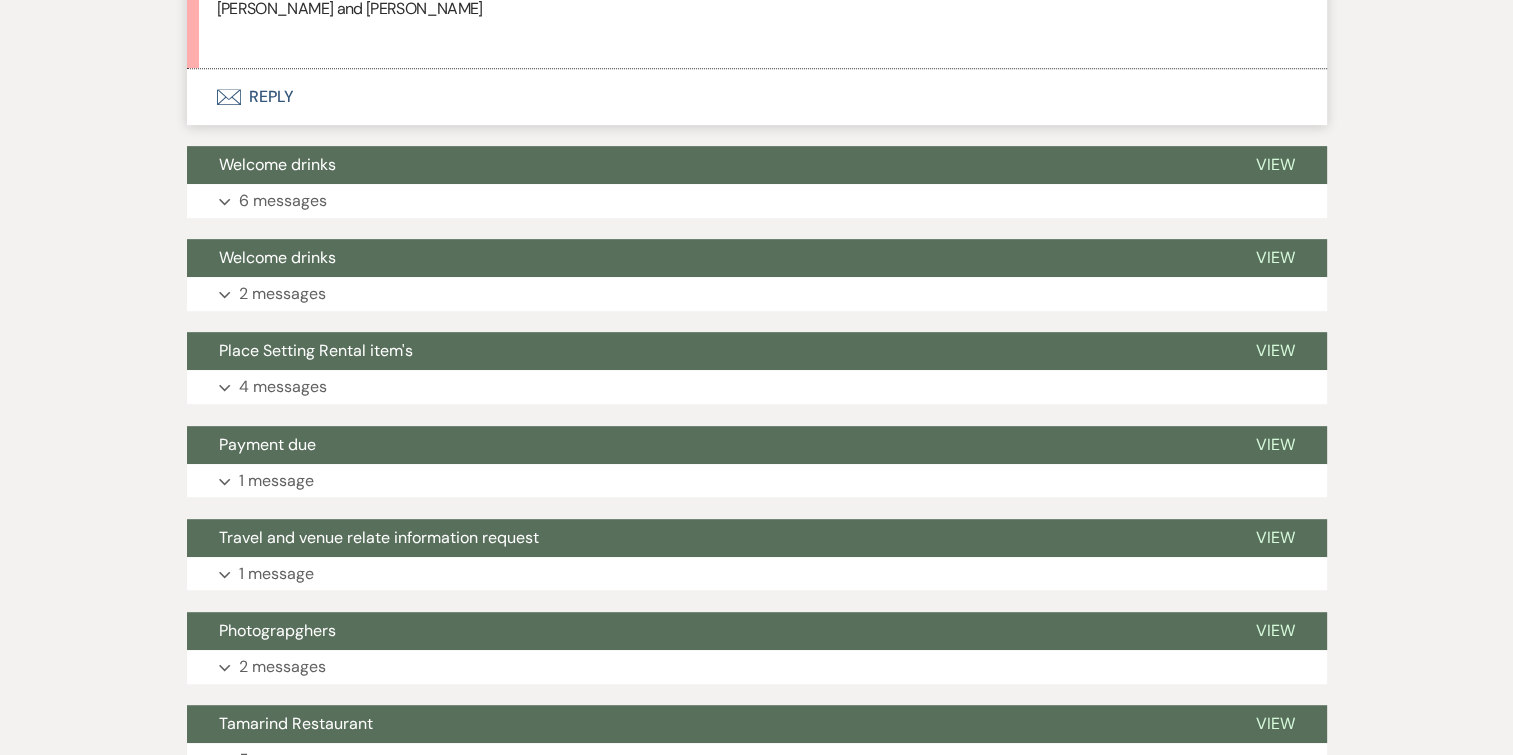 scroll, scrollTop: 960, scrollLeft: 0, axis: vertical 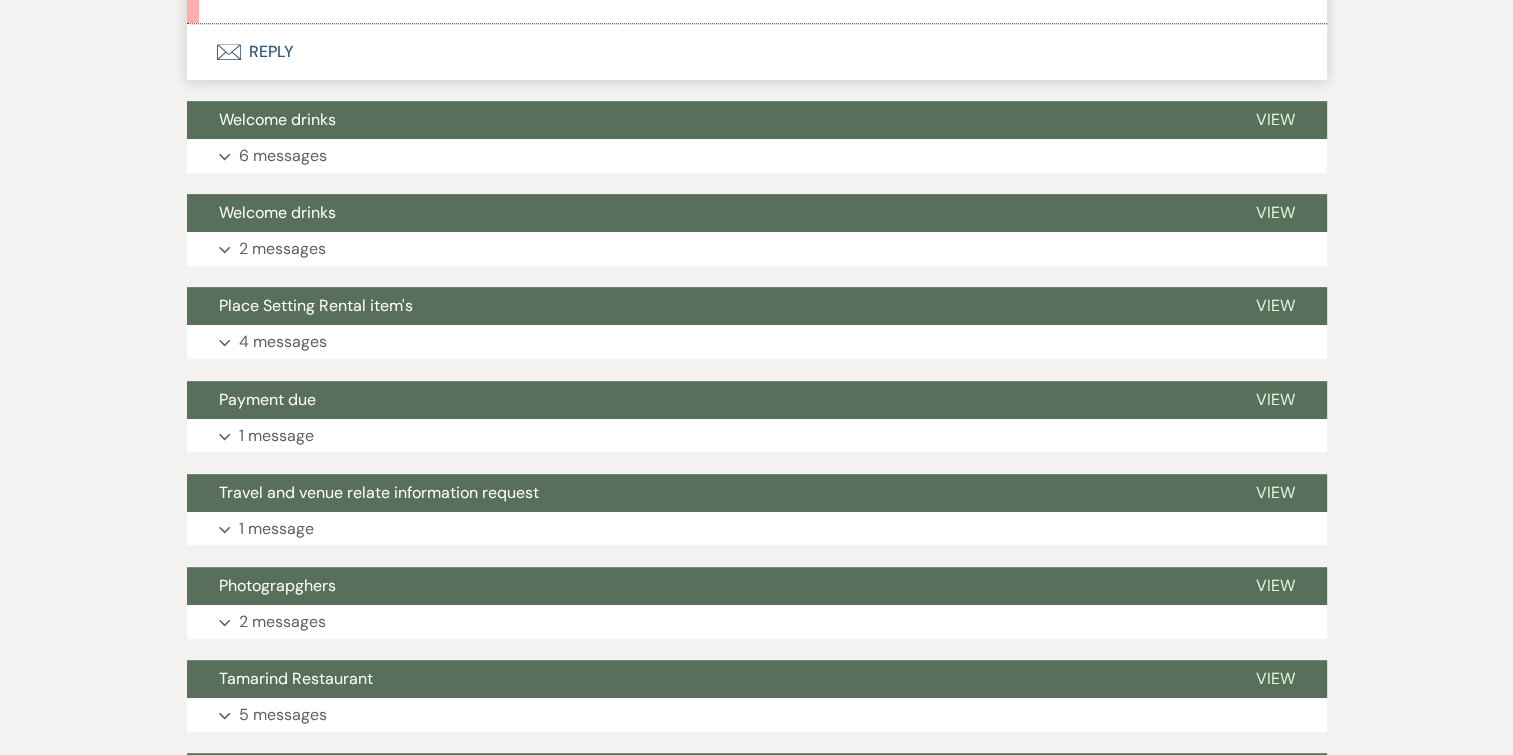 click on "Payment due" at bounding box center (705, 400) 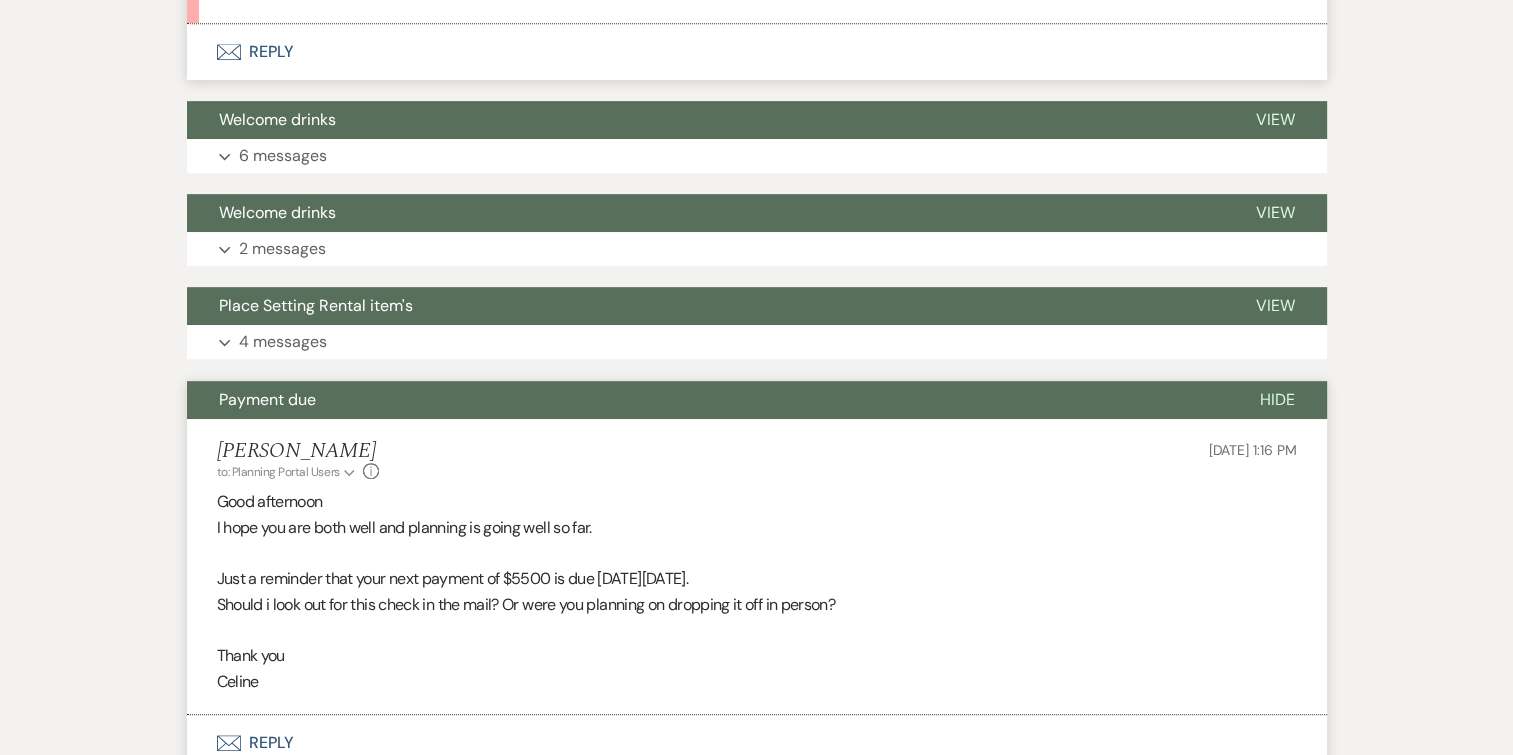click on "Payment due" at bounding box center [707, 400] 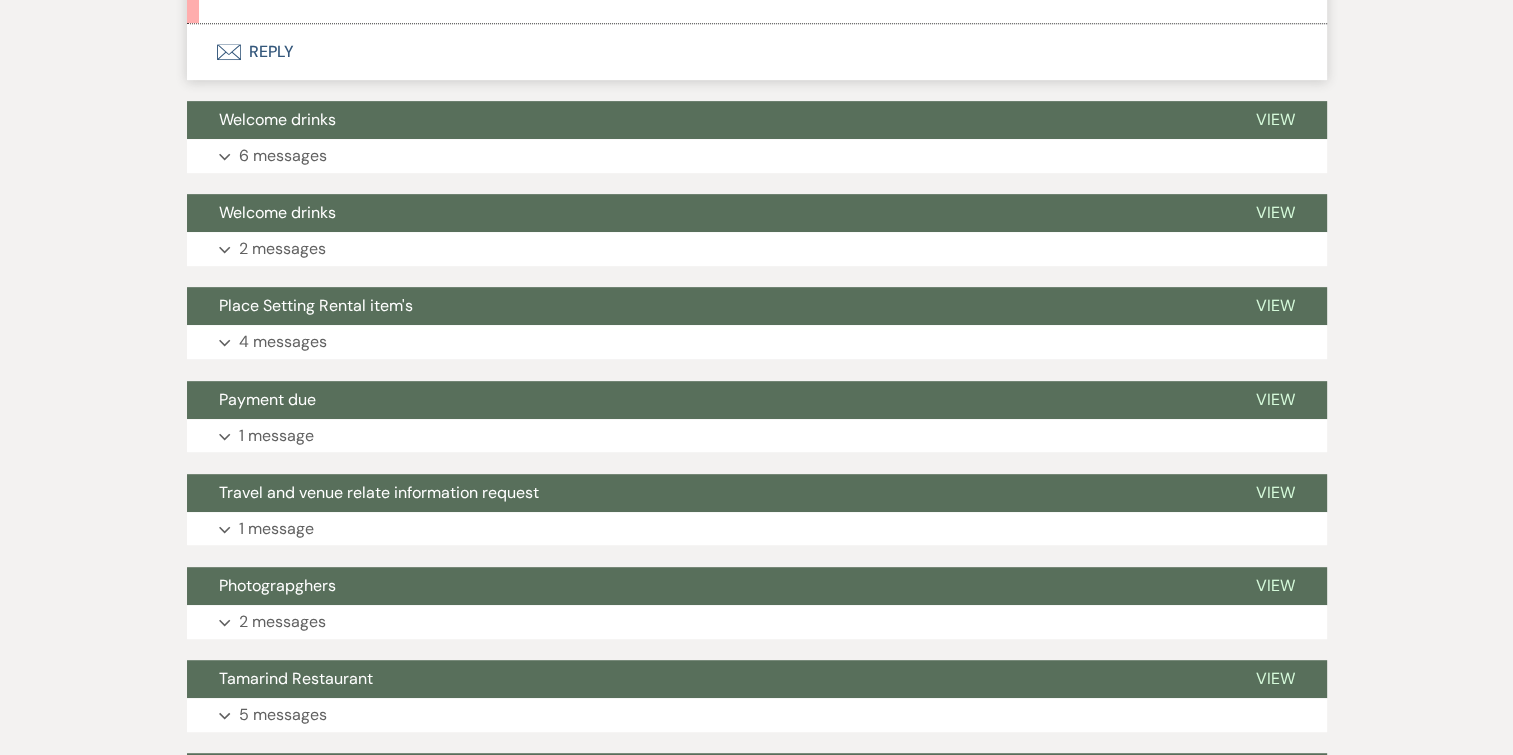 type 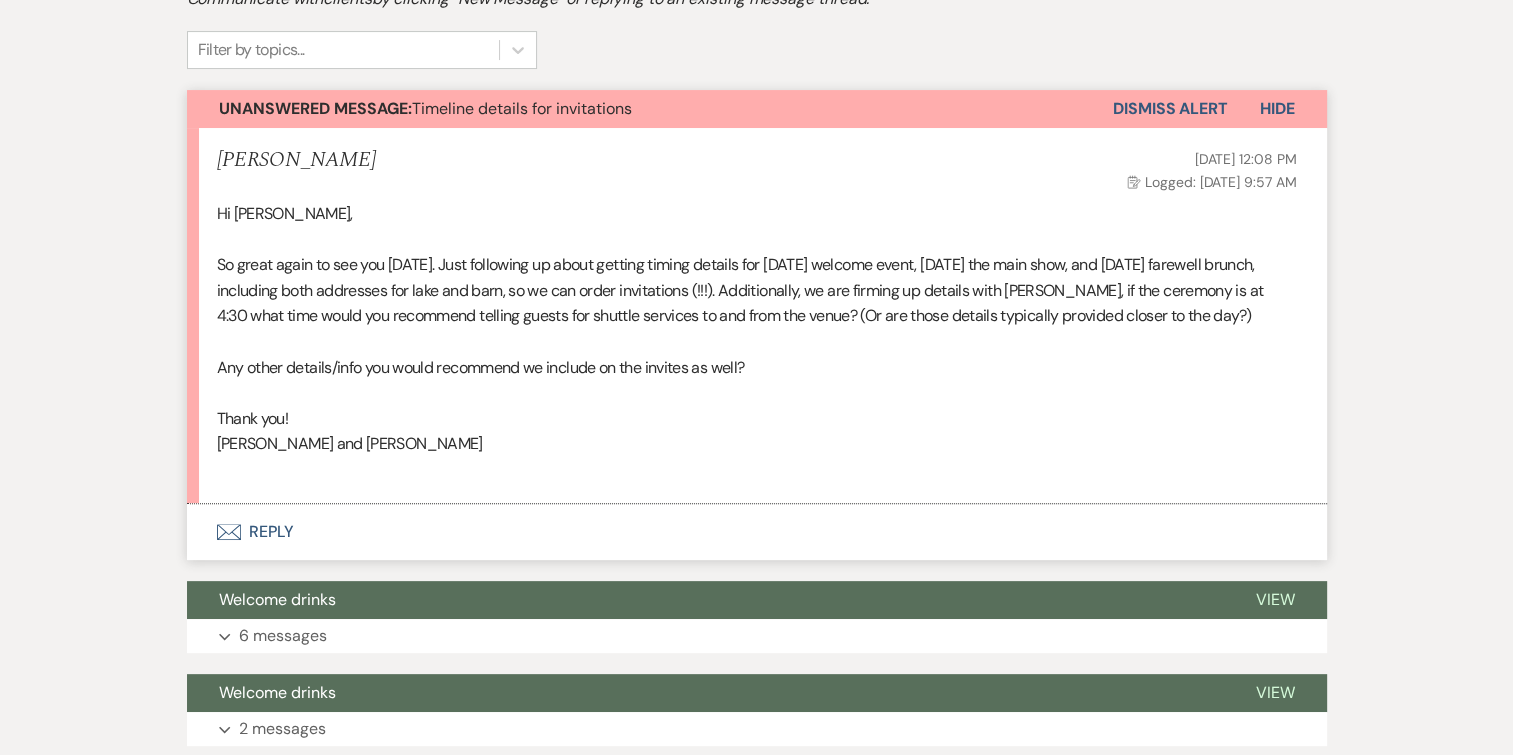 scroll, scrollTop: 520, scrollLeft: 0, axis: vertical 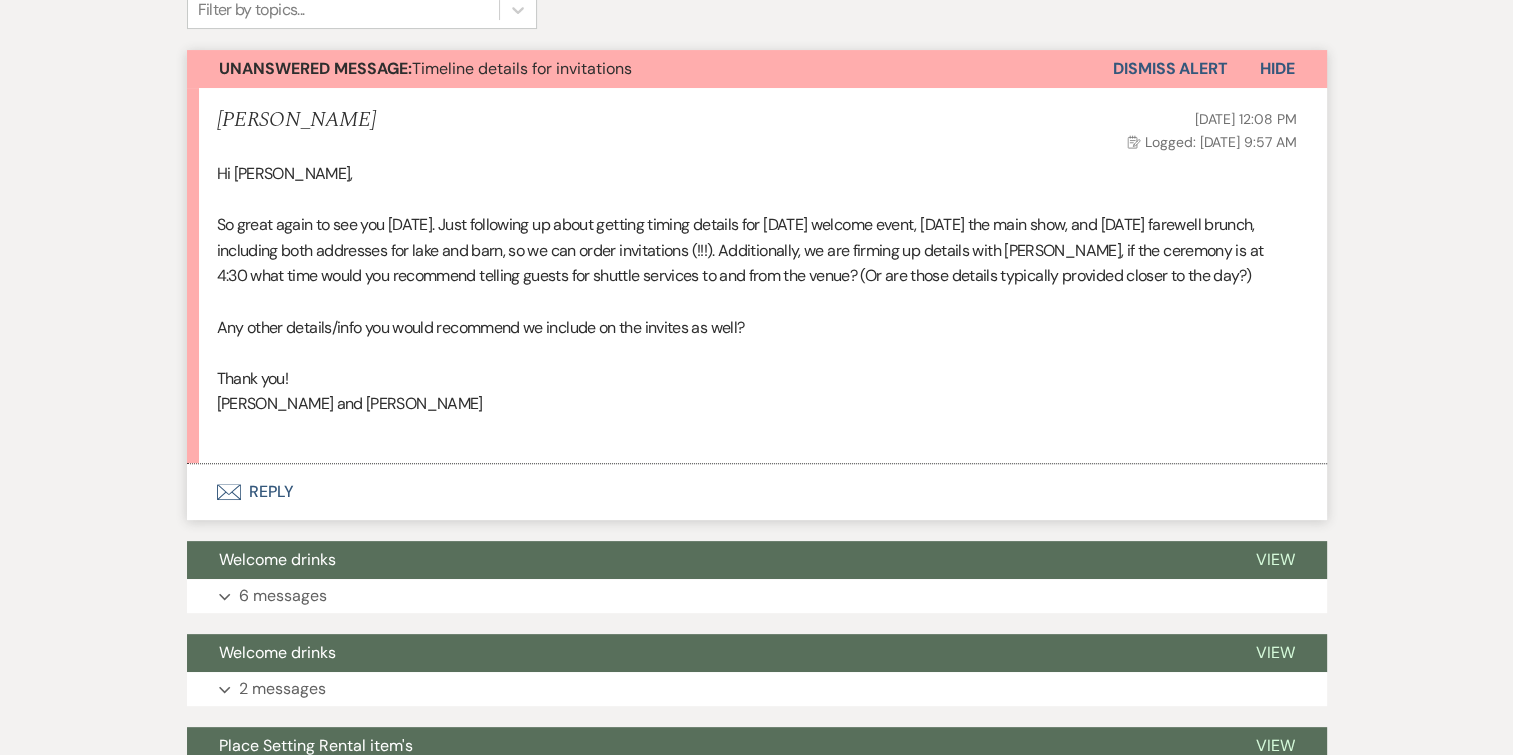 click on "[PERSON_NAME] and [PERSON_NAME]" at bounding box center (757, 404) 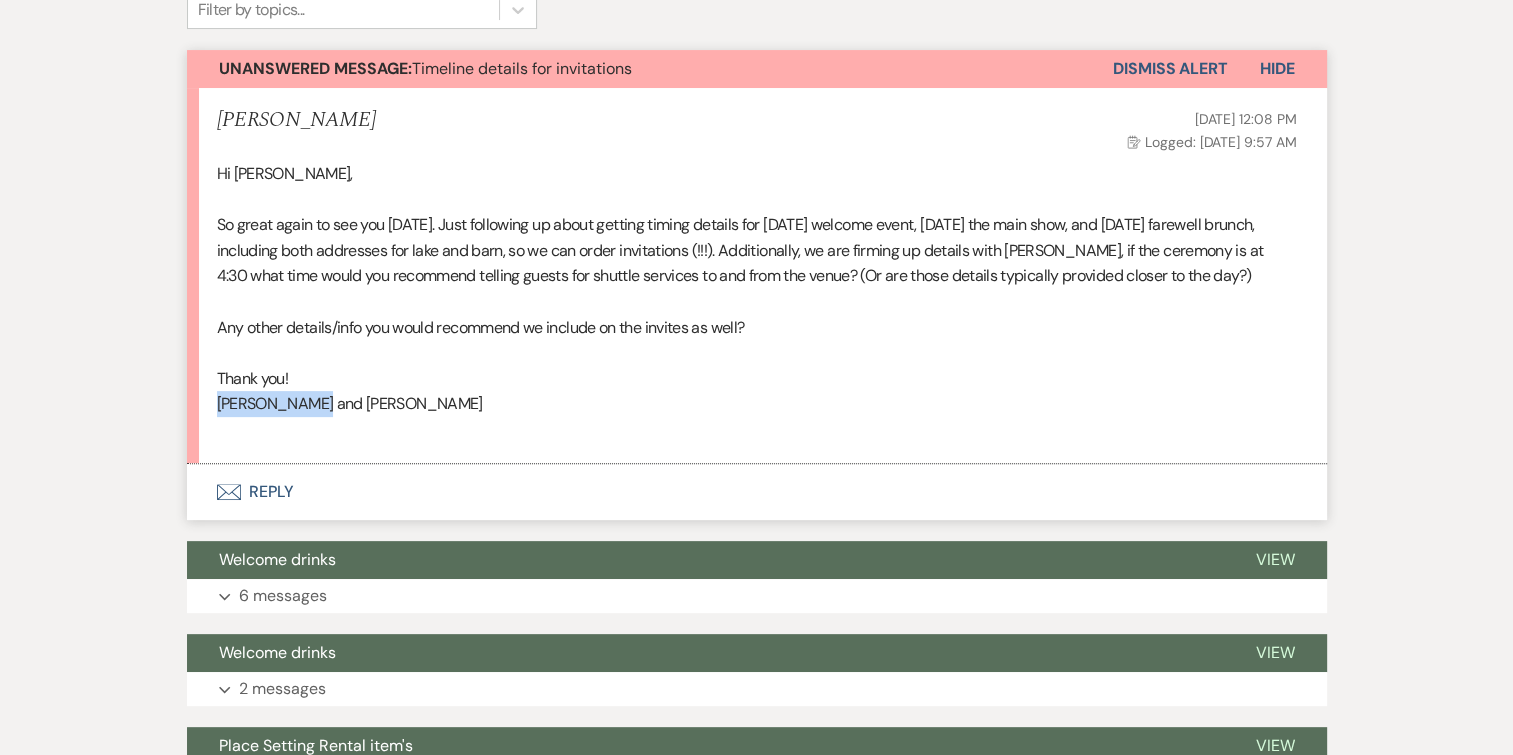 click on "Hi [PERSON_NAME],  So great again to see you [DATE]. Just following up about getting timing details for [DATE] welcome event, [DATE] the main show, and [DATE] farewell brunch, including both addresses for lake and barn, so we can order invitations (!!!). Additionally, we are firming up details with [PERSON_NAME], if the ceremony is at 4:30 what time would you recommend telling guests for shuttle services to and from the venue? (Or are those details typically provided closer to the day?)  Any other details/info you would recommend we include on the invites as well? Thank you! [PERSON_NAME] and [PERSON_NAME]" at bounding box center (757, 302) 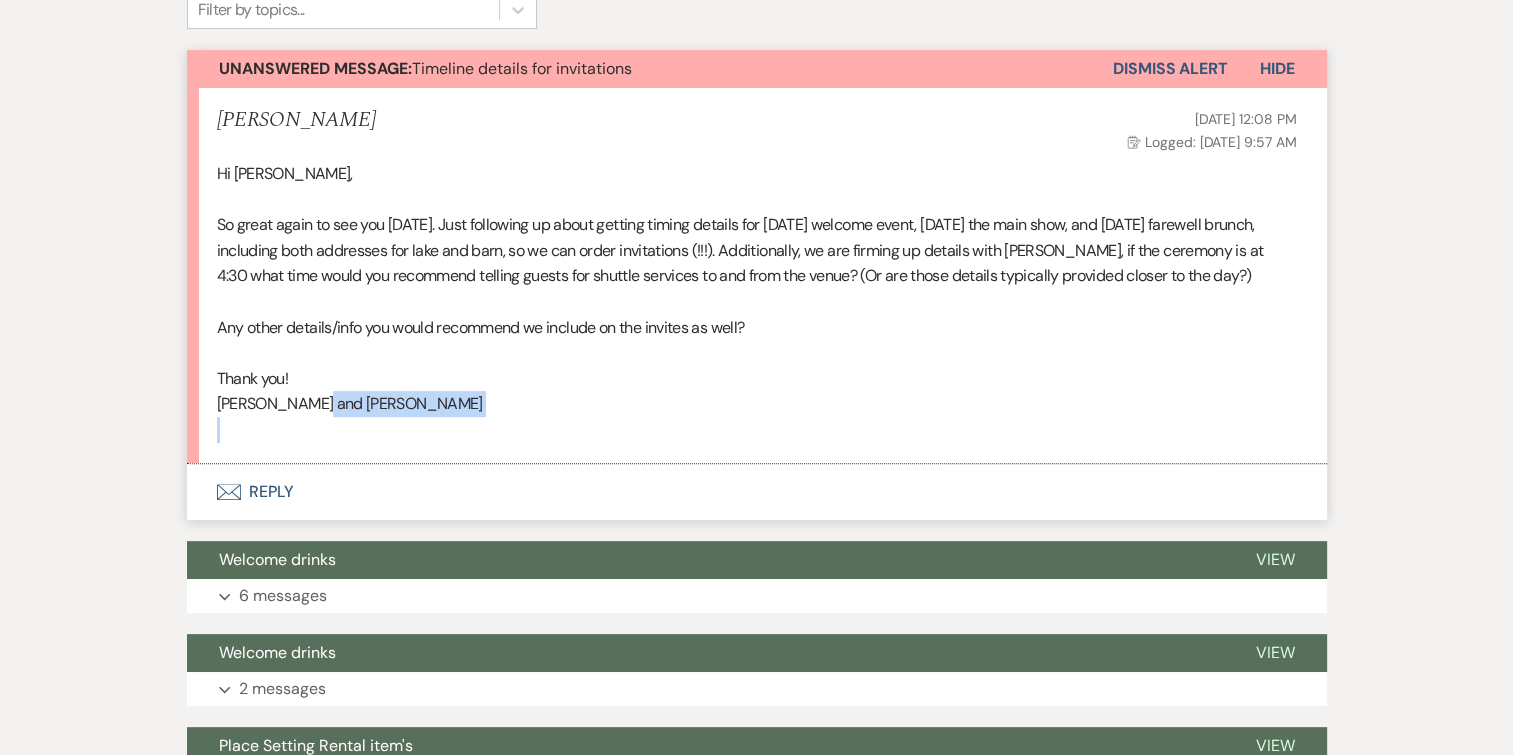 click on "[PERSON_NAME] and [PERSON_NAME]" at bounding box center (757, 404) 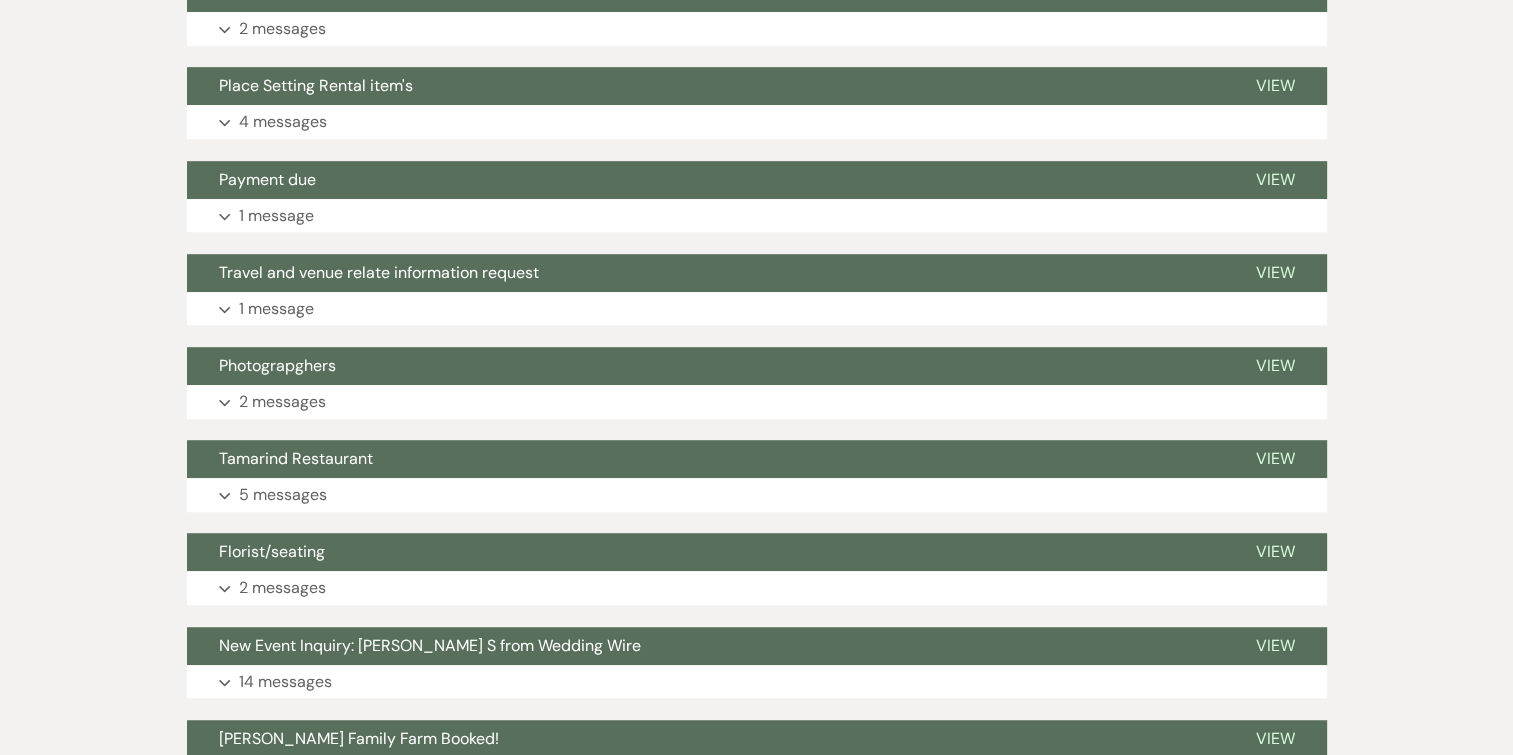 click on "Expand 2 messages" at bounding box center (757, 402) 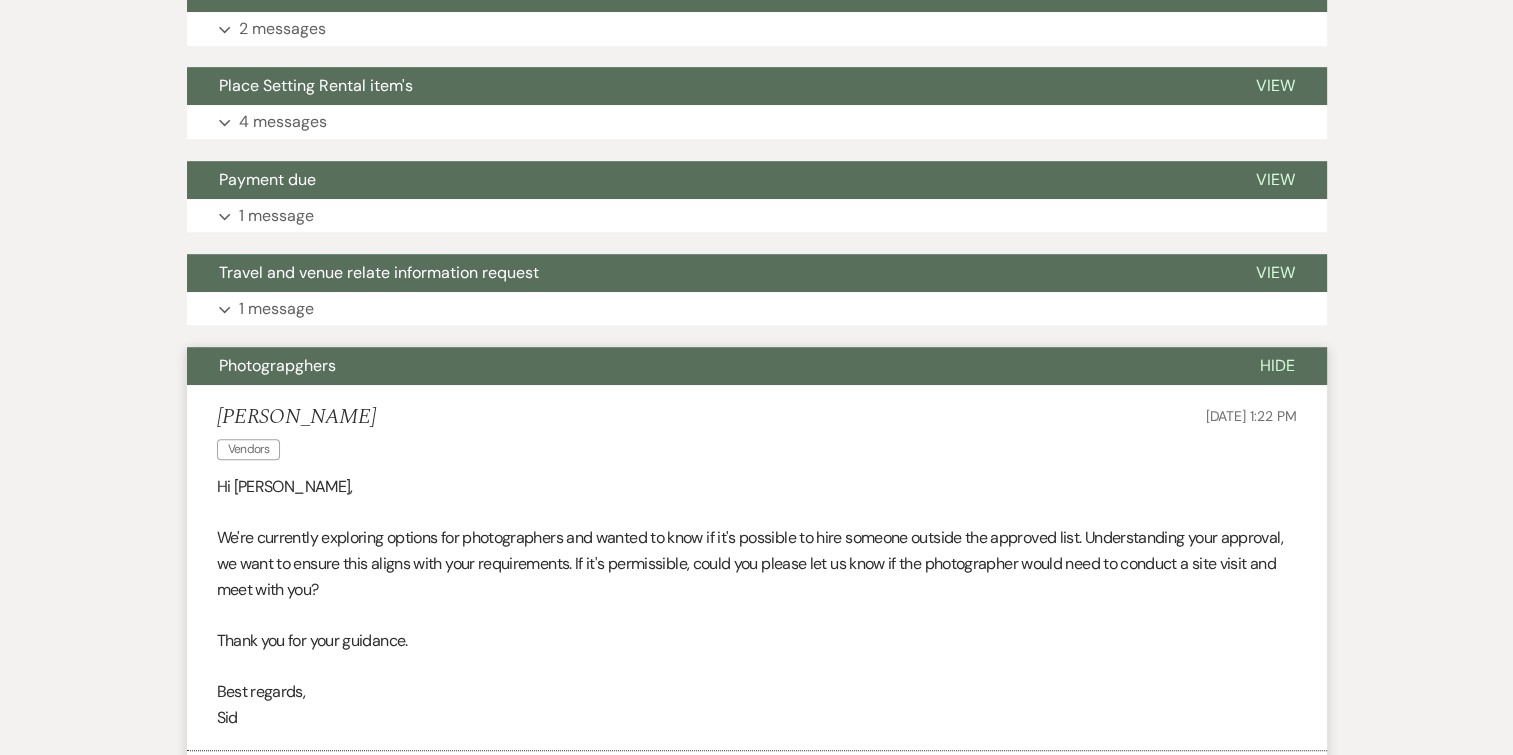 click on "[PERSON_NAME] Vendors [DATE] 1:22 PM Hi [PERSON_NAME], We're currently exploring options for photographers and wanted to know if it's possible to hire someone outside the approved list. Understanding your approval, we want to ensure this aligns with your requirements. If it's permissible, could you please let us know if the photographer would need to conduct a site visit and meet with you?  Thank you for your guidance. Best regards, [PERSON_NAME]" at bounding box center (757, 568) 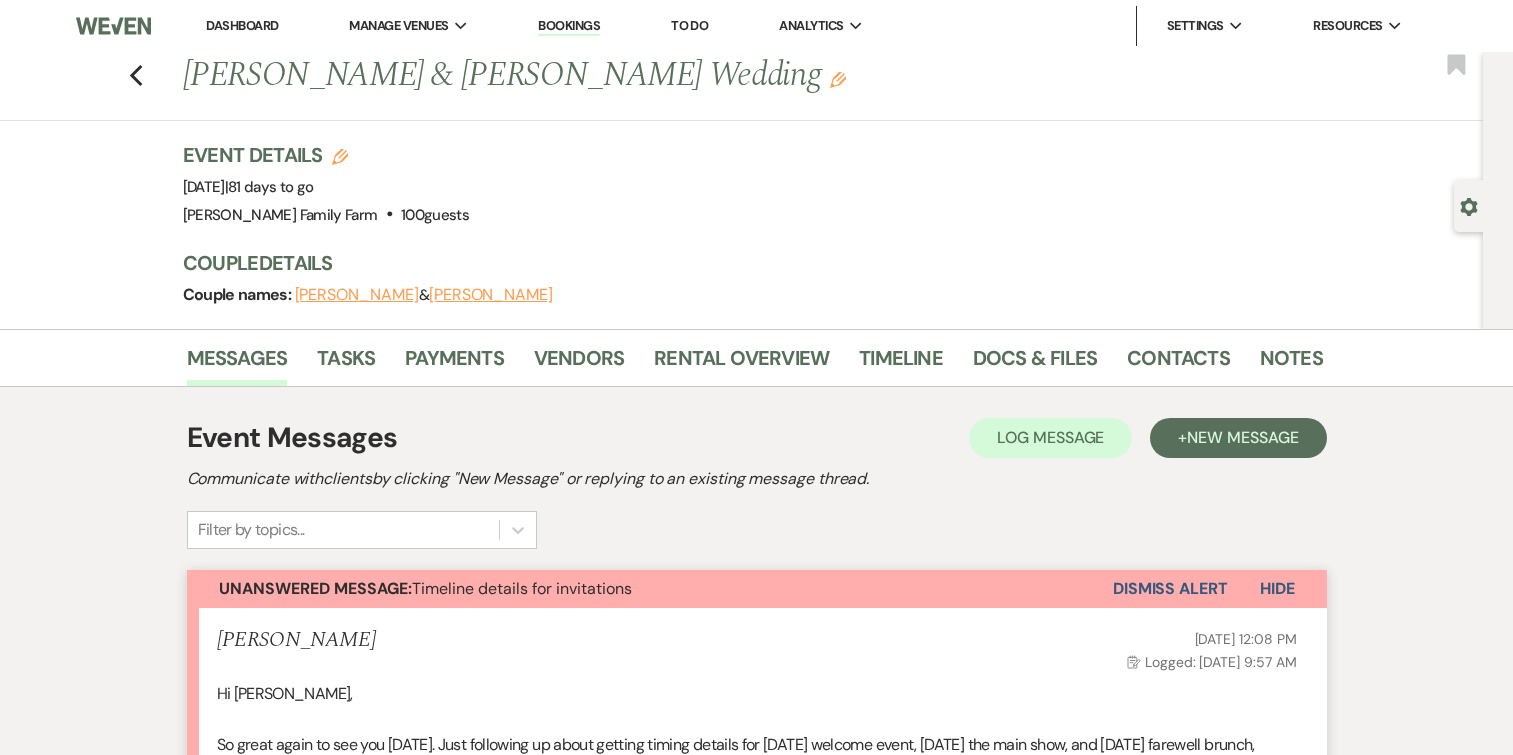 scroll, scrollTop: 196, scrollLeft: 0, axis: vertical 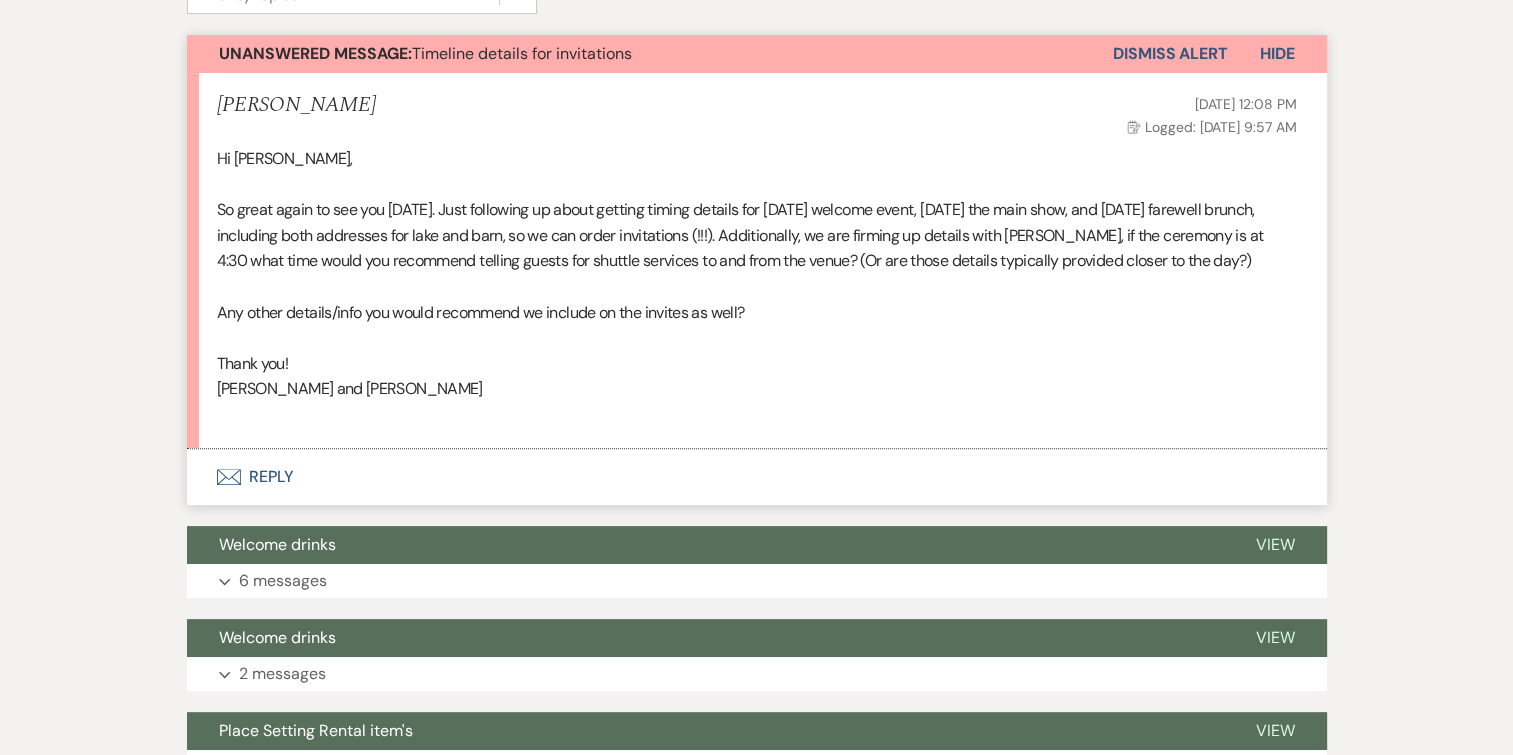 click on "Envelope Reply" at bounding box center (757, 477) 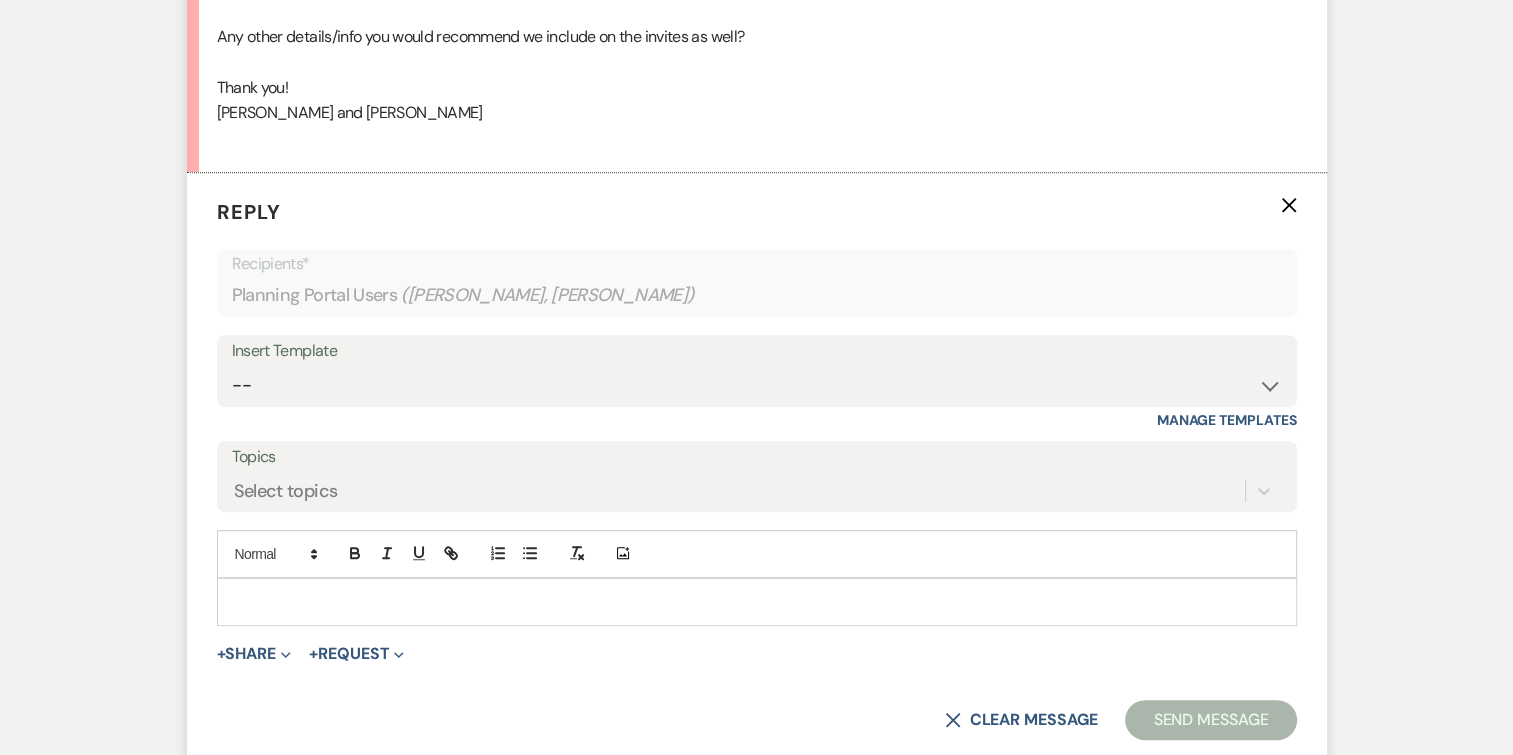 scroll, scrollTop: 812, scrollLeft: 0, axis: vertical 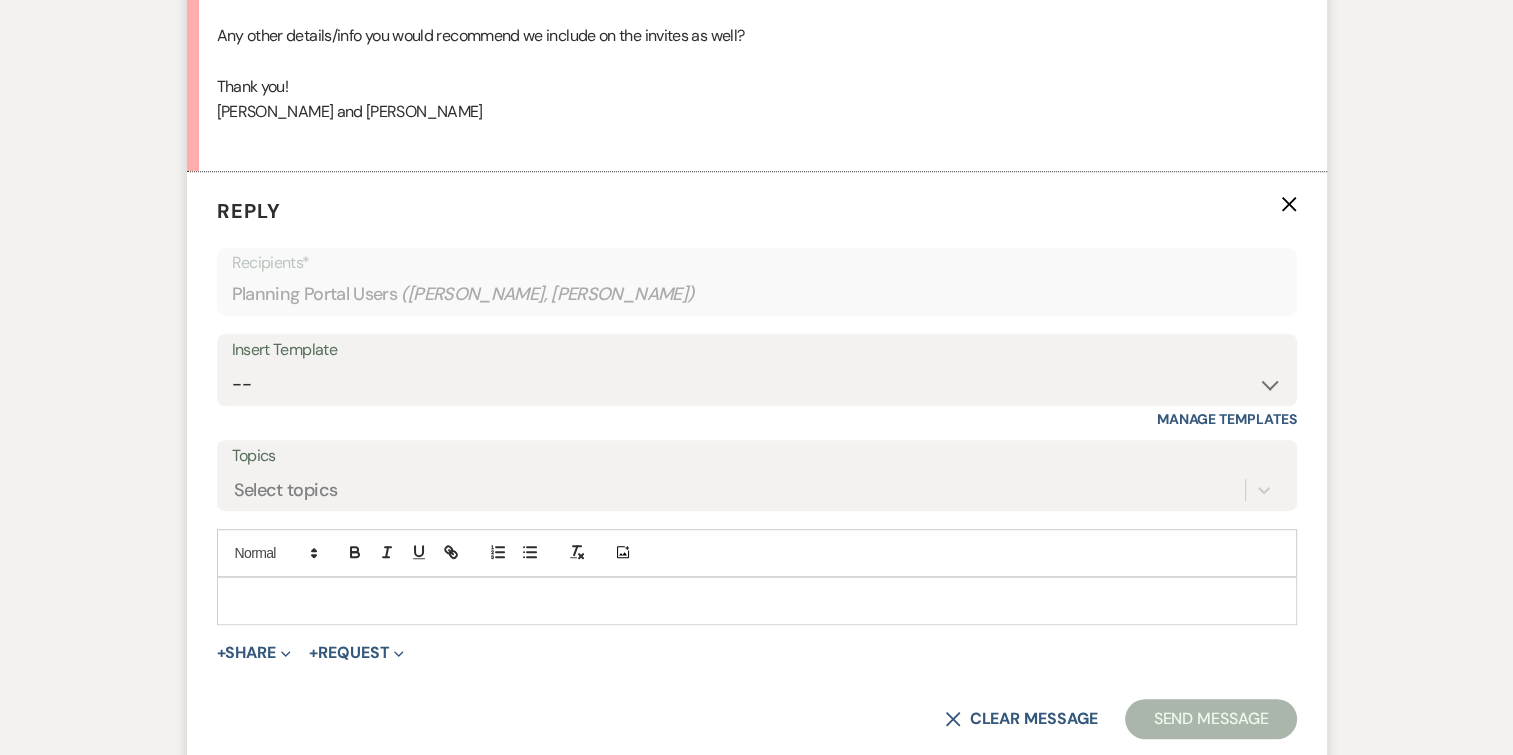 click at bounding box center [757, 601] 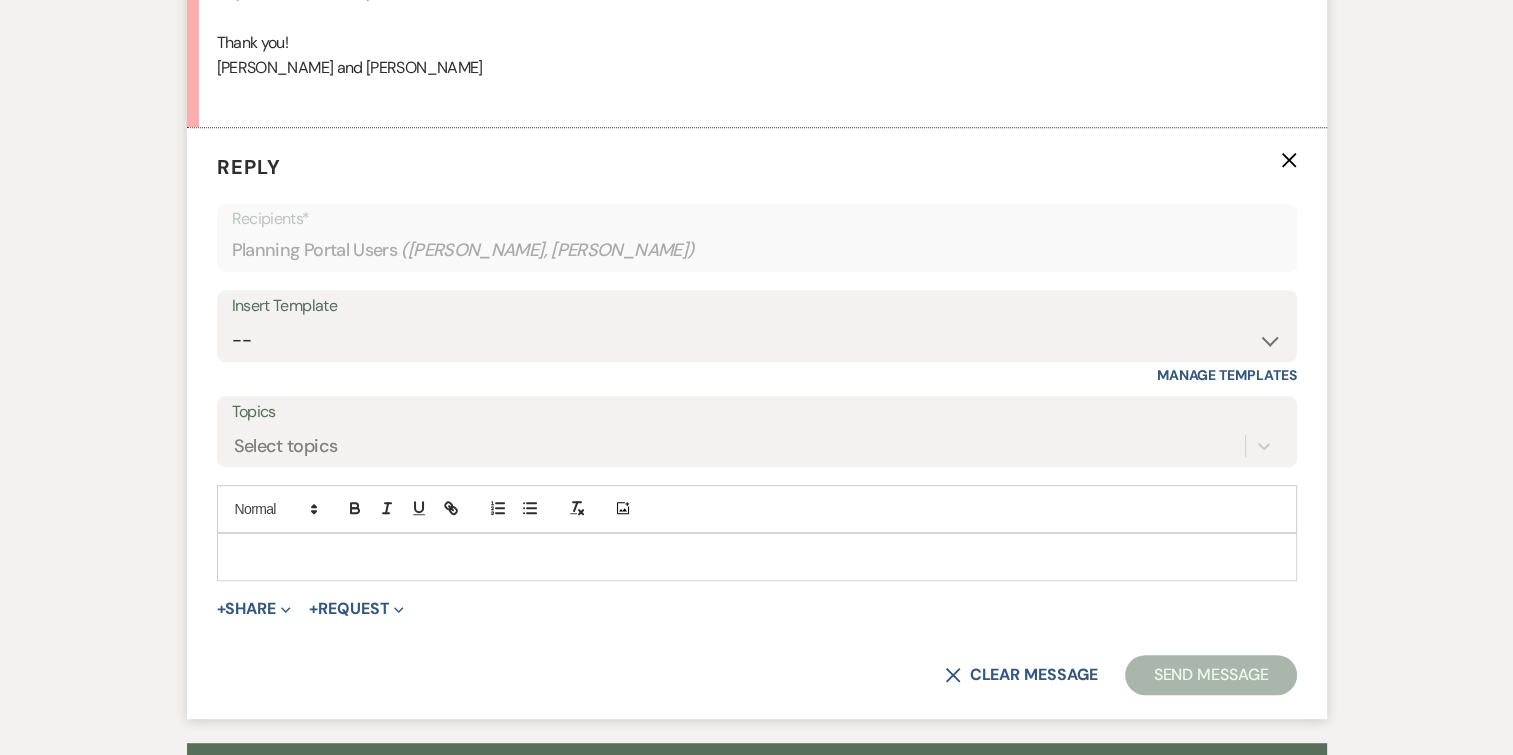 scroll, scrollTop: 860, scrollLeft: 0, axis: vertical 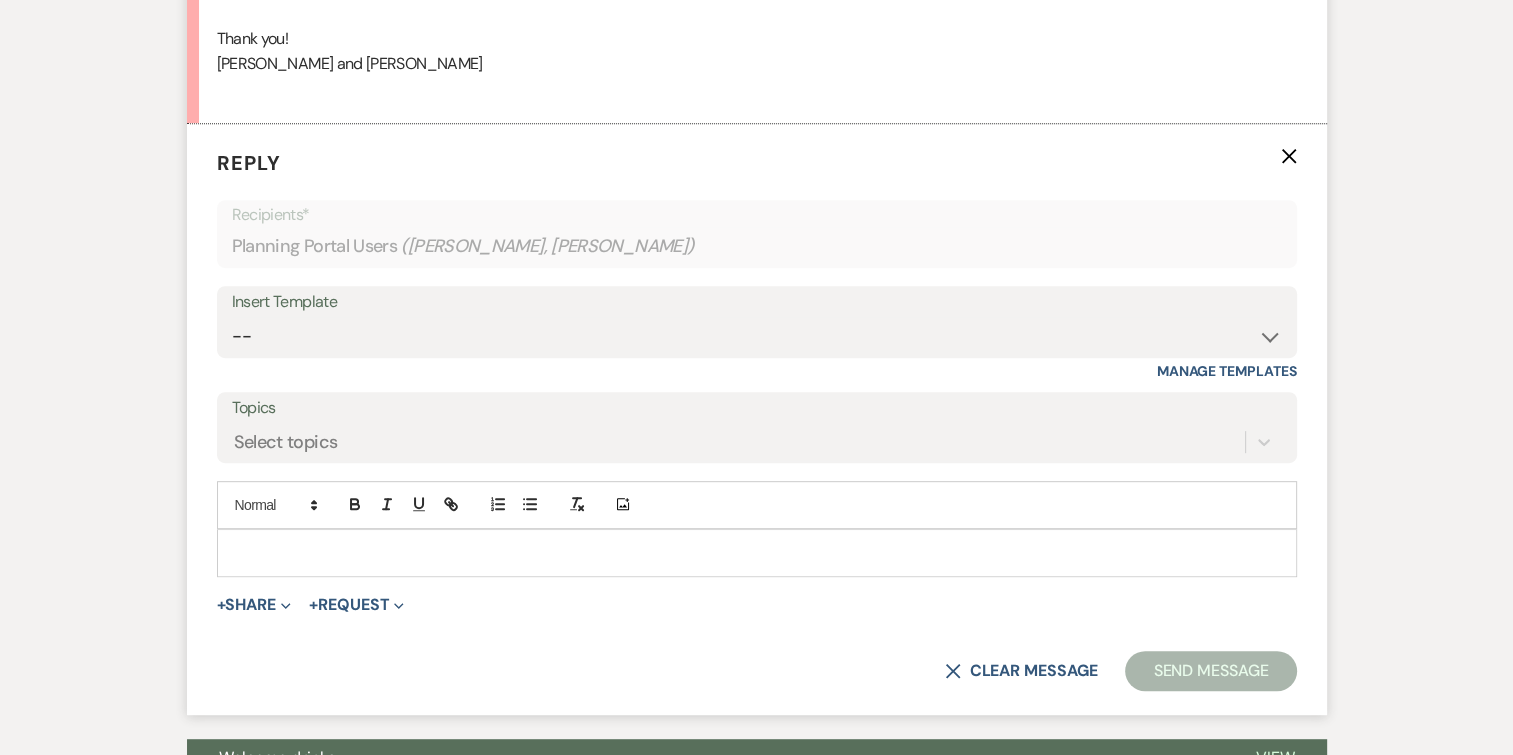type 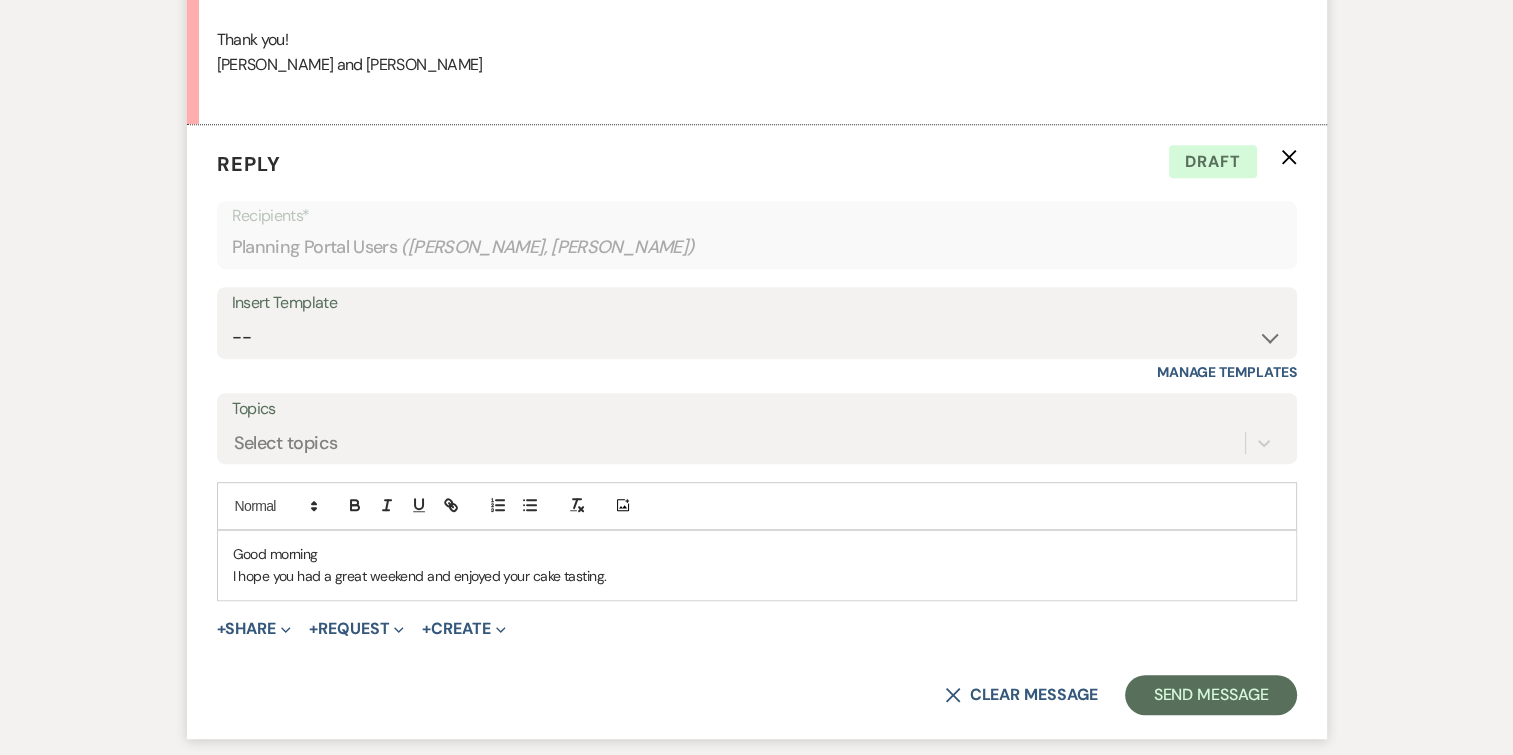 scroll, scrollTop: 1000, scrollLeft: 0, axis: vertical 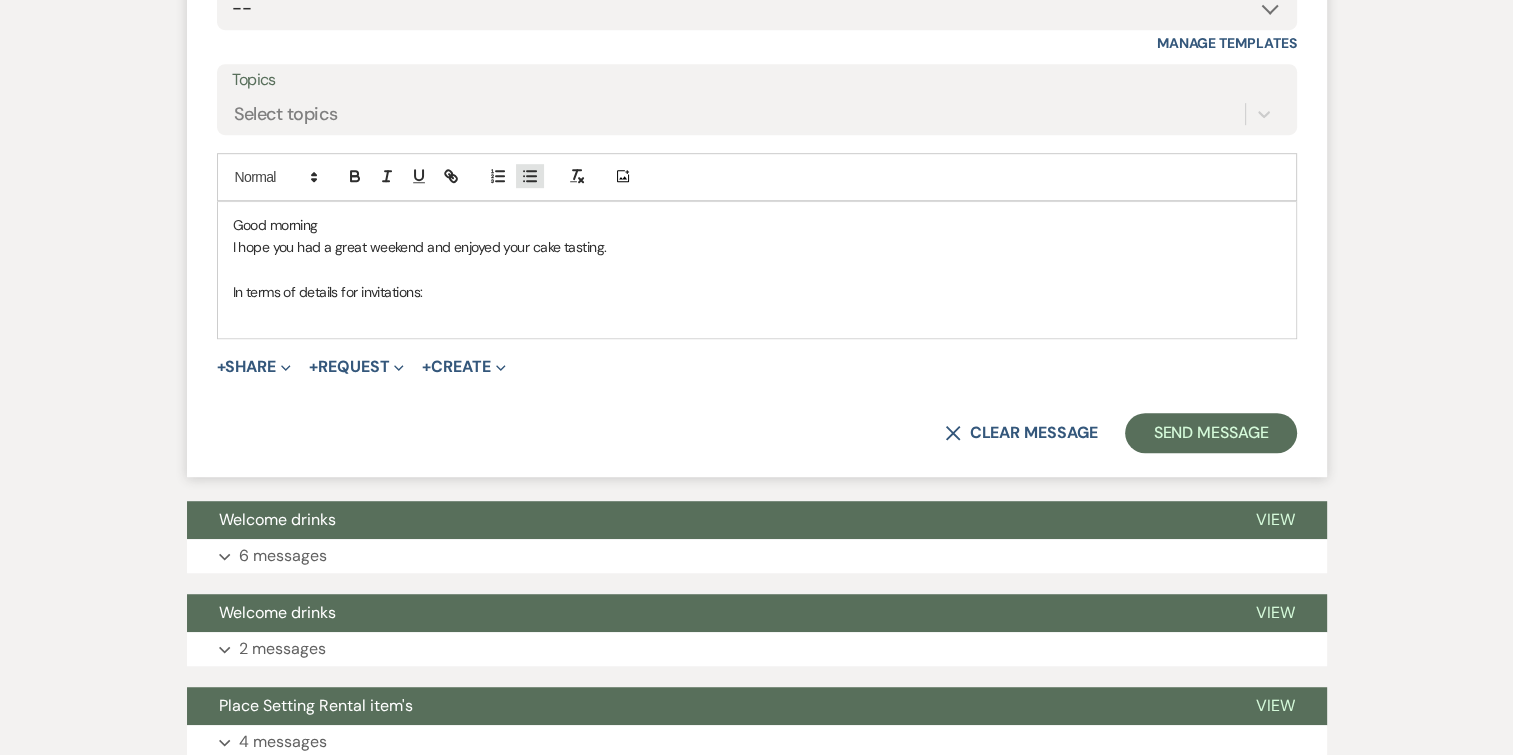click 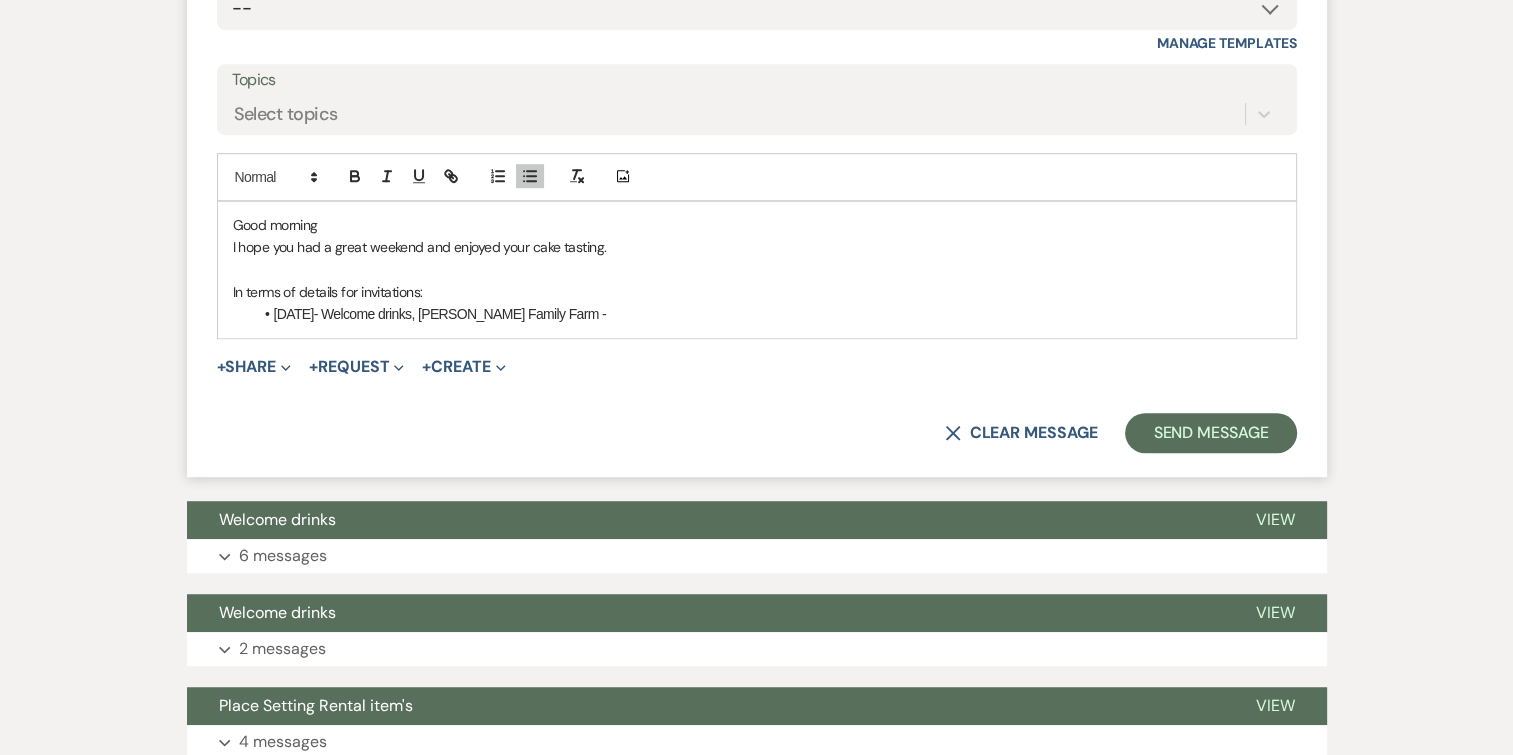 click on "Friday October 11th- Welcome drinks, Ryan Family Farm -" at bounding box center [767, 314] 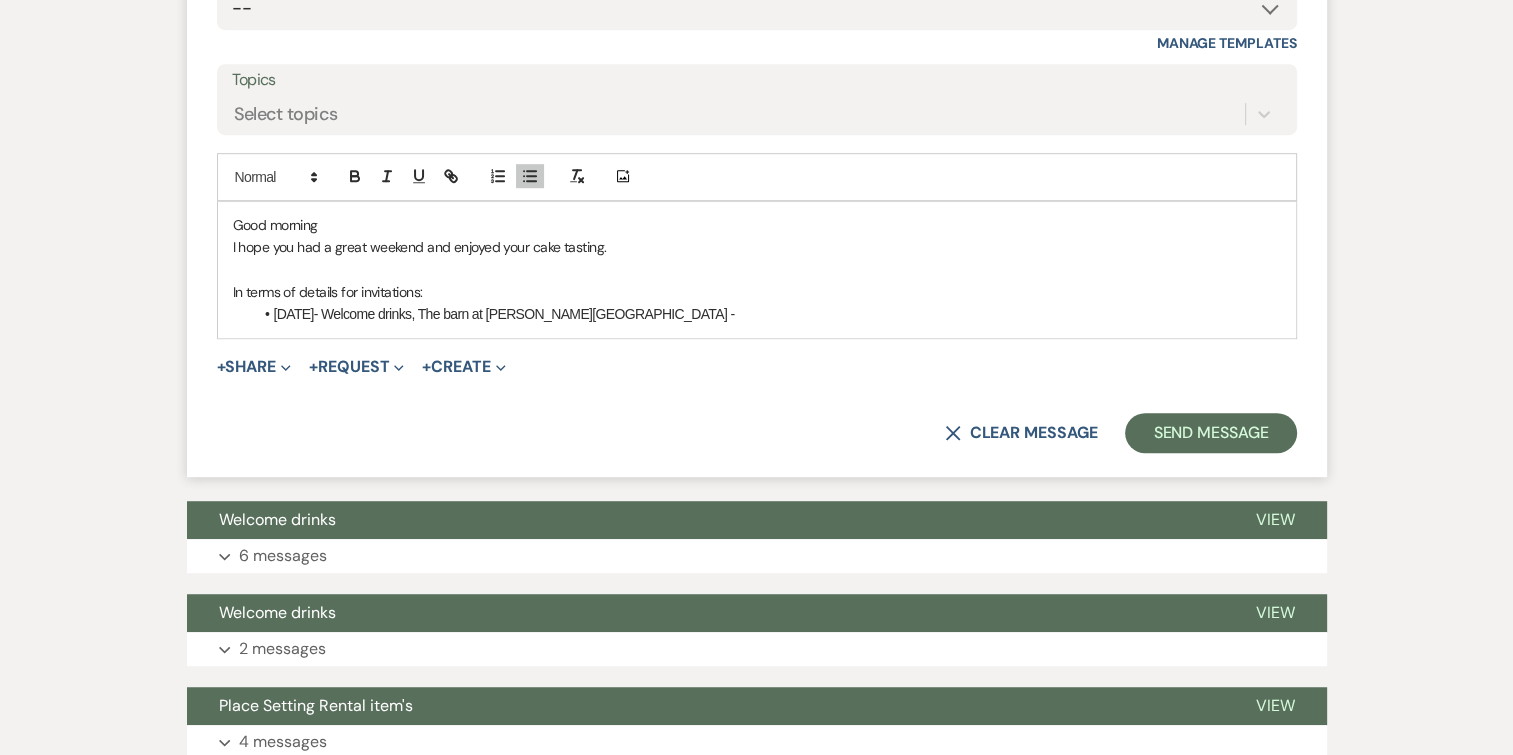 click on "Friday October 11th- Welcome drinks, The barn at Ryan Family Farm -" at bounding box center [767, 314] 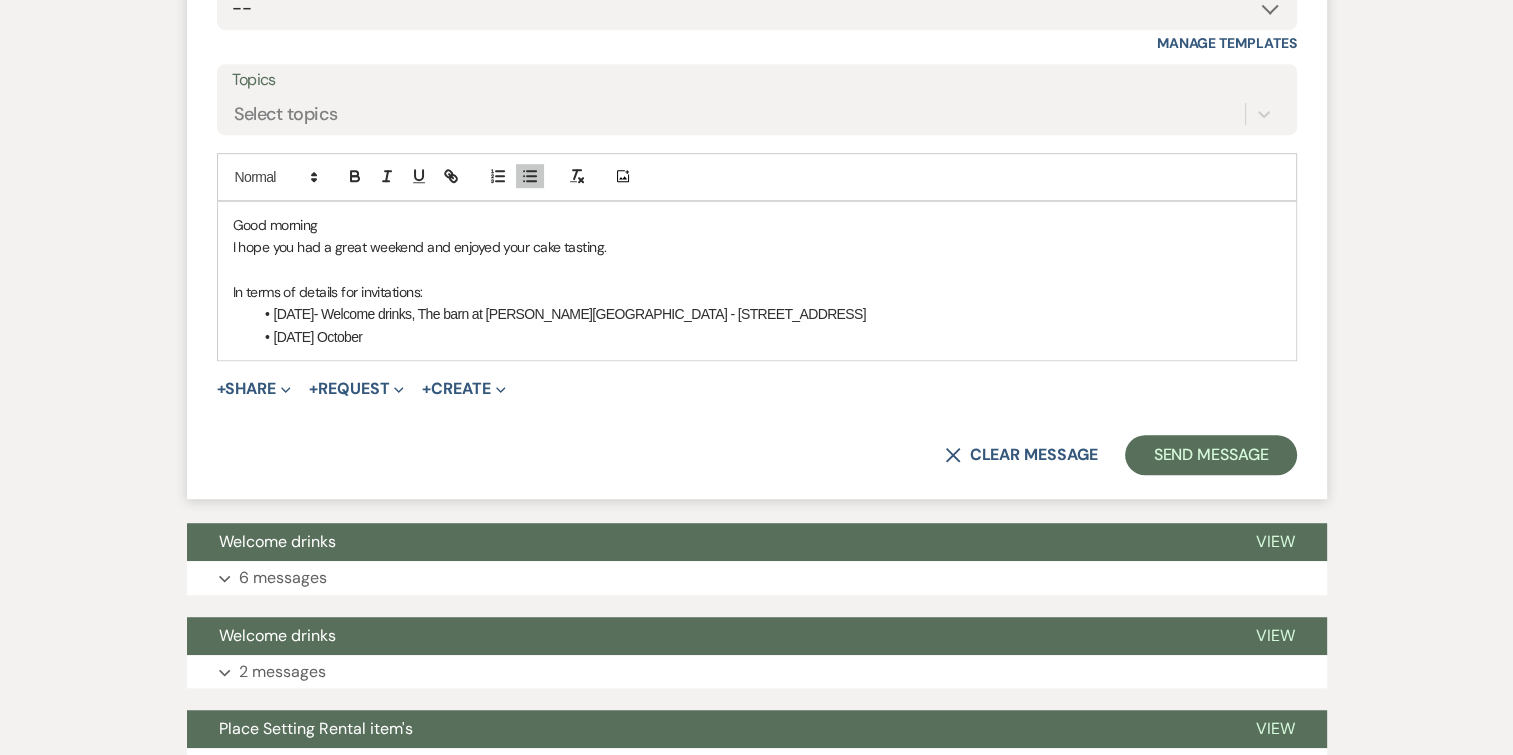click on "Friday October 11th- Welcome drinks, The barn at Ryan Family Farm - 2517 Route 82, Lagrangeville, NY 12540" at bounding box center [767, 314] 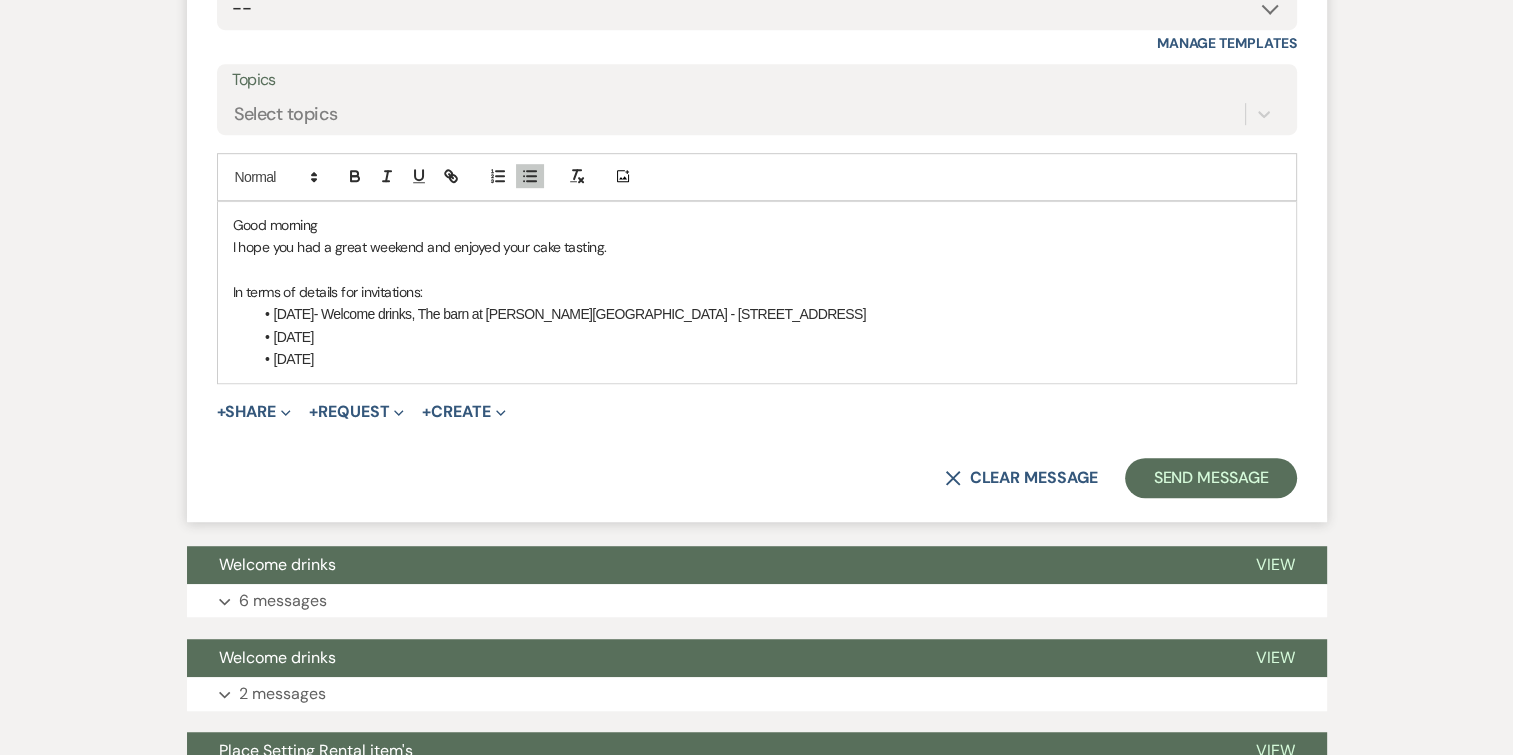 click on "Saturday October 11th" at bounding box center (767, 337) 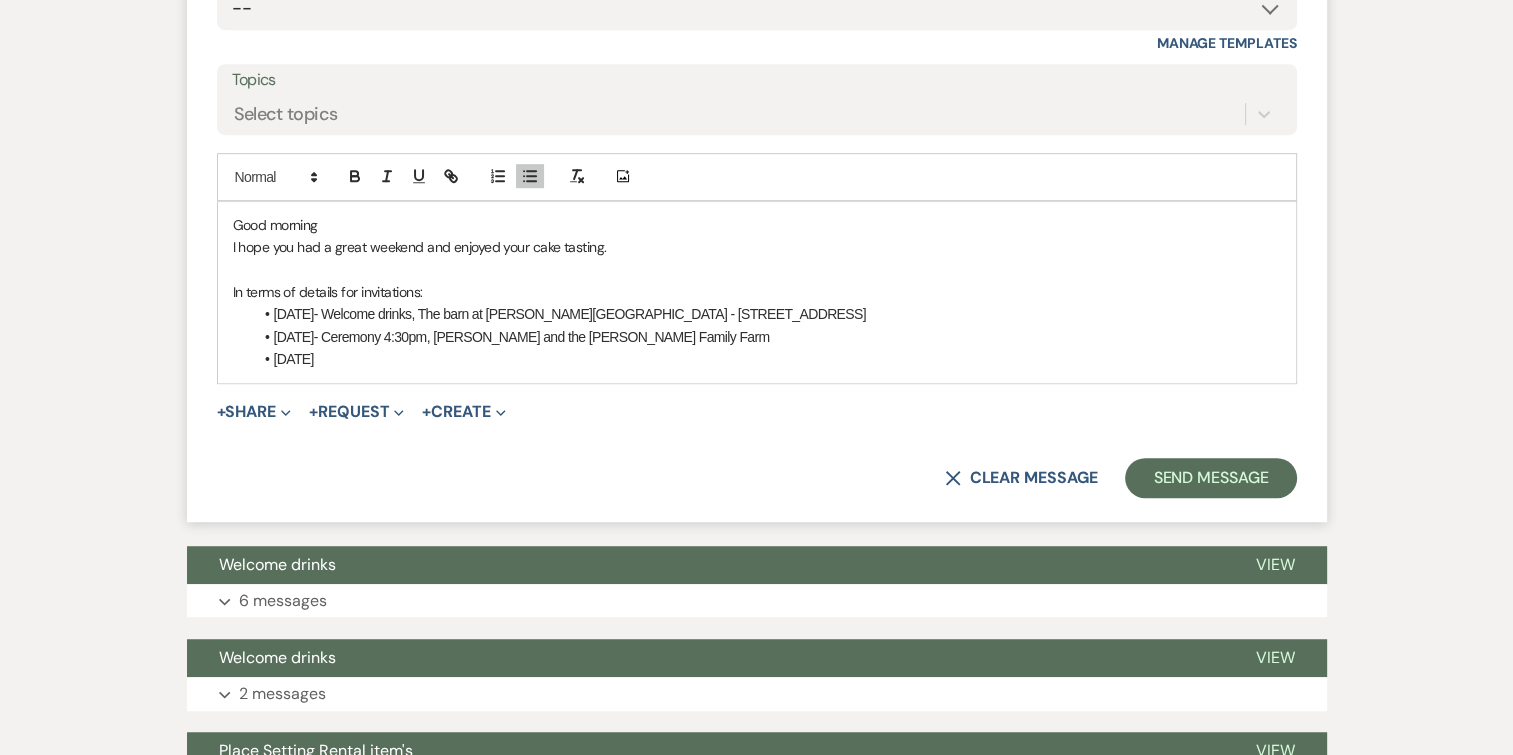 click on "Saturday October 11th- Ceremony 4:30pm, Lake Marjorie and the Ryan Family Farm" at bounding box center (767, 337) 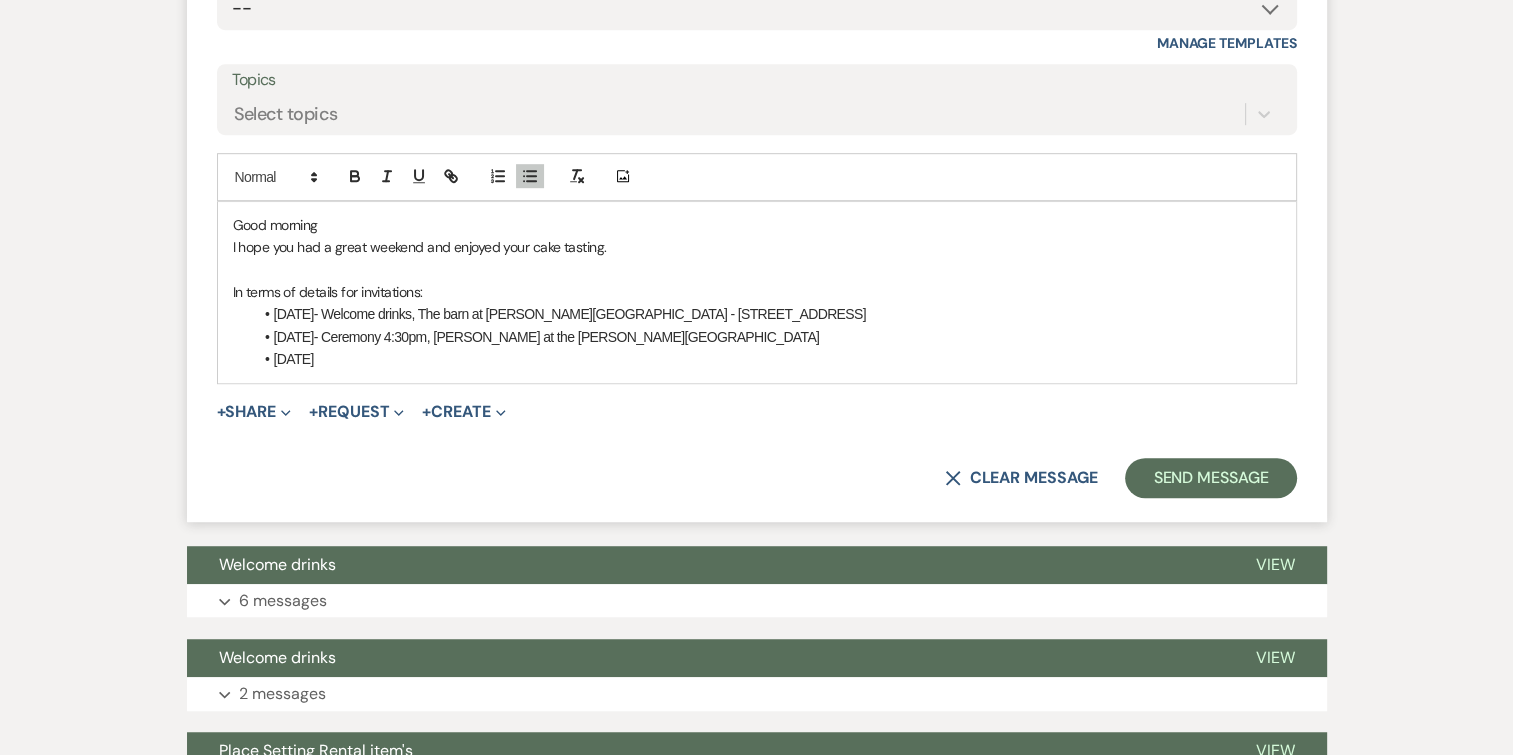 click on "Saturday October 11th- Ceremony 4:30pm, Lake Marjorie at the Ryan Family Farm" at bounding box center [767, 337] 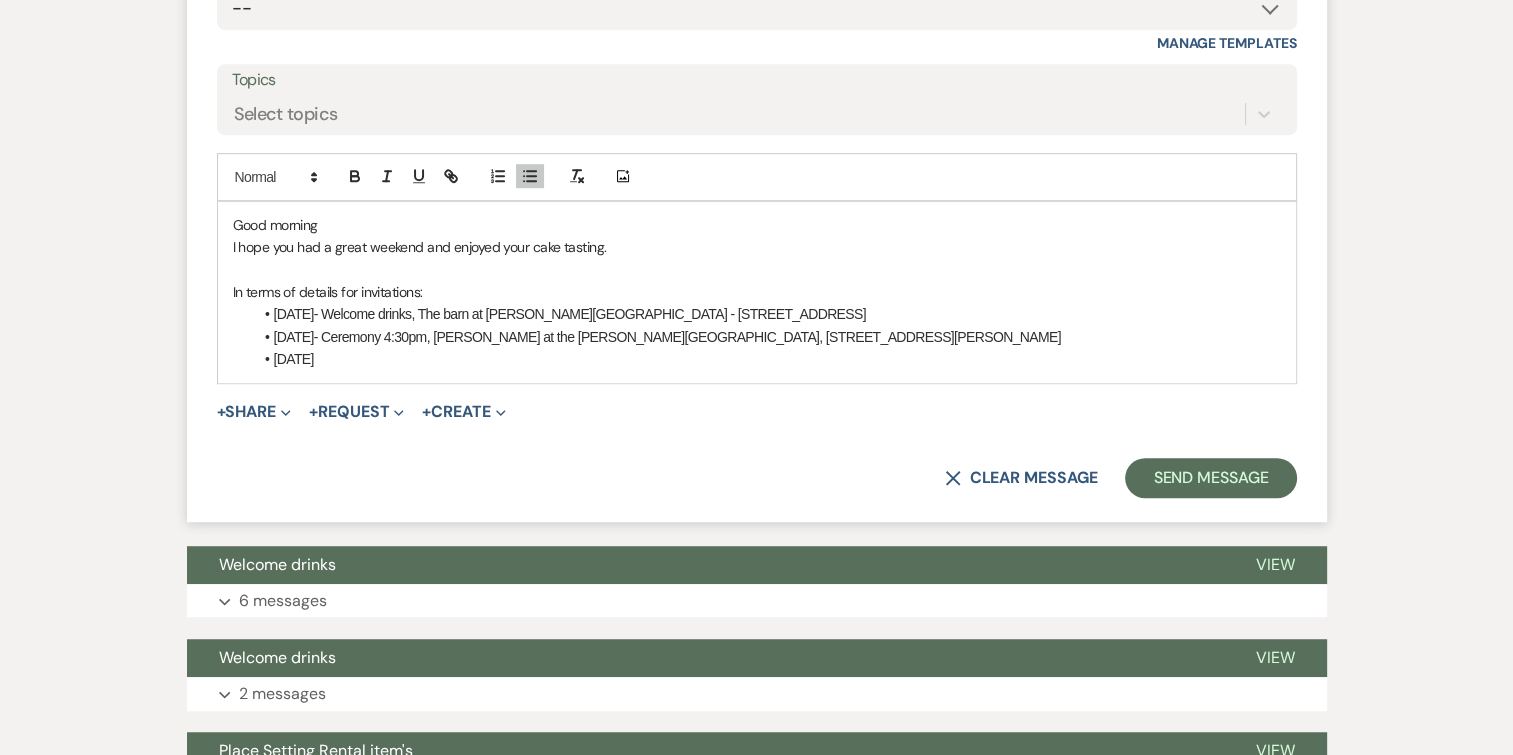 click on "Saturday October 11th- Ceremony 4:30pm, Lake Marjorie at the Ryan Family Farm, 4 Marjorie lane" at bounding box center [767, 337] 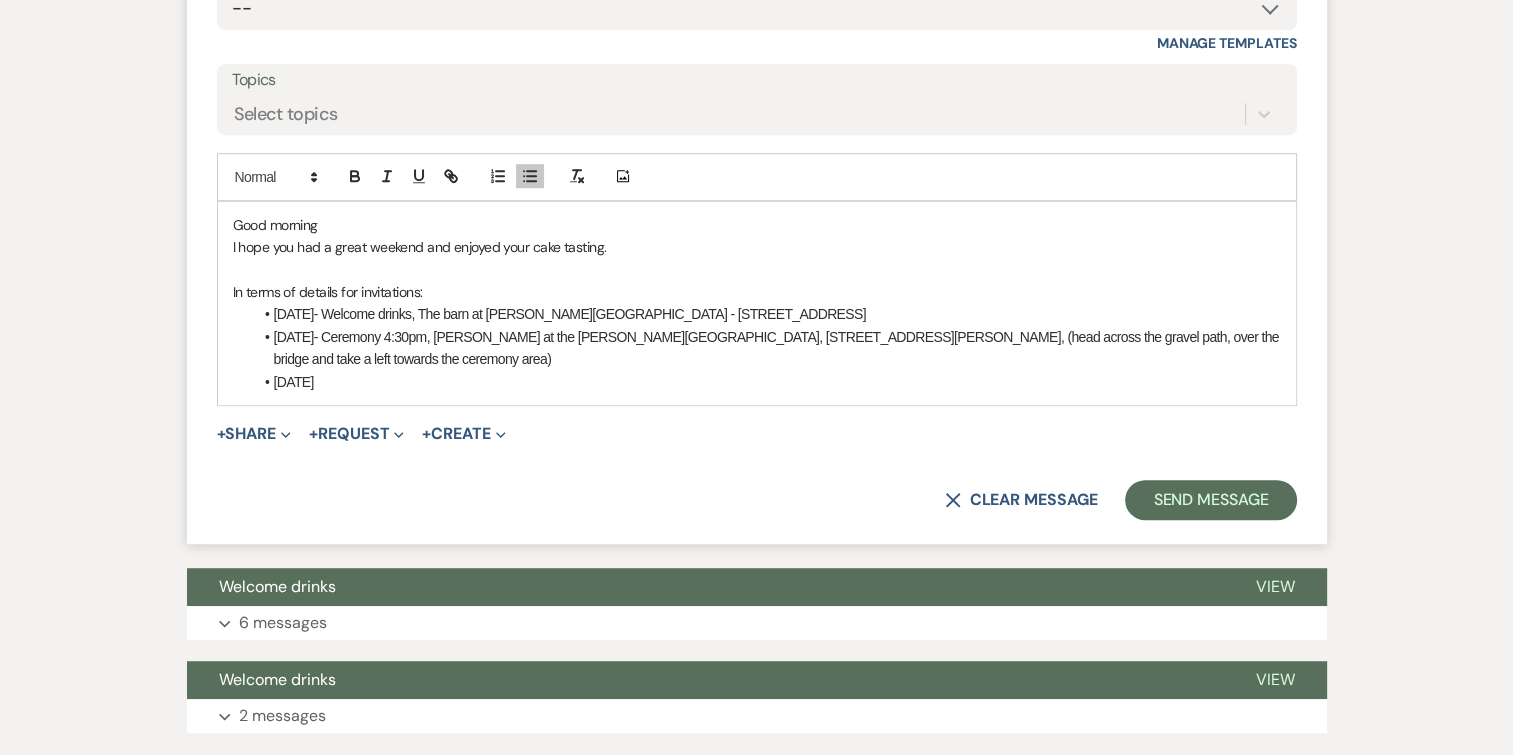 click on "Saturday October 11th- Ceremony 4:30pm, Lake Marjorie at the Ryan Family Farm, 4 Marjorie Lane, NY 12540, (head across the gravel path, over the bridge and take a left towards the ceremony area)" at bounding box center (767, 348) 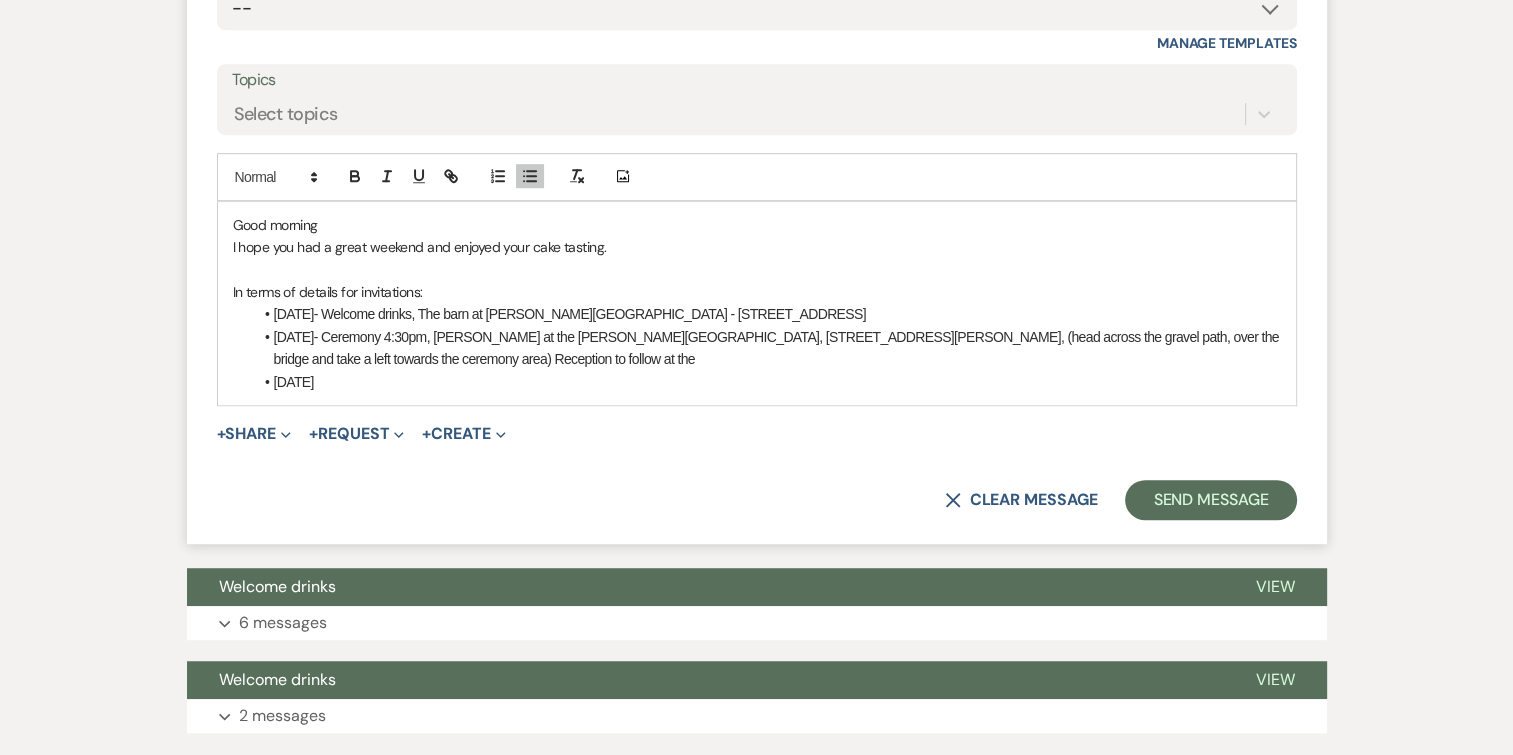 click on "Friday October 10th- Welcome drinks, The barn at Ryan Family Farm - 2517 Route 82, Lagrangeville, NY 12540" at bounding box center [767, 314] 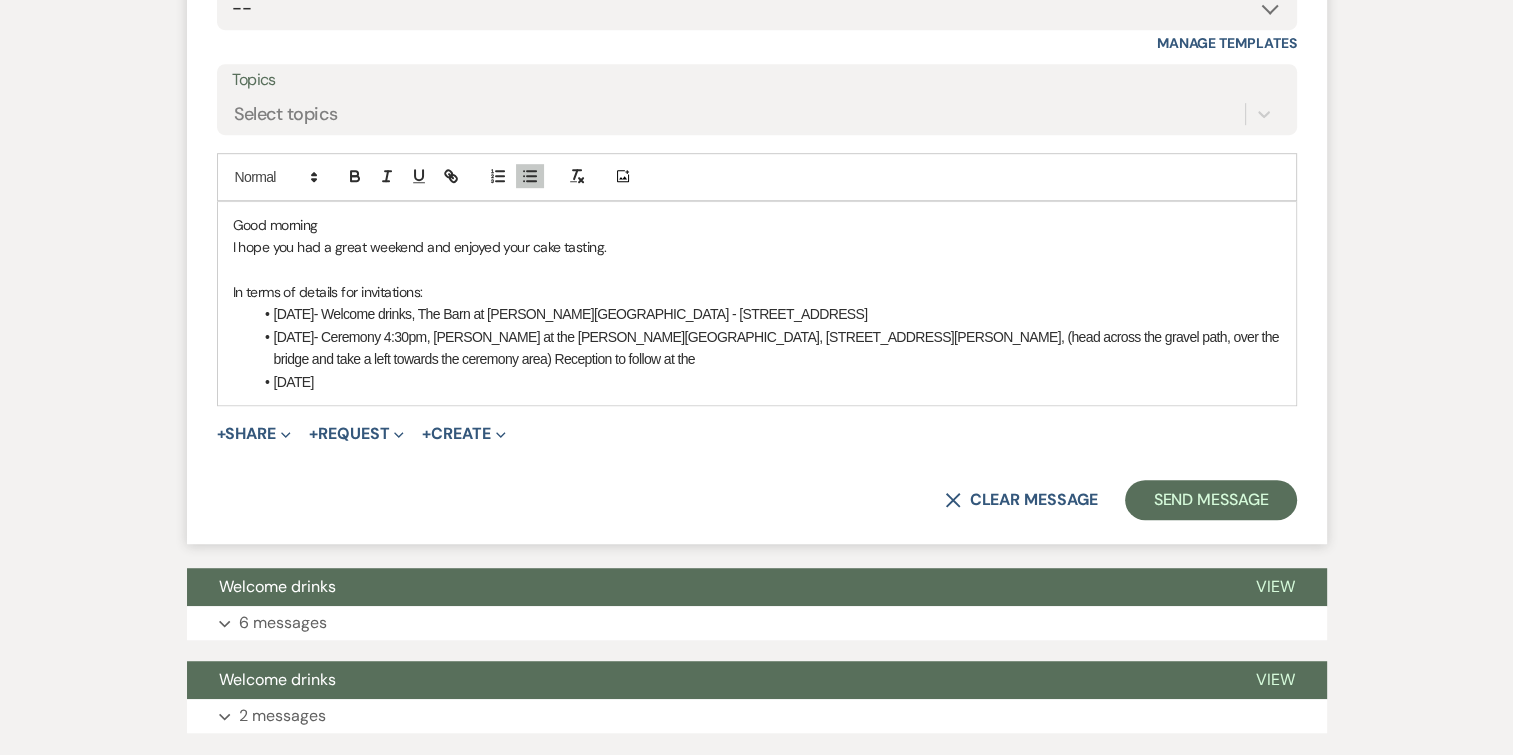 click on "Saturday October 11th- Ceremony 4:30pm, Lake Marjorie at the Ryan Family Farm, 4 Marjorie Lane, NY 12540, (head across the gravel path, over the bridge and take a left towards the ceremony area) Reception to follow at the" at bounding box center [767, 348] 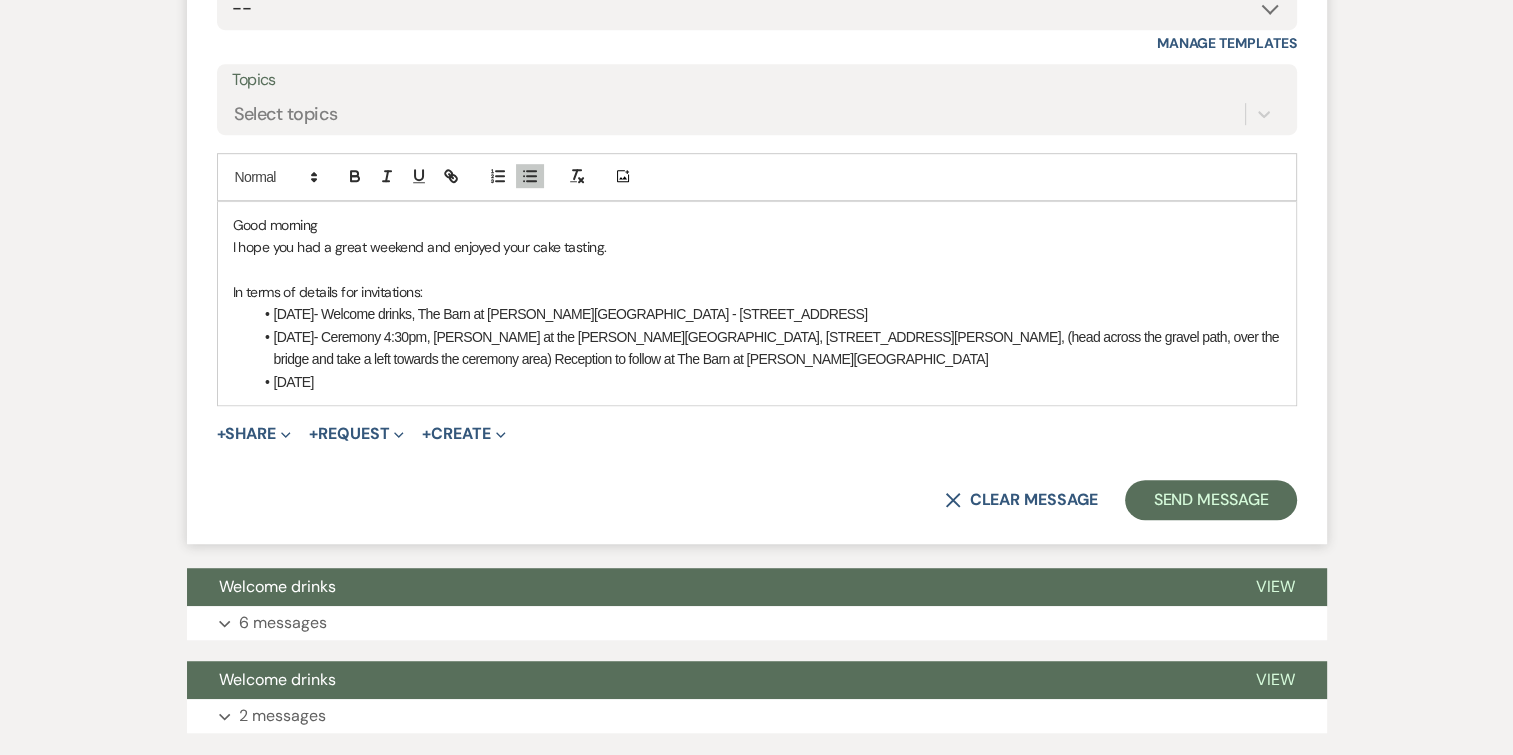 drag, startPoint x: 913, startPoint y: 313, endPoint x: 671, endPoint y: 315, distance: 242.00827 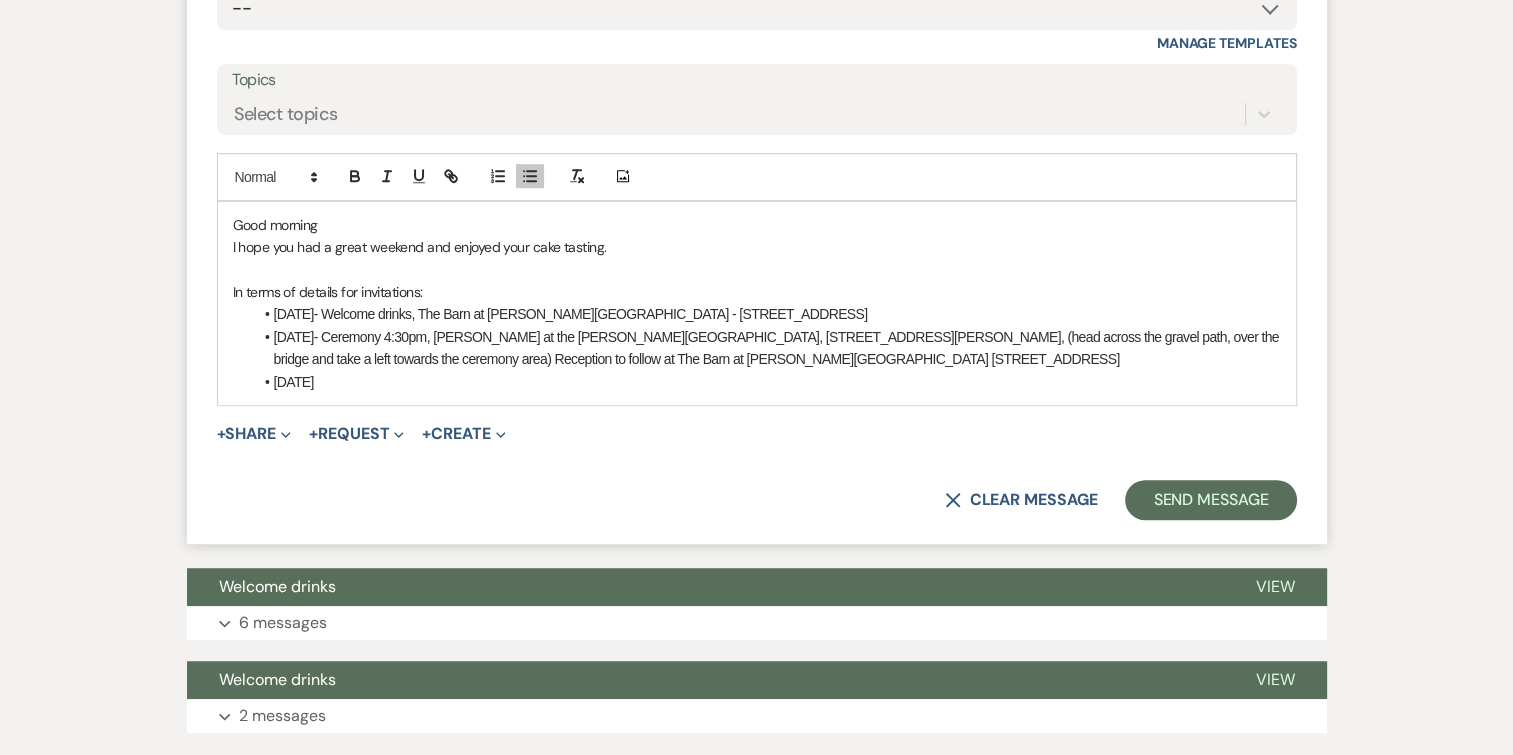 click on "I hope you had a great weekend and enjoyed your cake tasting." at bounding box center [757, 247] 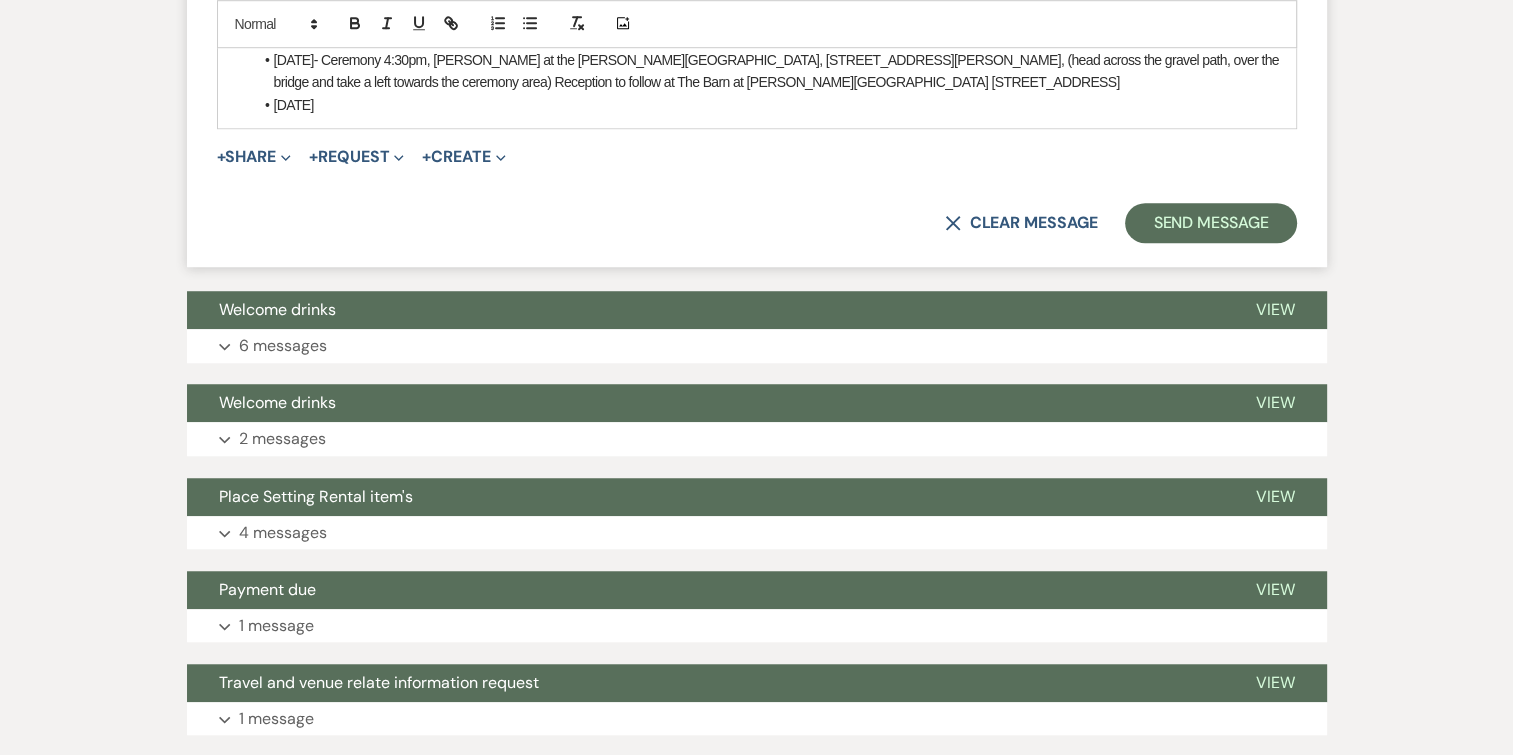 scroll, scrollTop: 1469, scrollLeft: 0, axis: vertical 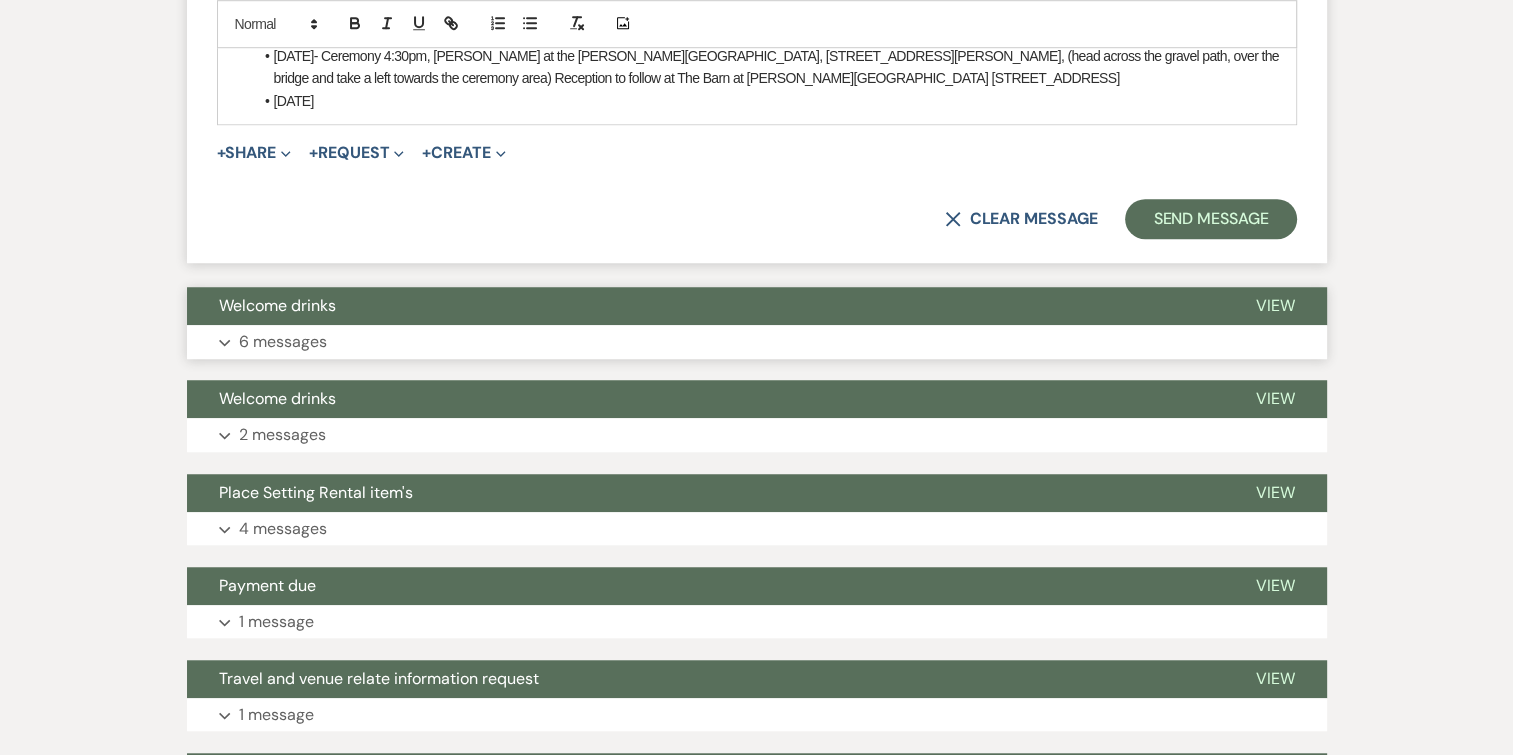 click on "Expand 6 messages" at bounding box center (757, 342) 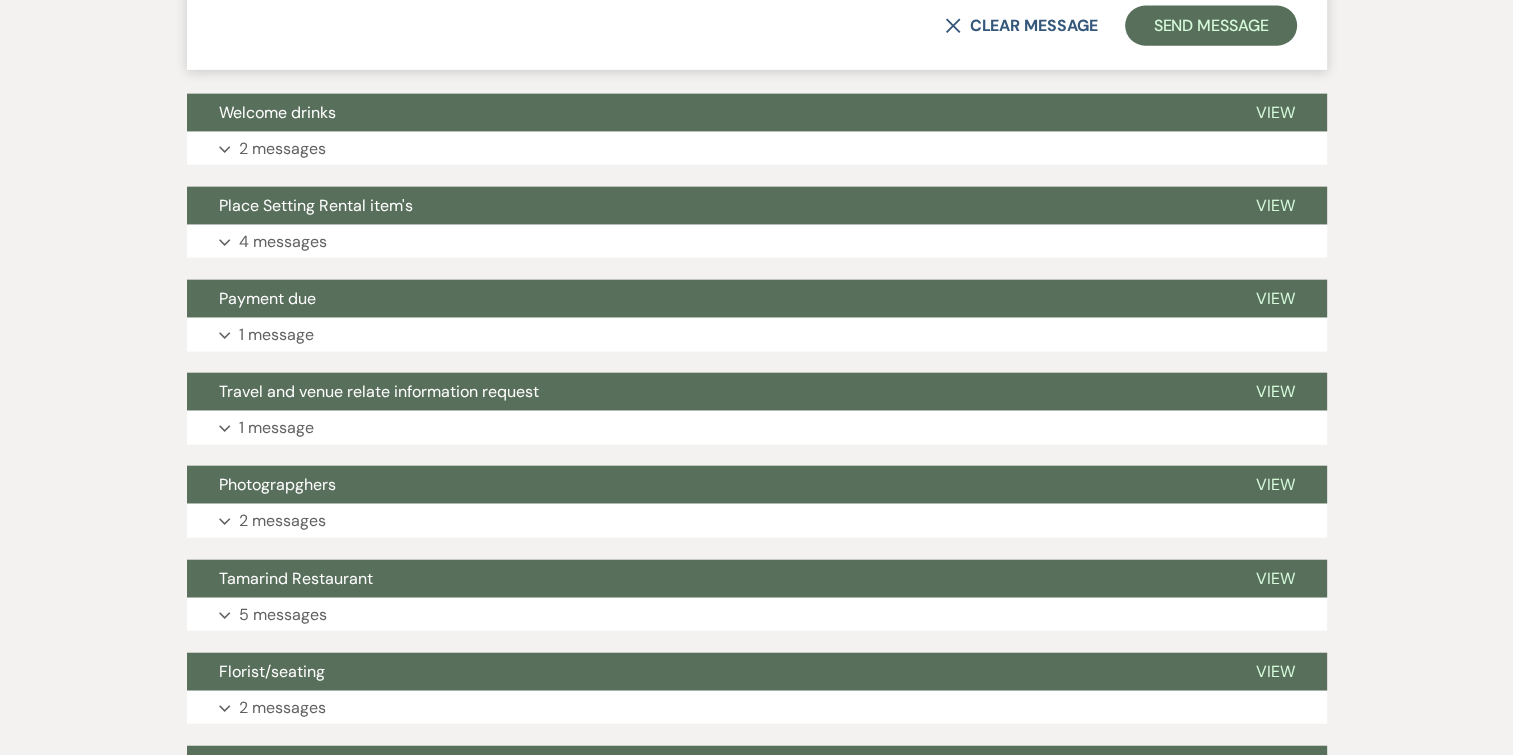 scroll, scrollTop: 4687, scrollLeft: 0, axis: vertical 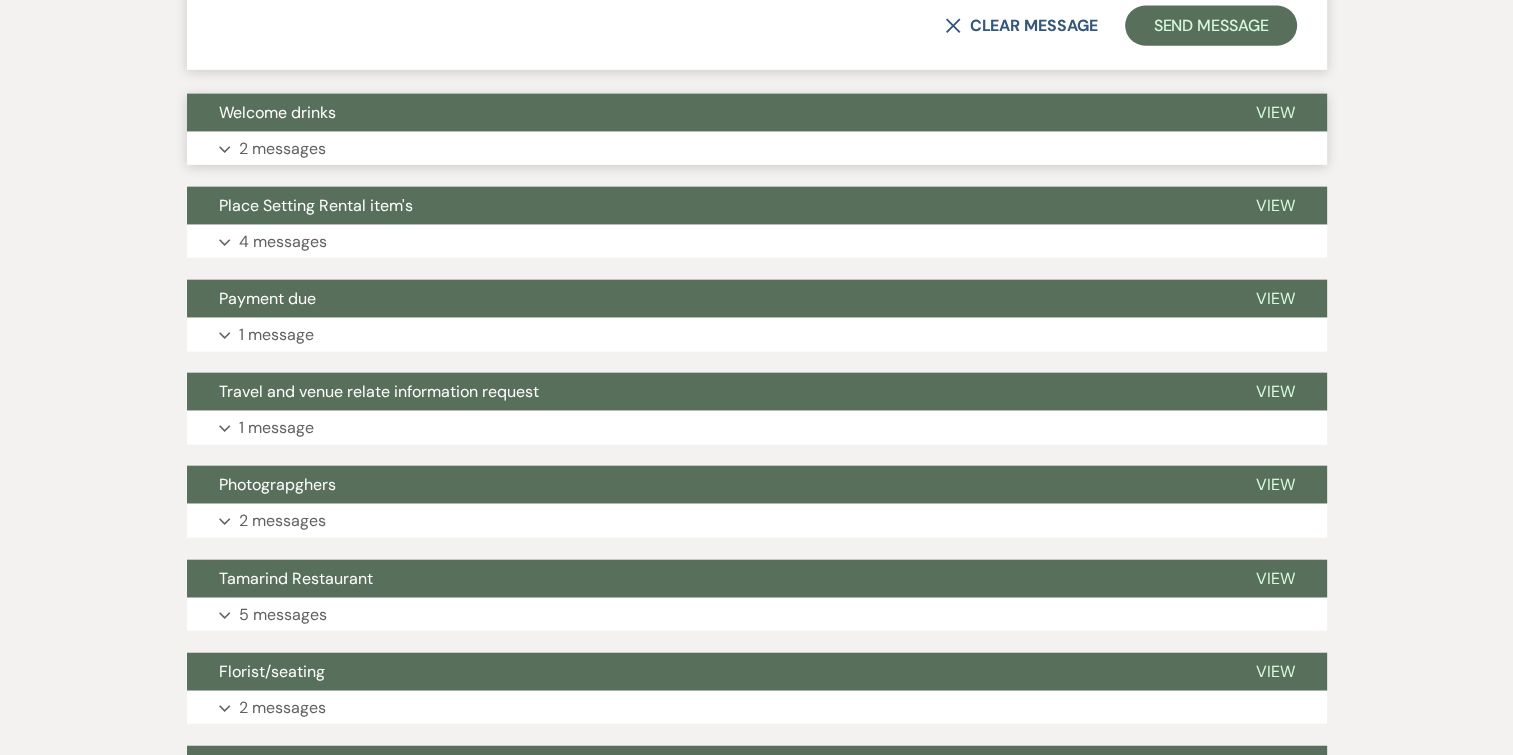 click on "Expand 2 messages" at bounding box center (757, 149) 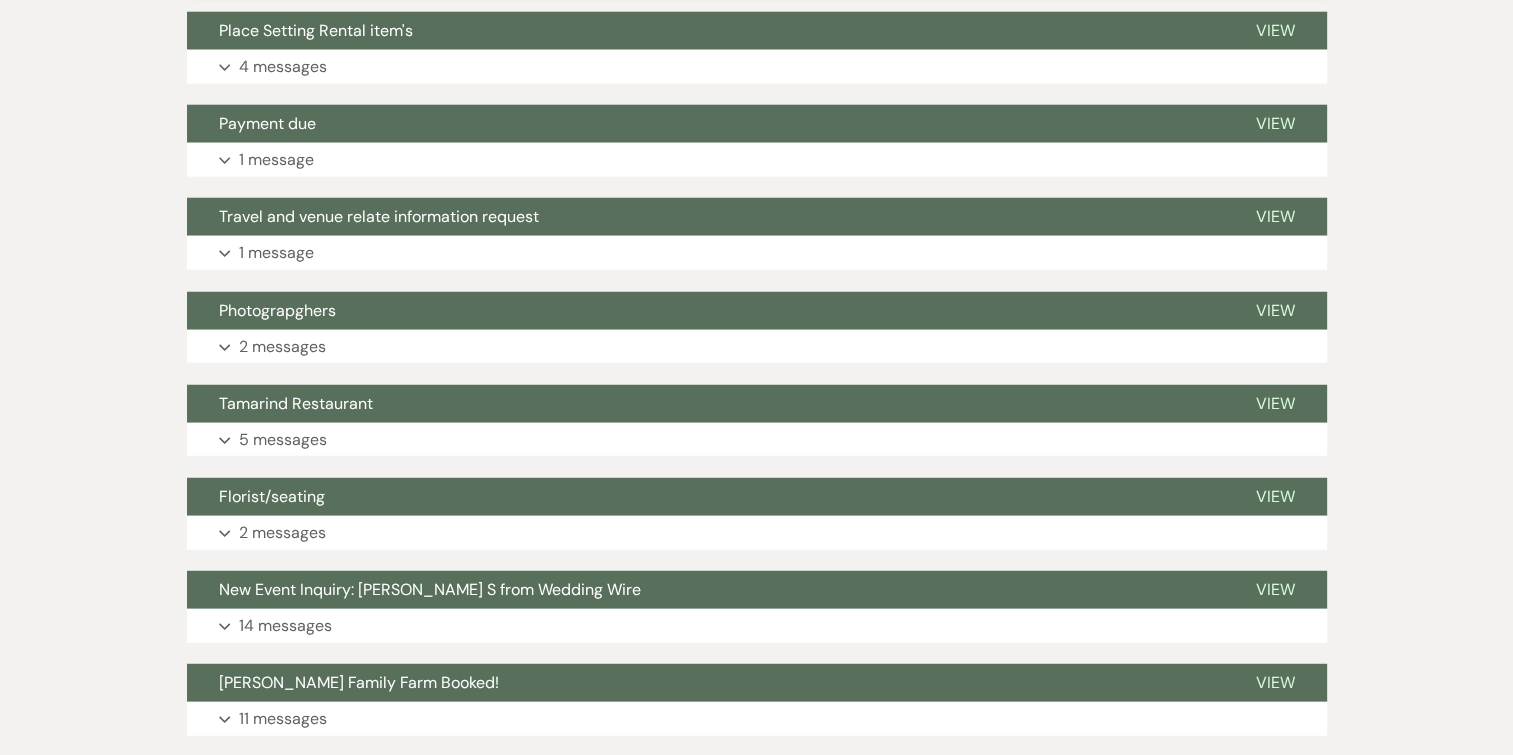 scroll, scrollTop: 5230, scrollLeft: 0, axis: vertical 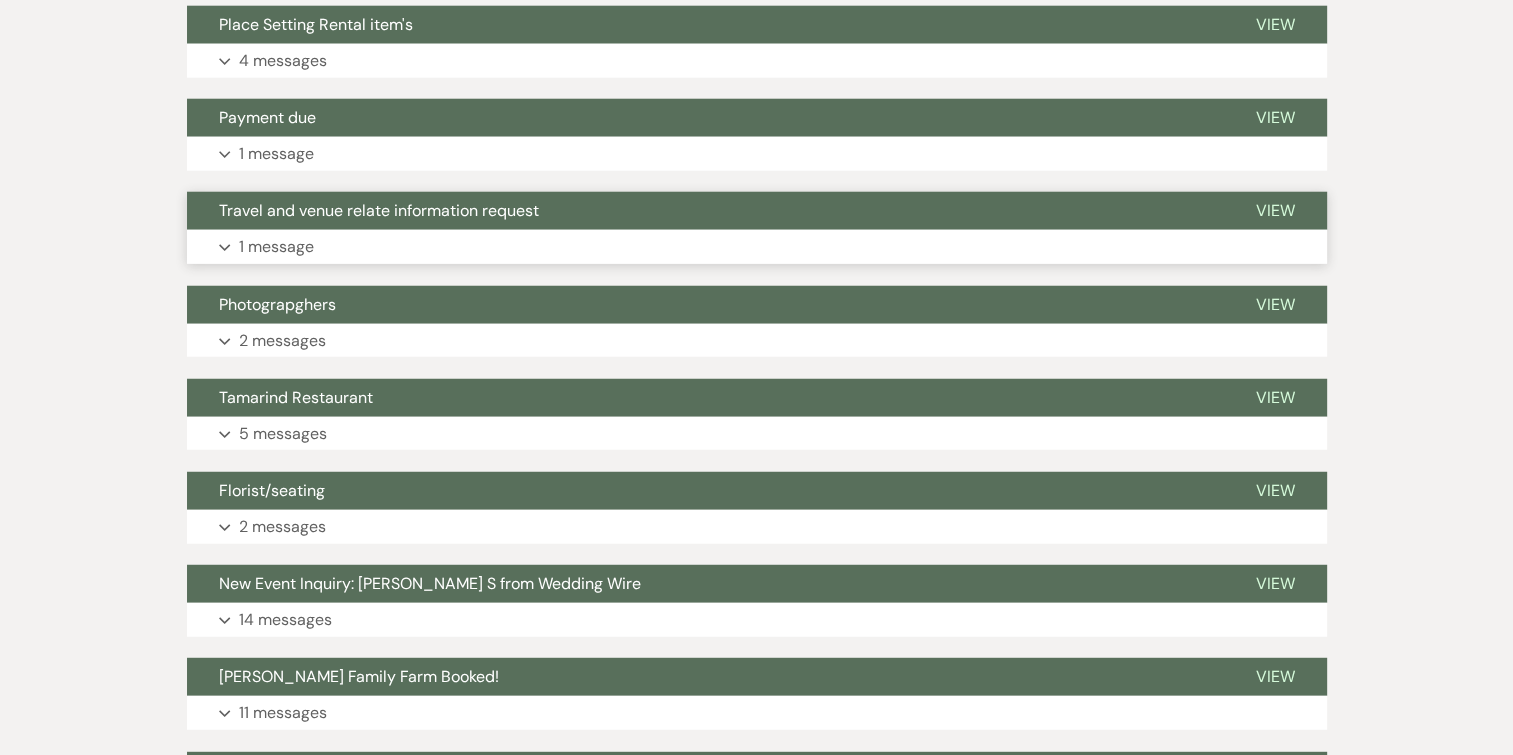 click on "Expand 1 message" at bounding box center (757, 247) 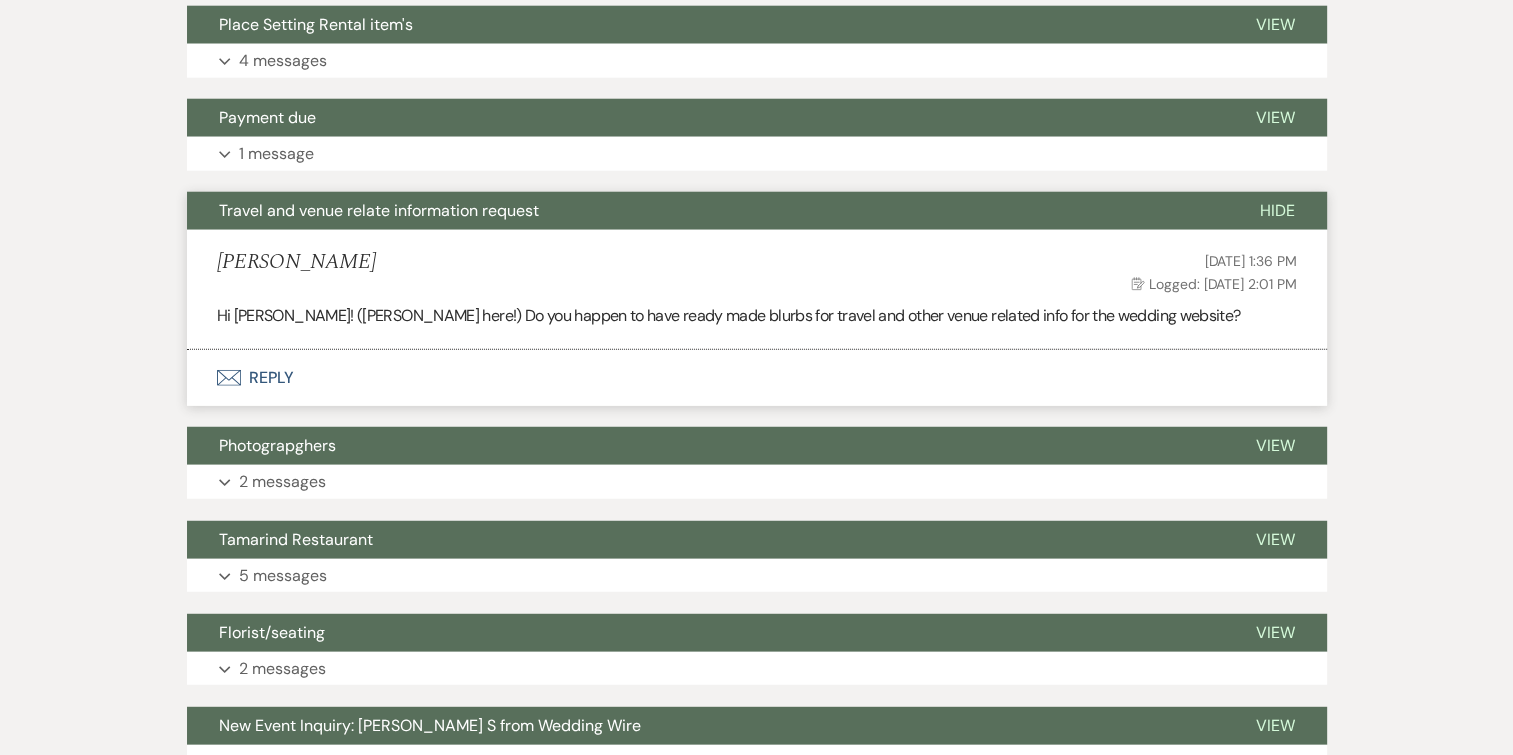 click on "Megan Larigan Mar 23, 2025, 1:36 PM Log Logged: Mar 27, 2025, 2:01 PM" at bounding box center (757, 272) 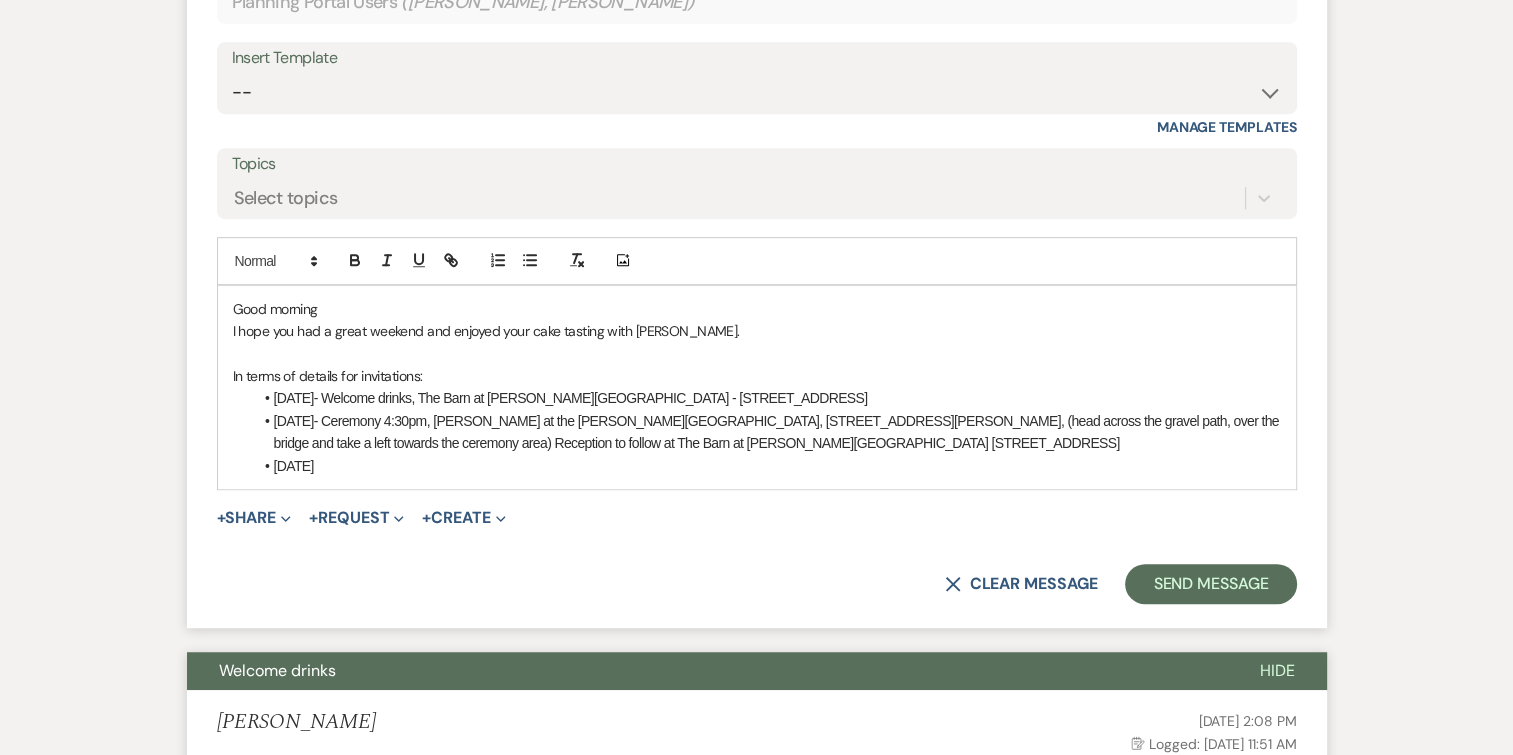 scroll, scrollTop: 1109, scrollLeft: 0, axis: vertical 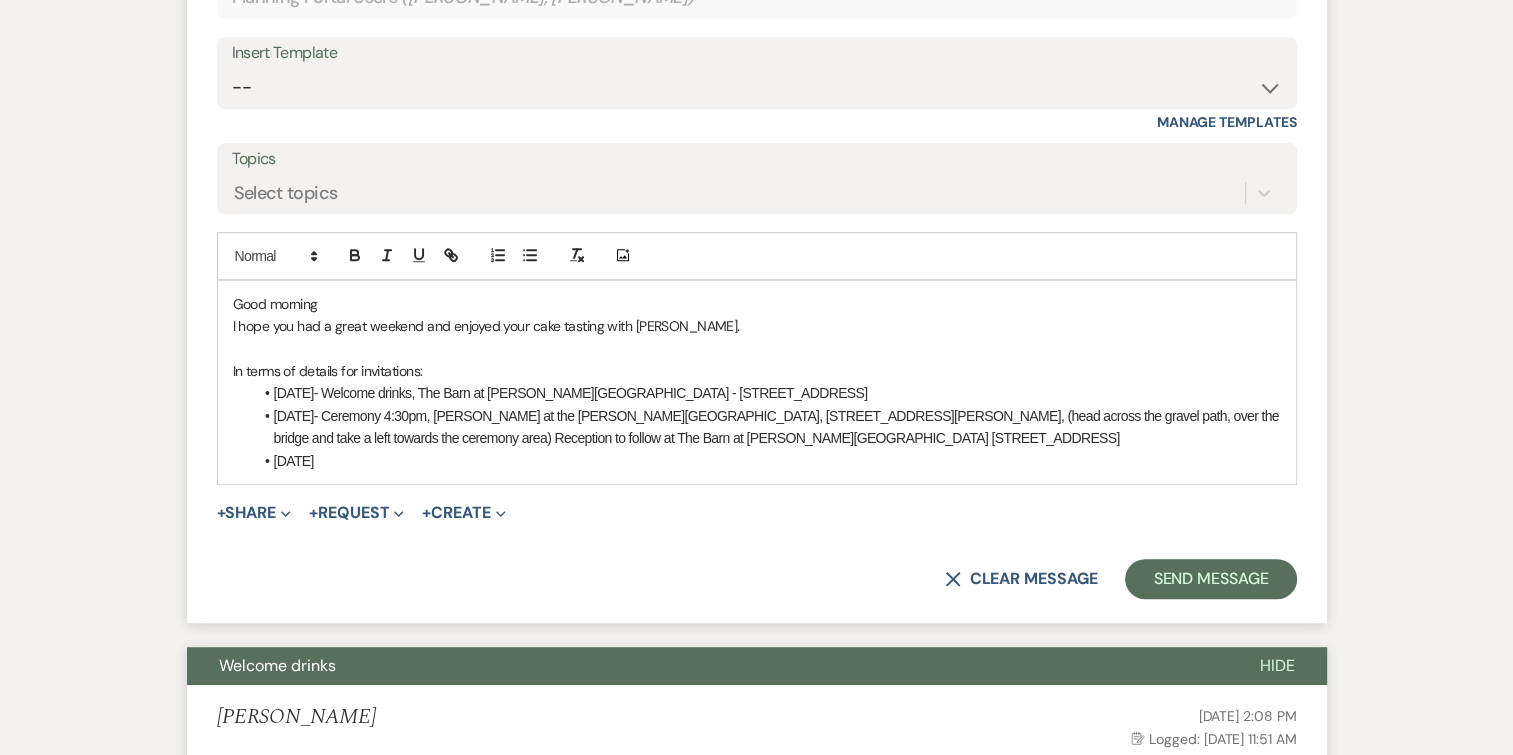 click on "Friday October 10th- Welcome drinks, The Barn at Ryan Family Farm - 2517 Route 82, Lagrangeville, NY 12540" at bounding box center (767, 393) 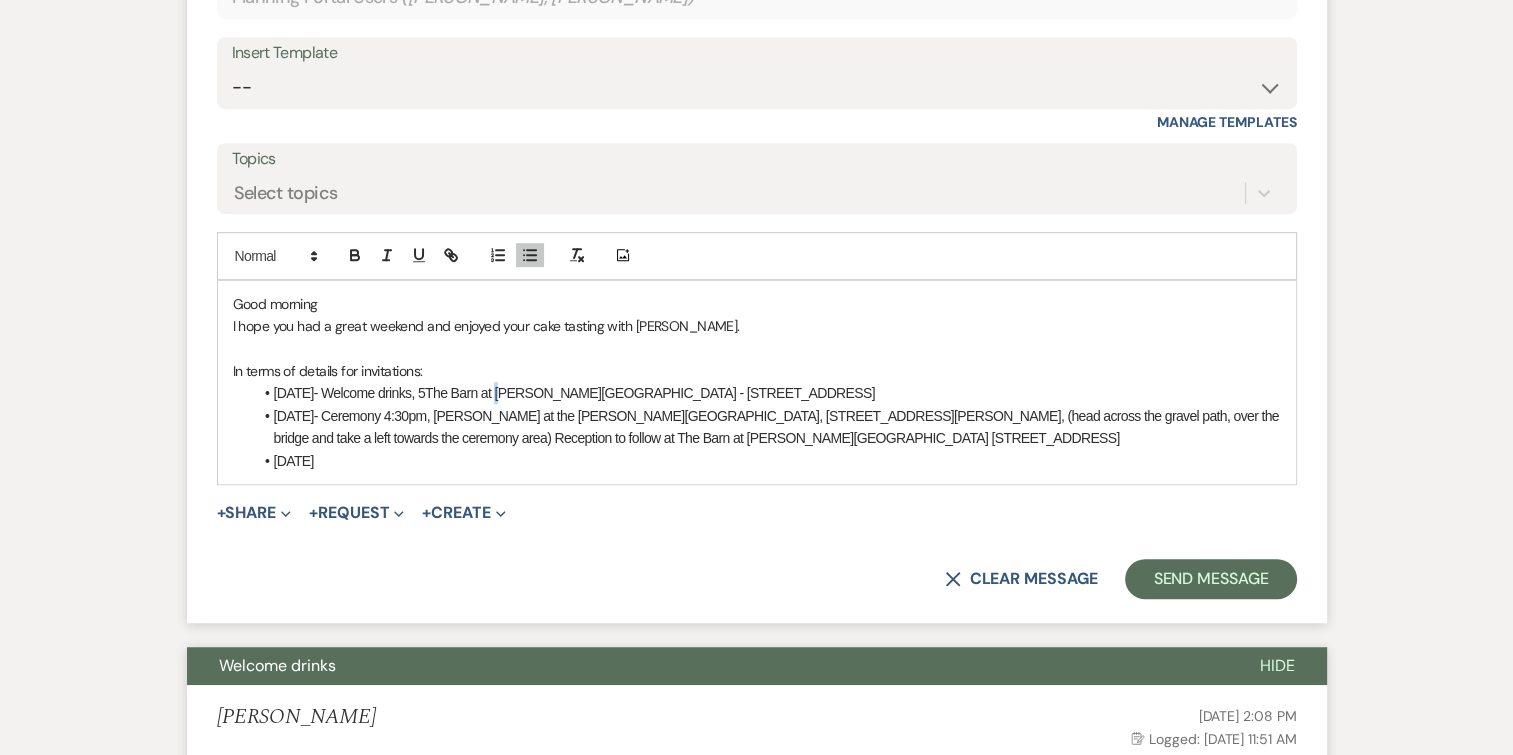 click on "Friday October 10th- Welcome drinks, 5The Barn at Ryan Family Farm - 2517 Route 82, Lagrangeville, NY 12540" at bounding box center [767, 393] 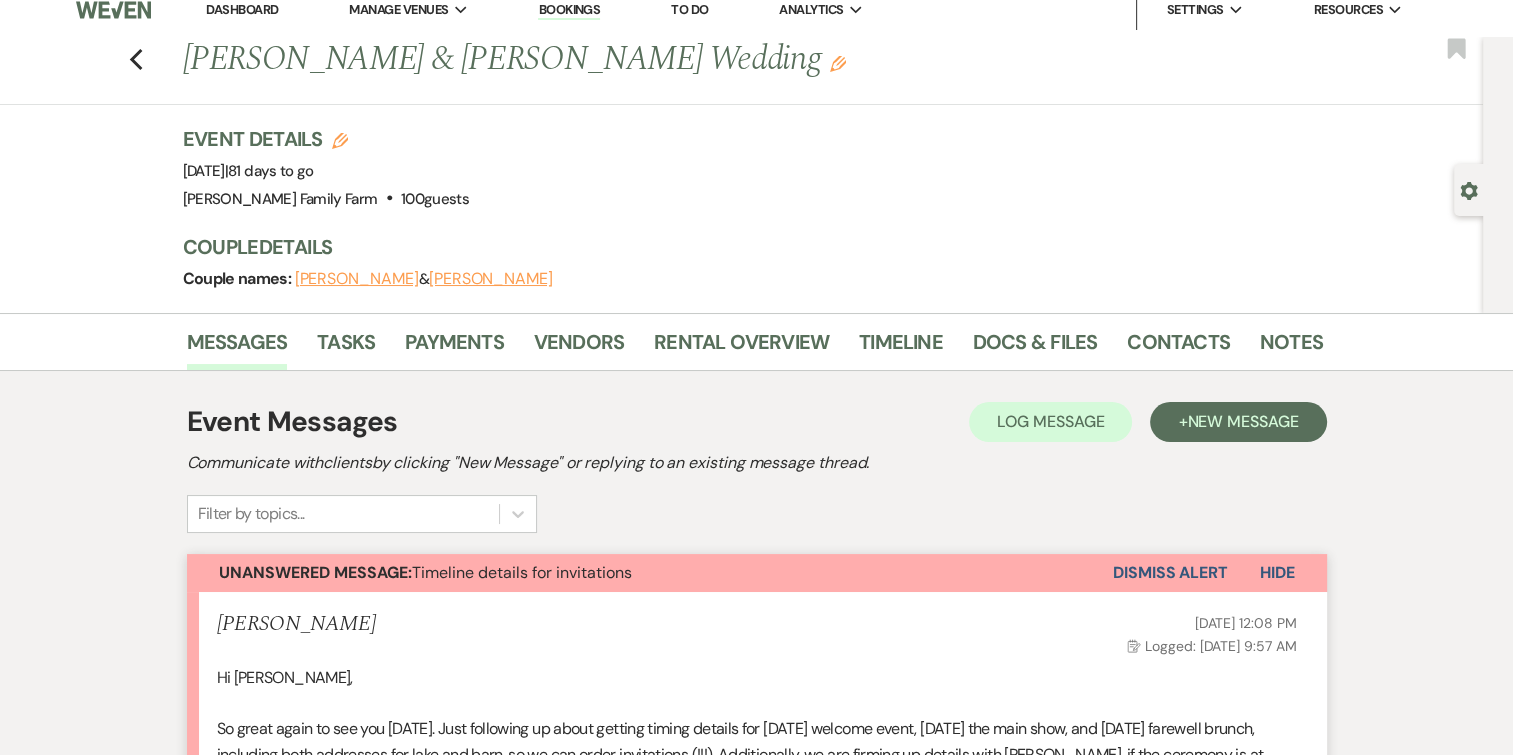 scroll, scrollTop: 0, scrollLeft: 0, axis: both 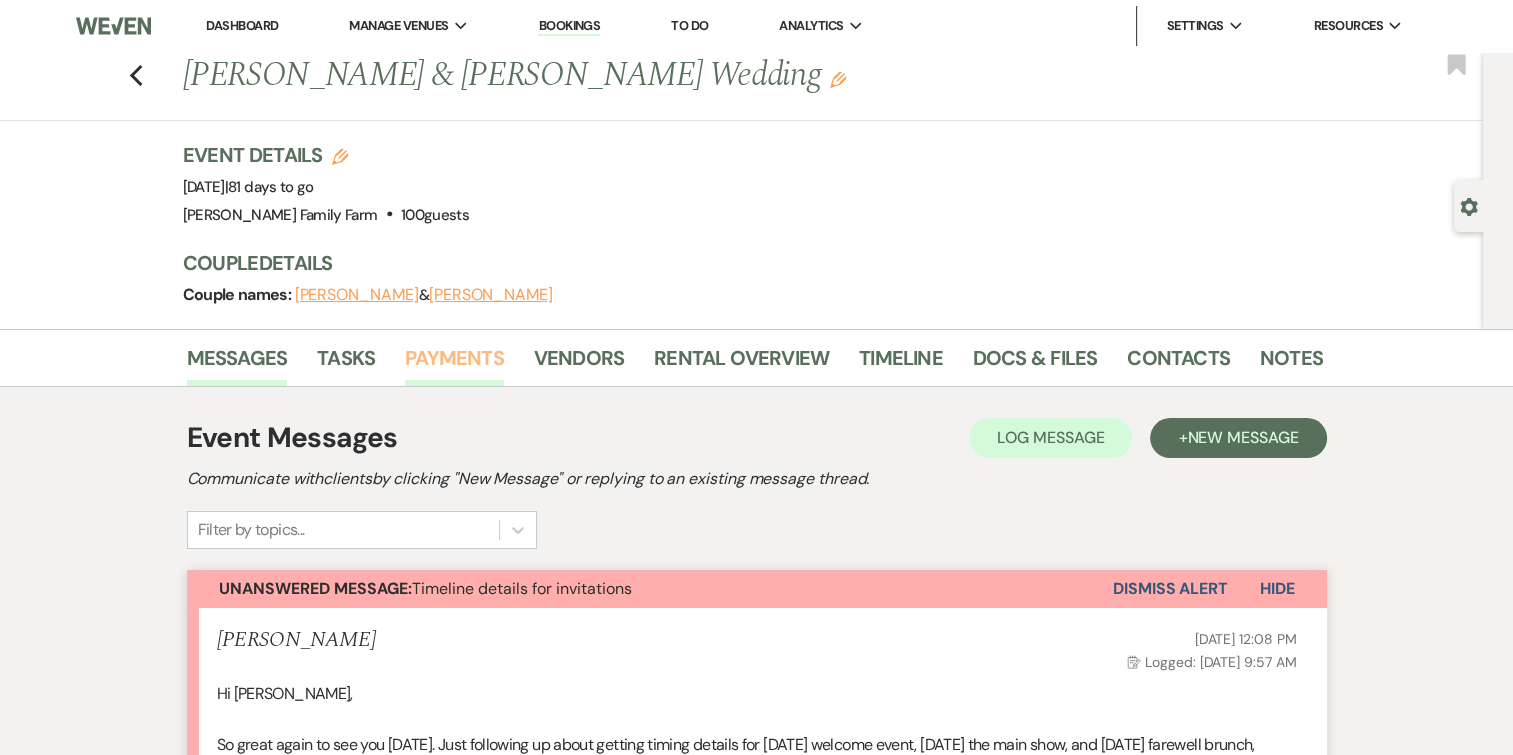 click on "Payments" at bounding box center [454, 364] 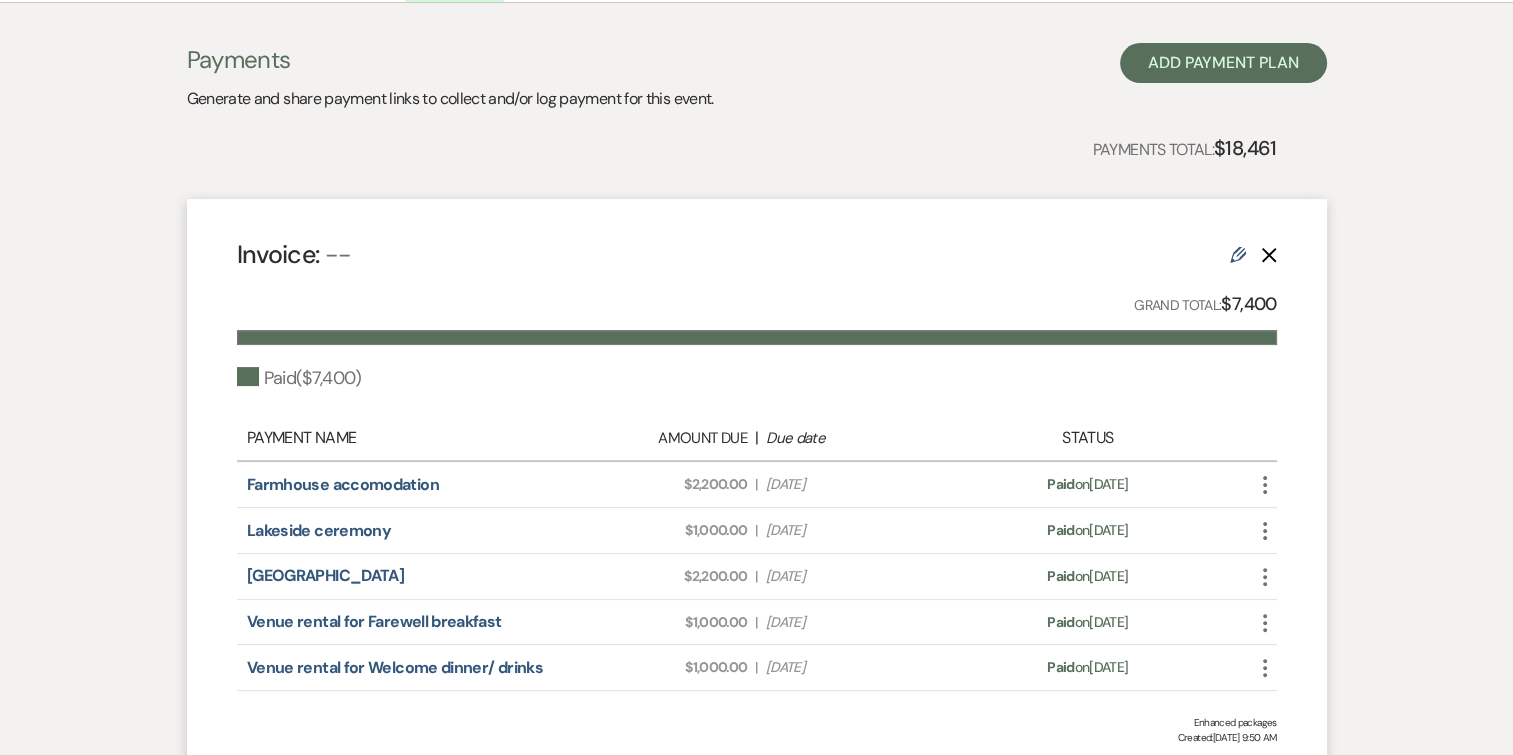 scroll, scrollTop: 492, scrollLeft: 0, axis: vertical 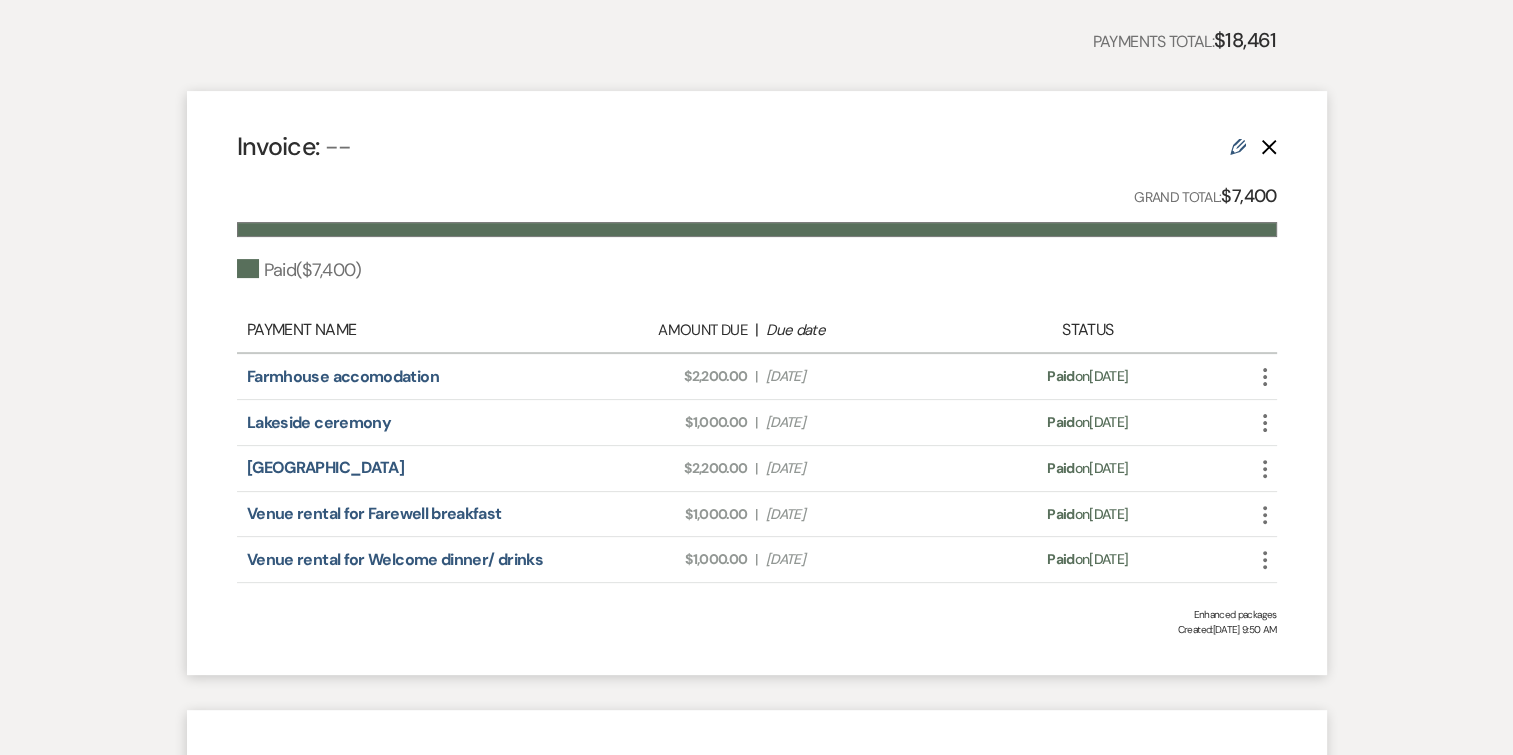 click on "More" 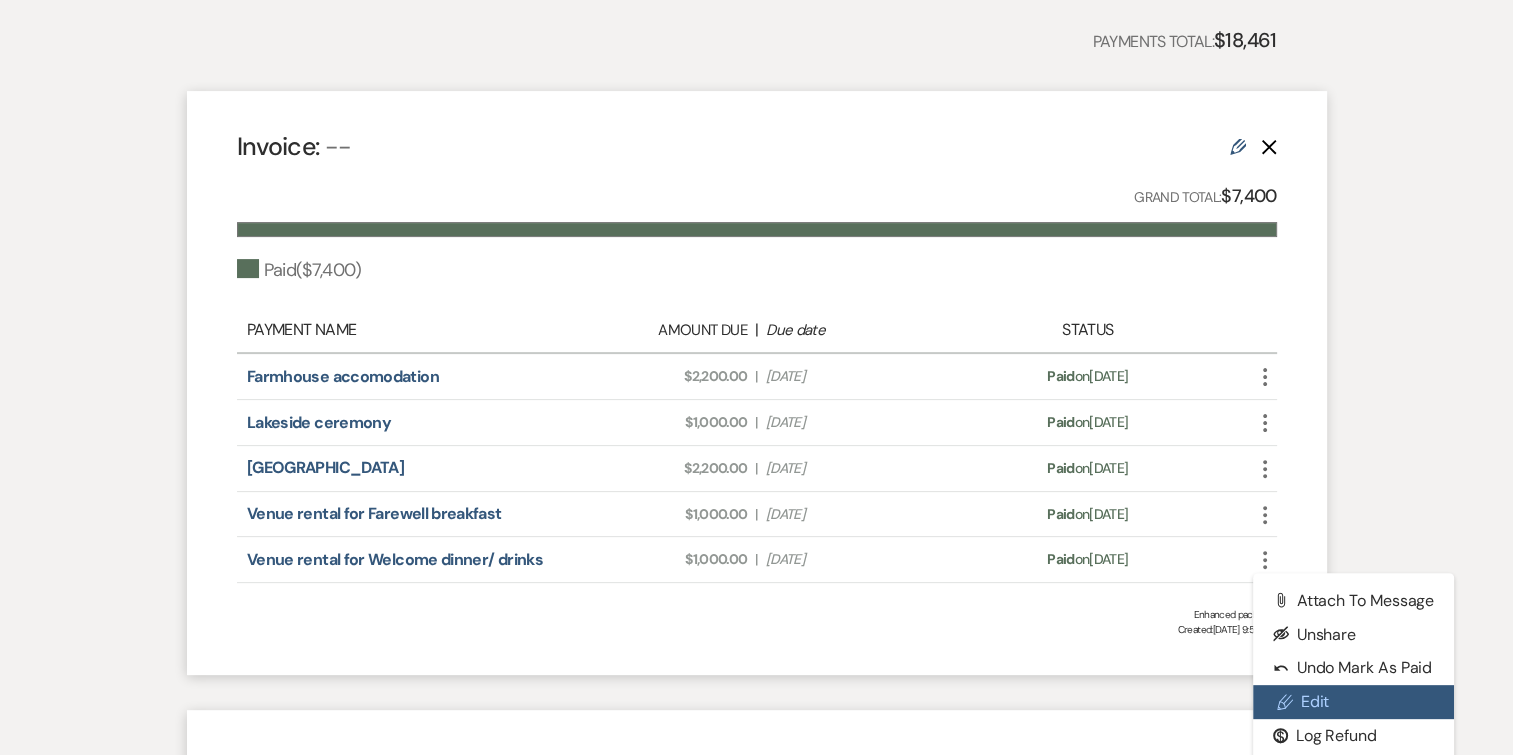 click on "Pencil Edit" at bounding box center [1354, 702] 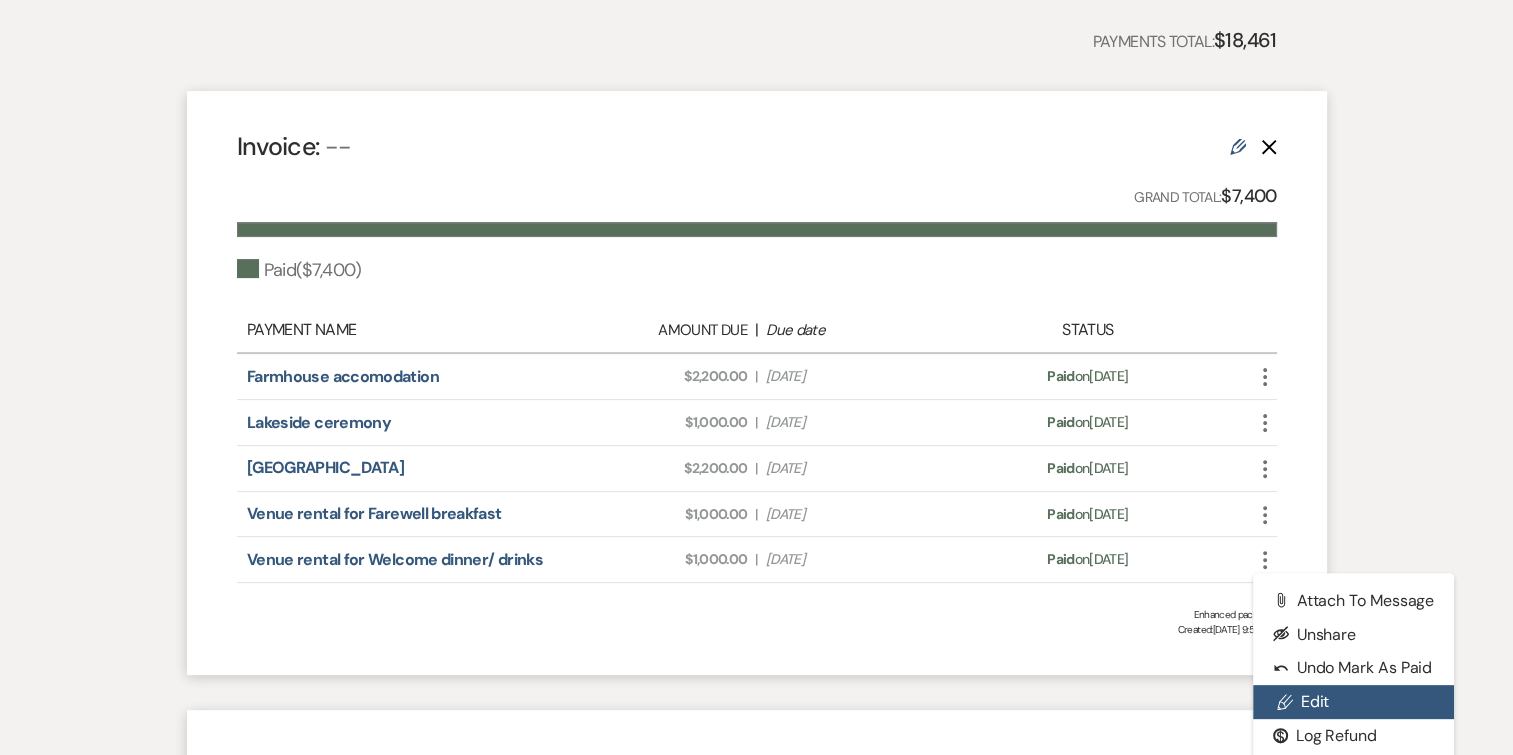 scroll, scrollTop: 0, scrollLeft: 0, axis: both 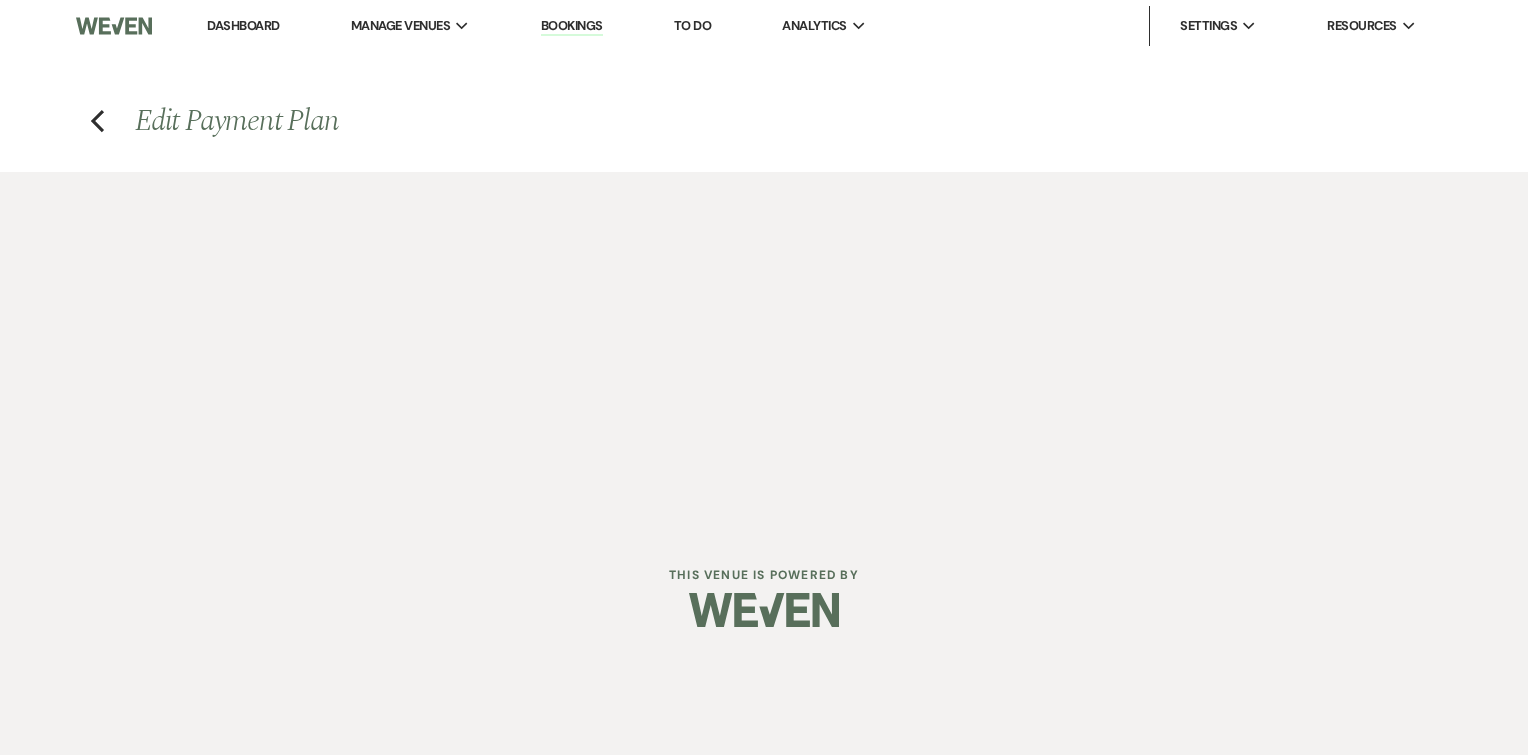 select on "1" 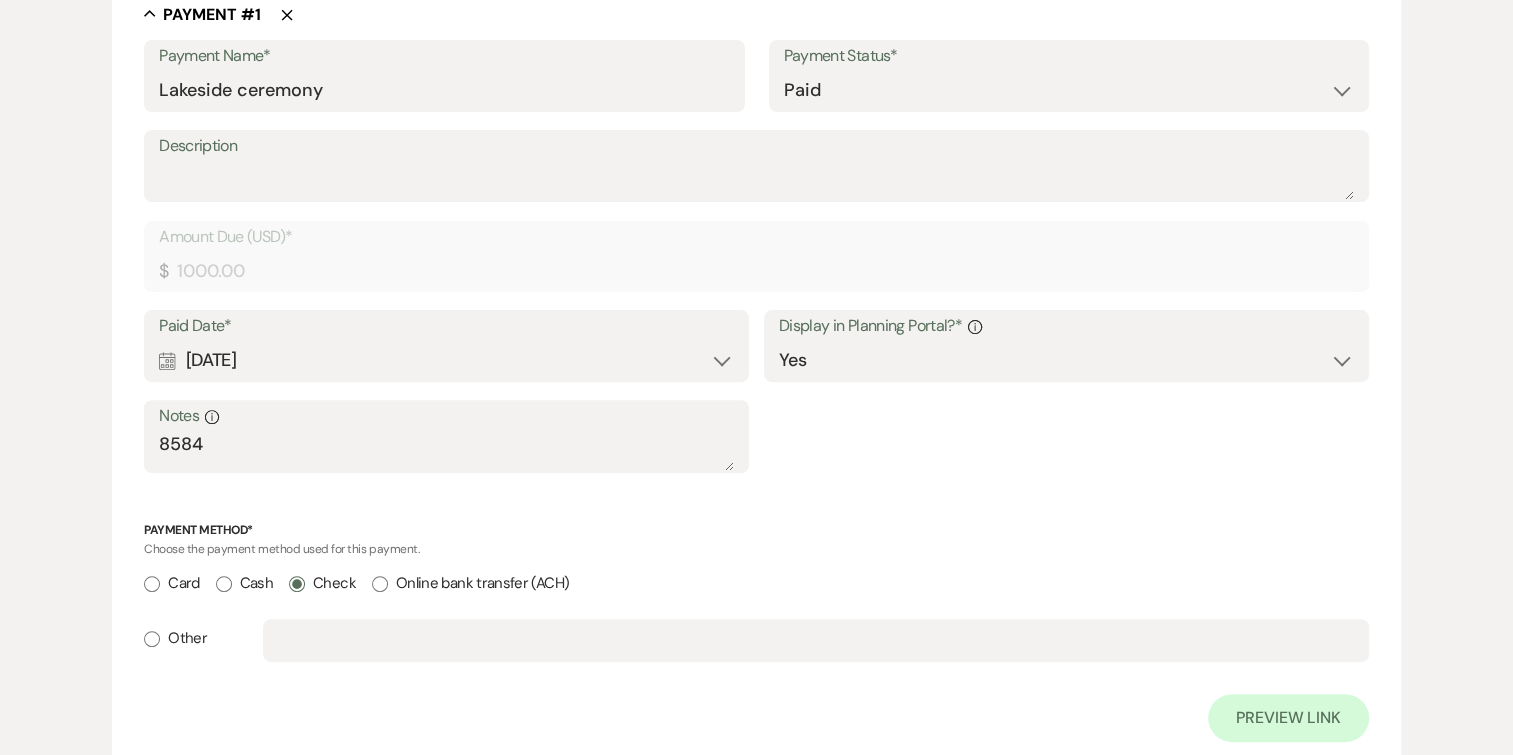 scroll, scrollTop: 568, scrollLeft: 0, axis: vertical 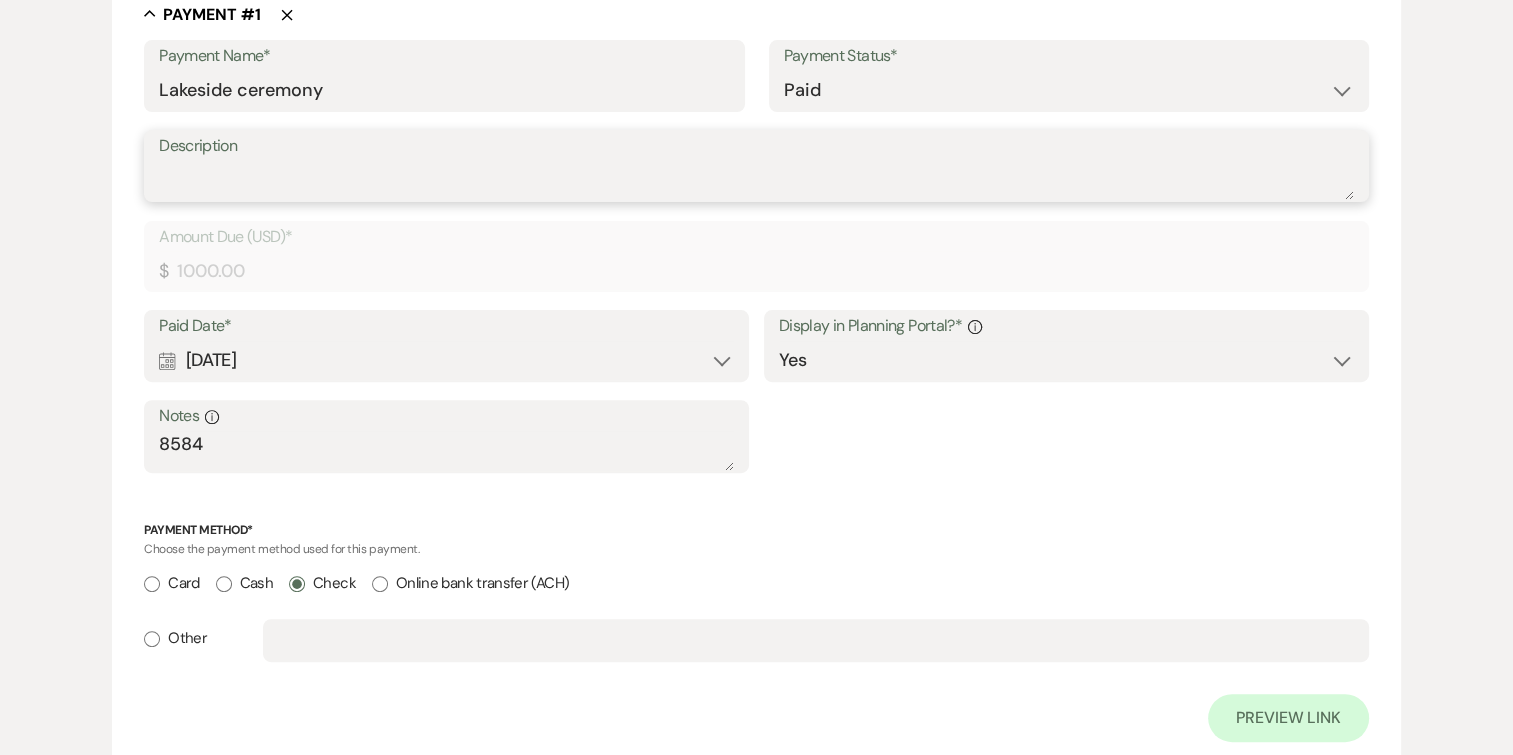 click on "Description" at bounding box center [756, 180] 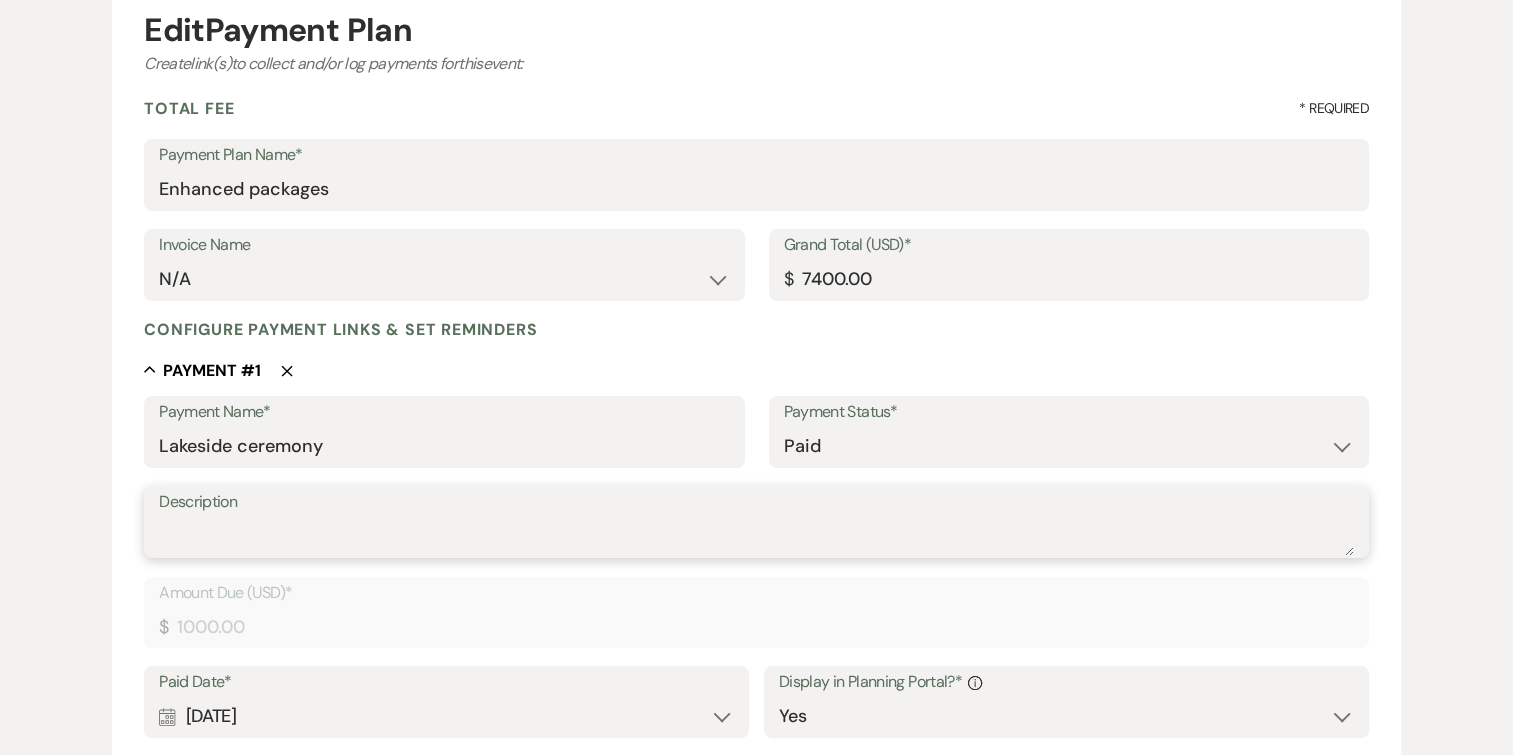 scroll, scrollTop: 0, scrollLeft: 0, axis: both 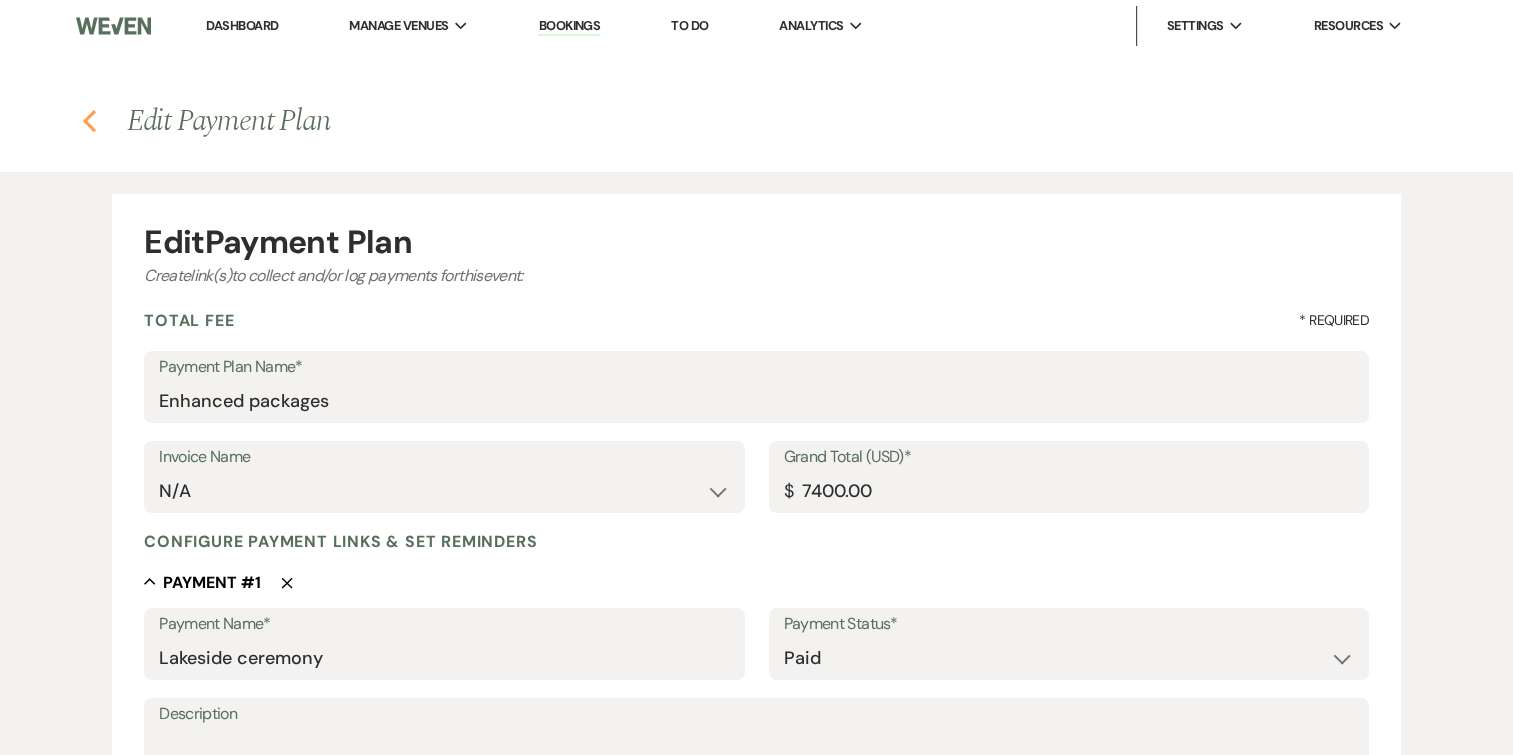 click on "Previous" 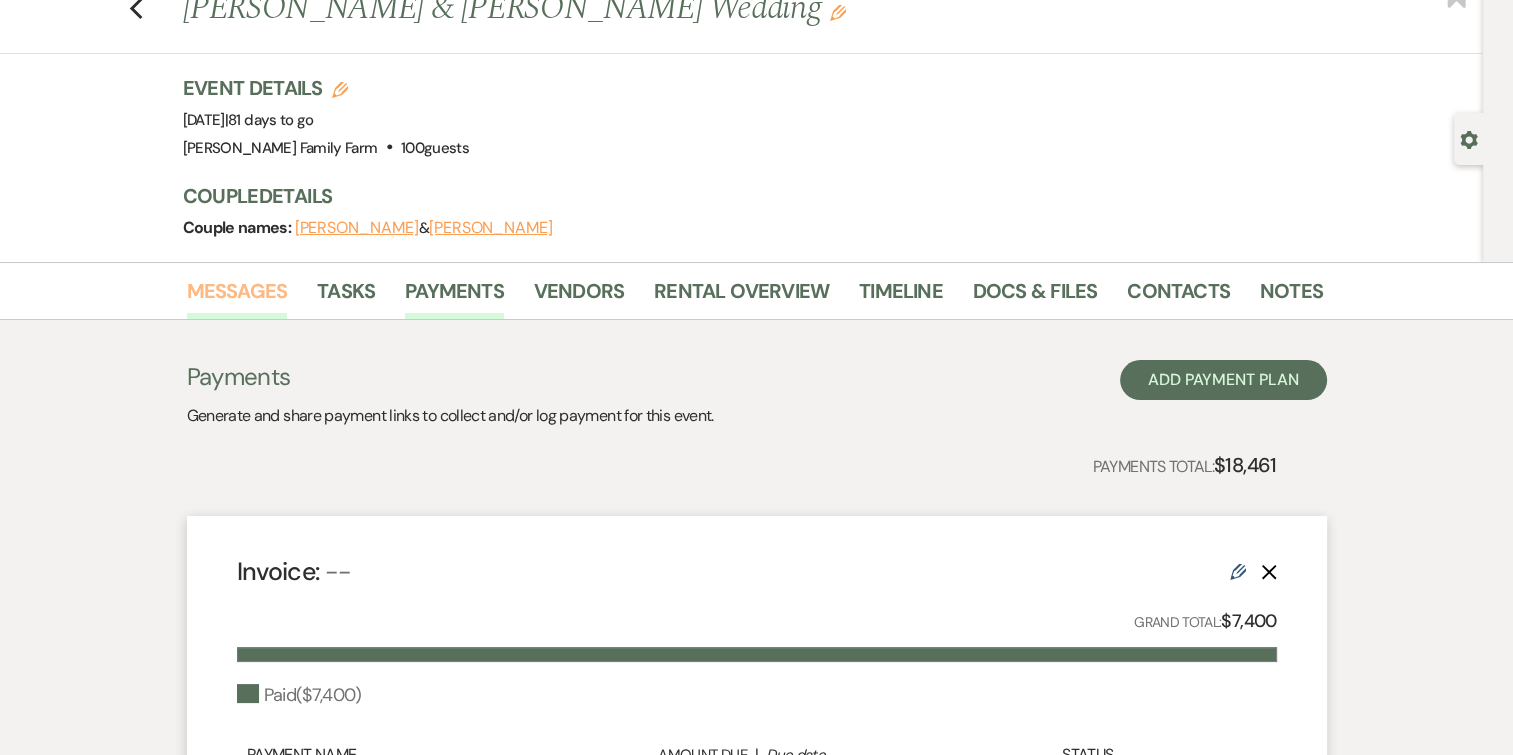 click on "Messages" at bounding box center [237, 297] 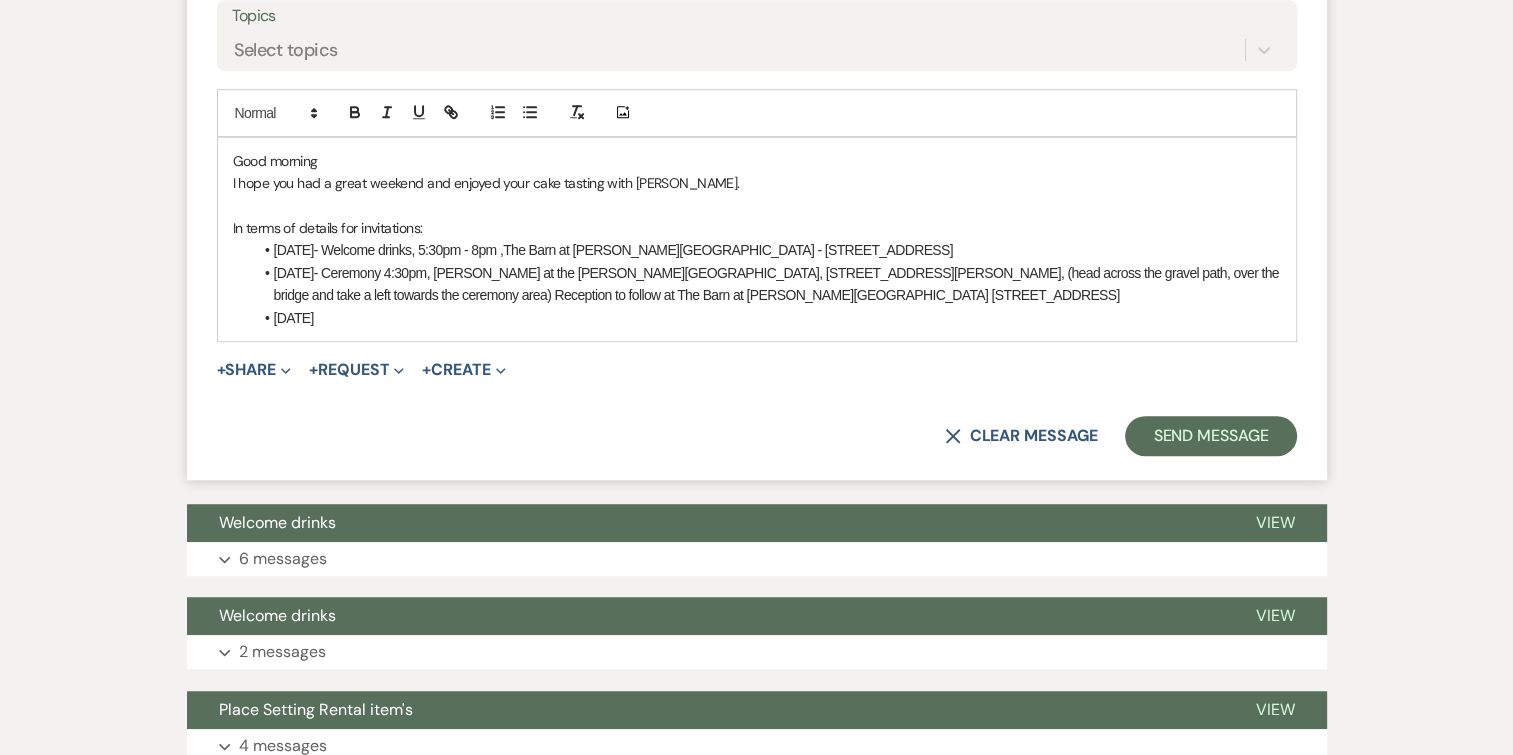 scroll, scrollTop: 1288, scrollLeft: 0, axis: vertical 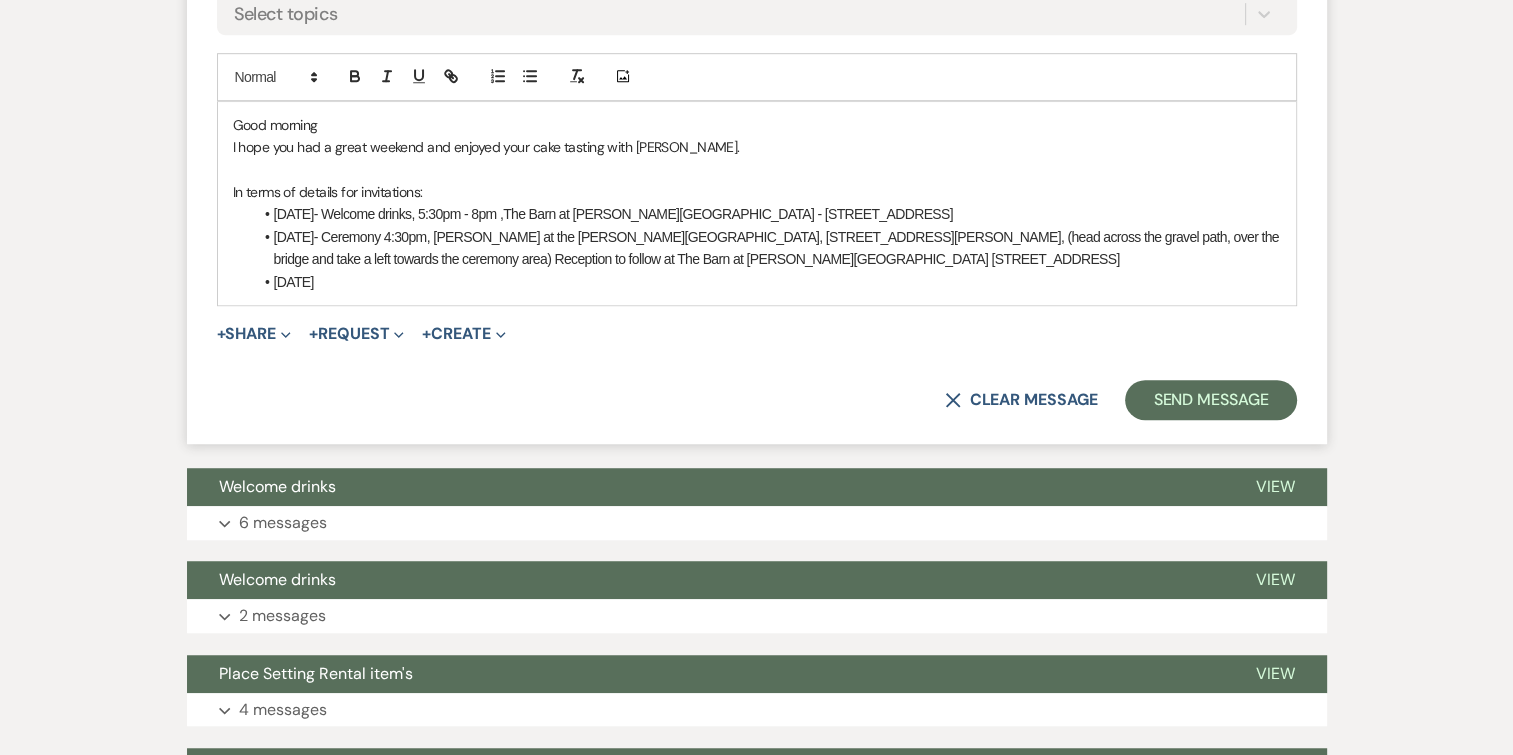 click on "Friday October 10th- Welcome drinks, 5:30pm - 8pm ,The Barn at Ryan Family Farm - 2517 Route 82, Lagrangeville, NY 12540" at bounding box center (767, 214) 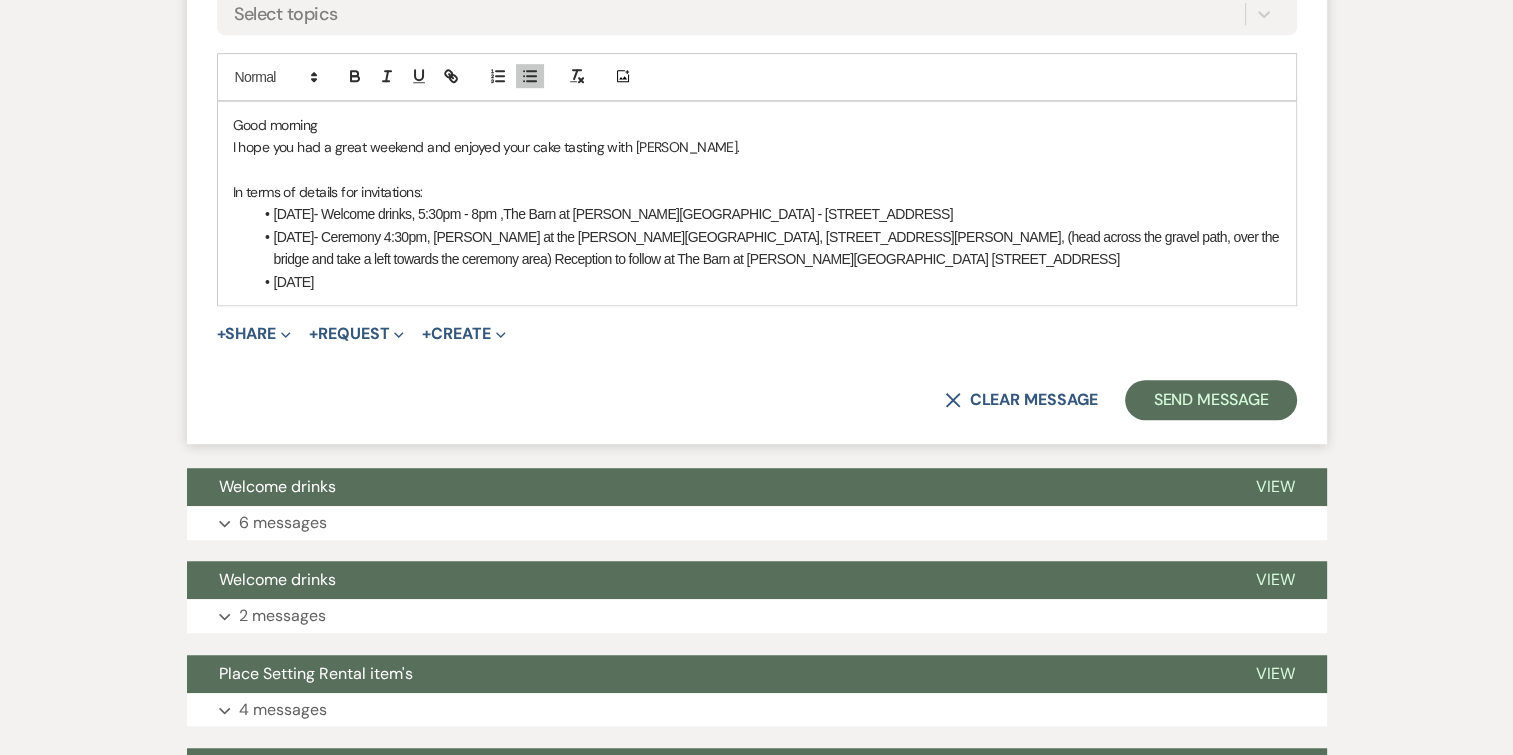 type 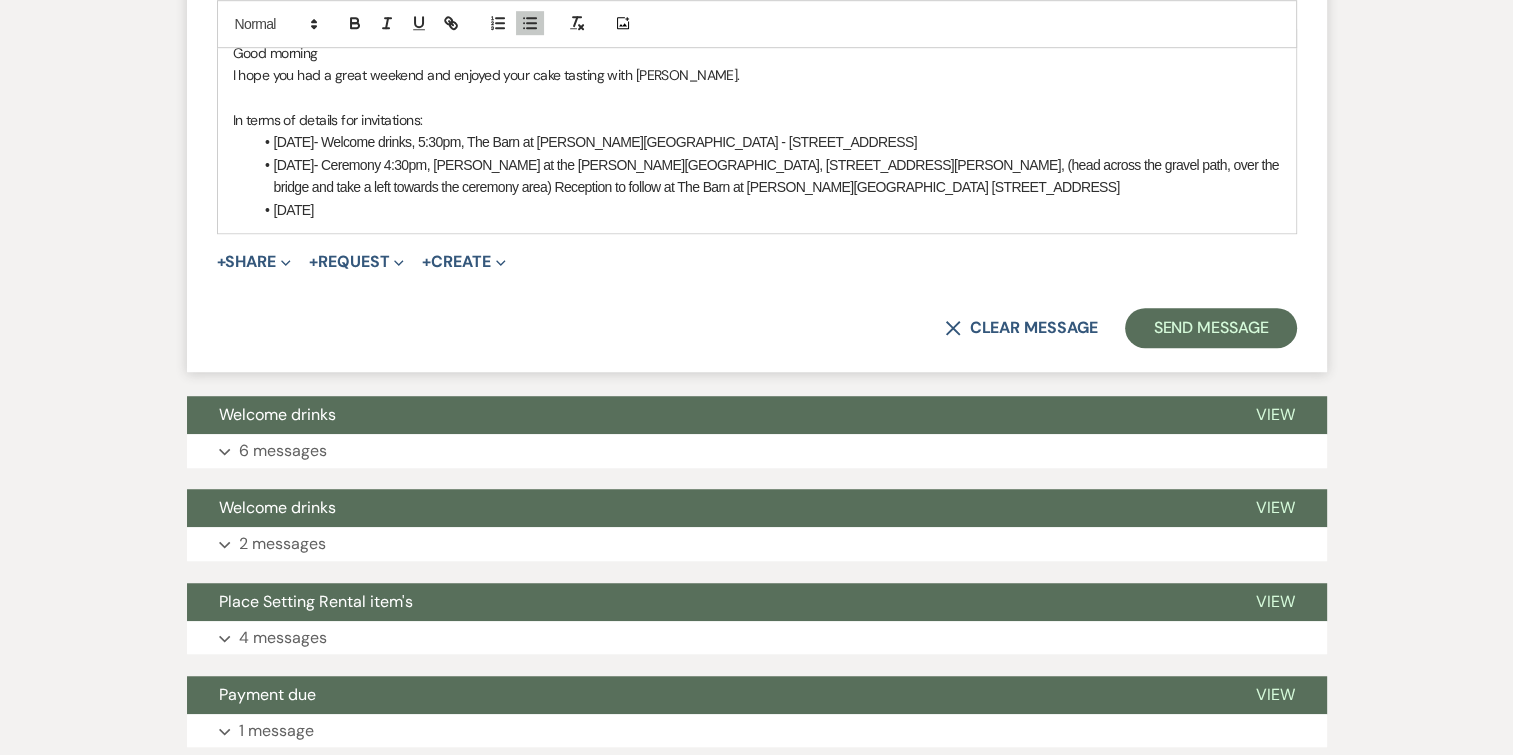scroll, scrollTop: 1362, scrollLeft: 0, axis: vertical 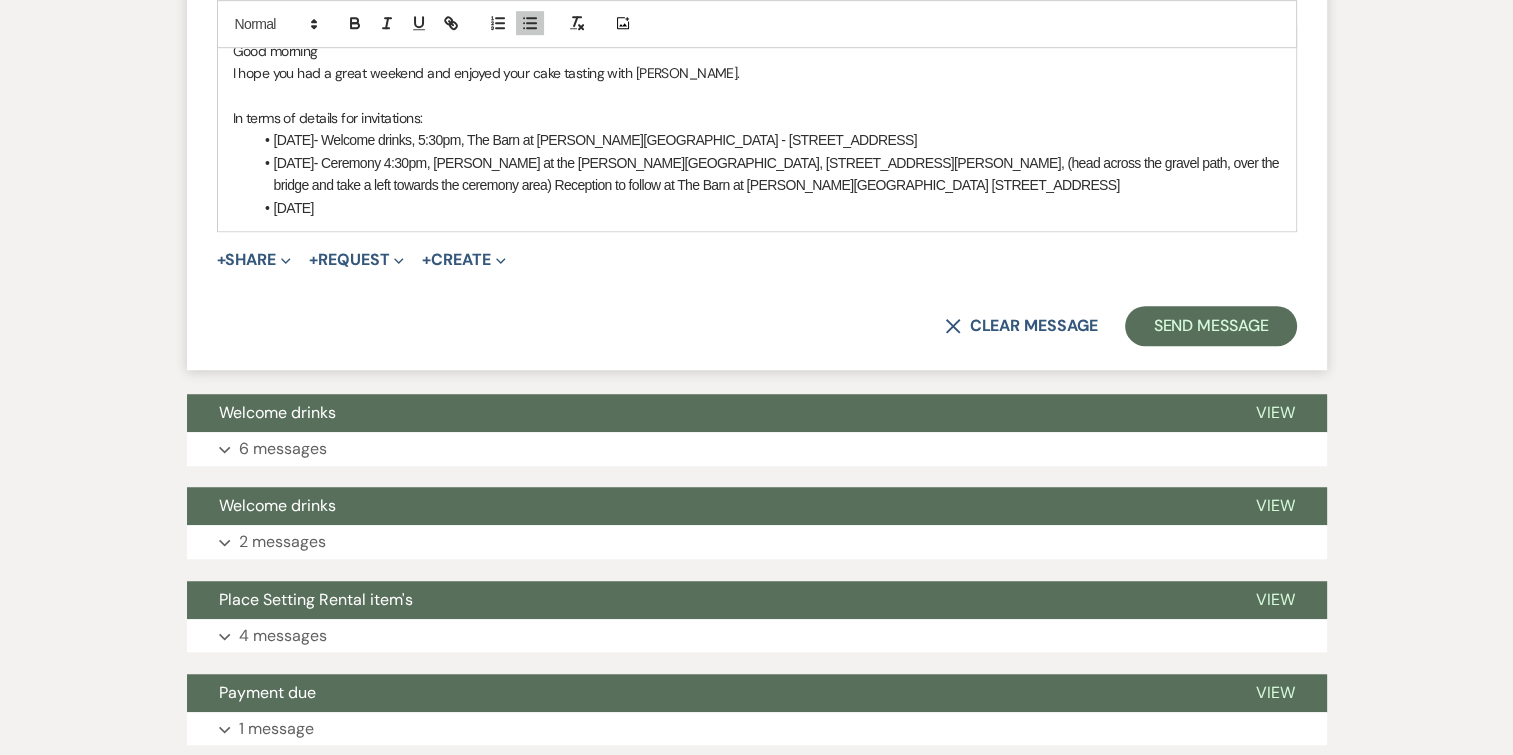 click on "Sunday October 12th" at bounding box center [767, 208] 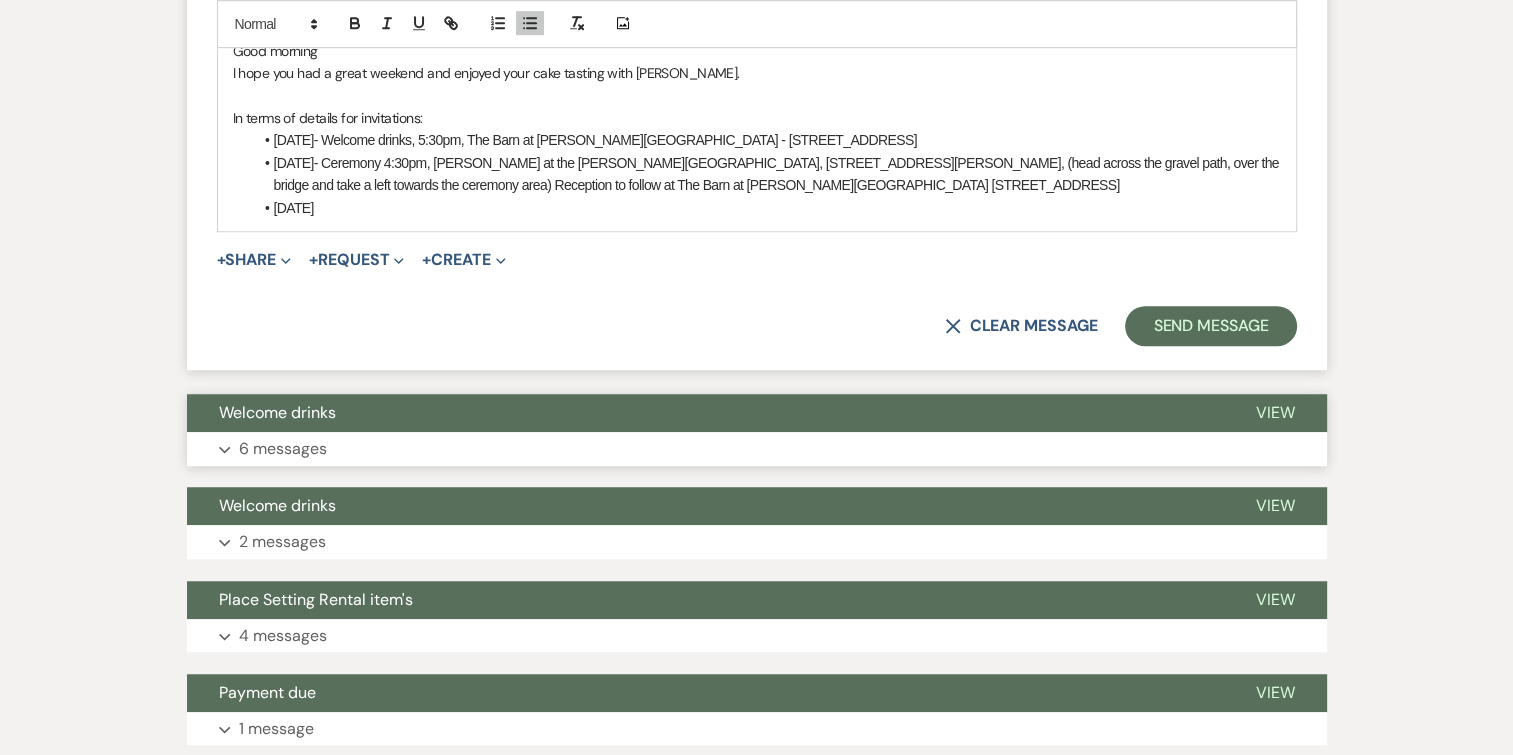 click on "6 messages" at bounding box center (283, 449) 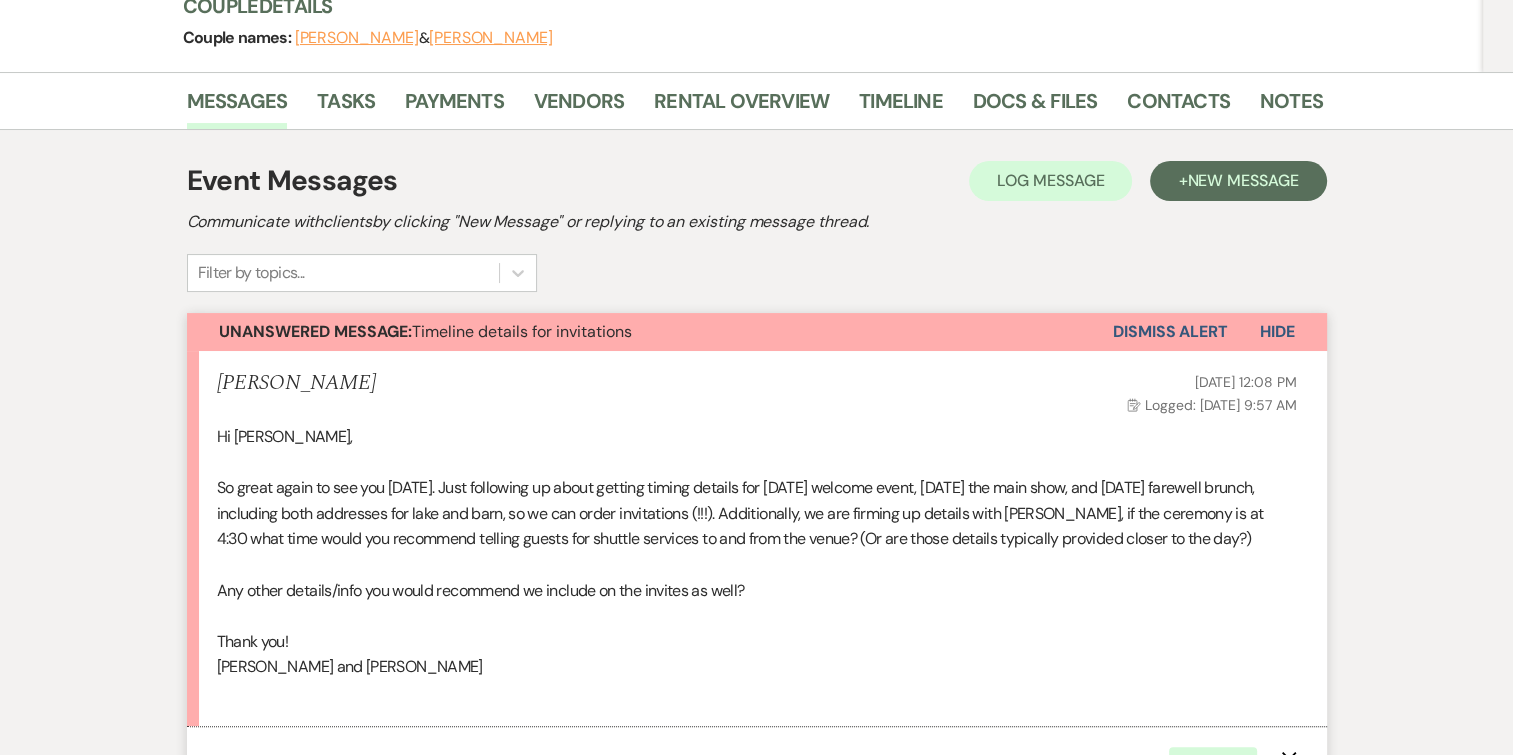 scroll, scrollTop: 0, scrollLeft: 0, axis: both 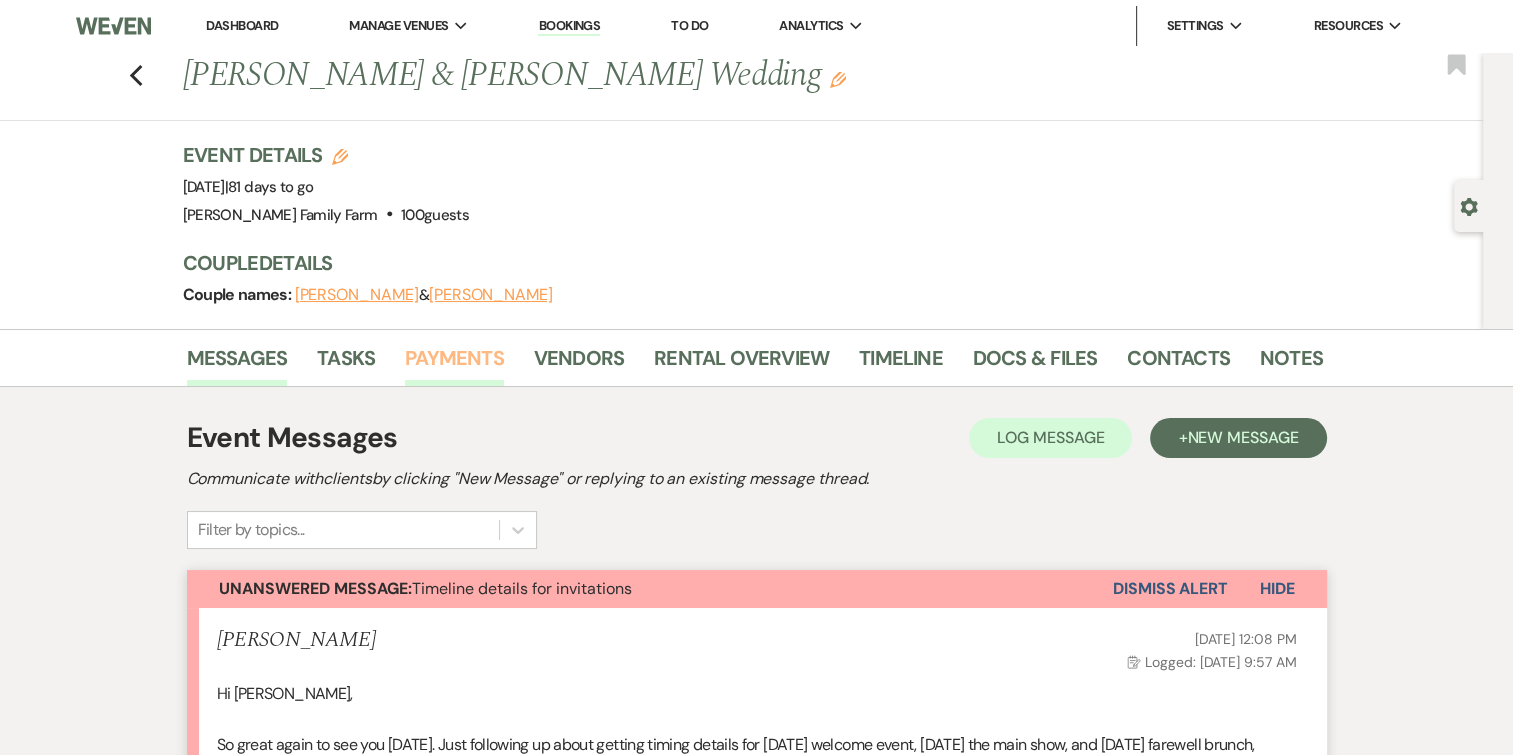 click on "Payments" at bounding box center (454, 364) 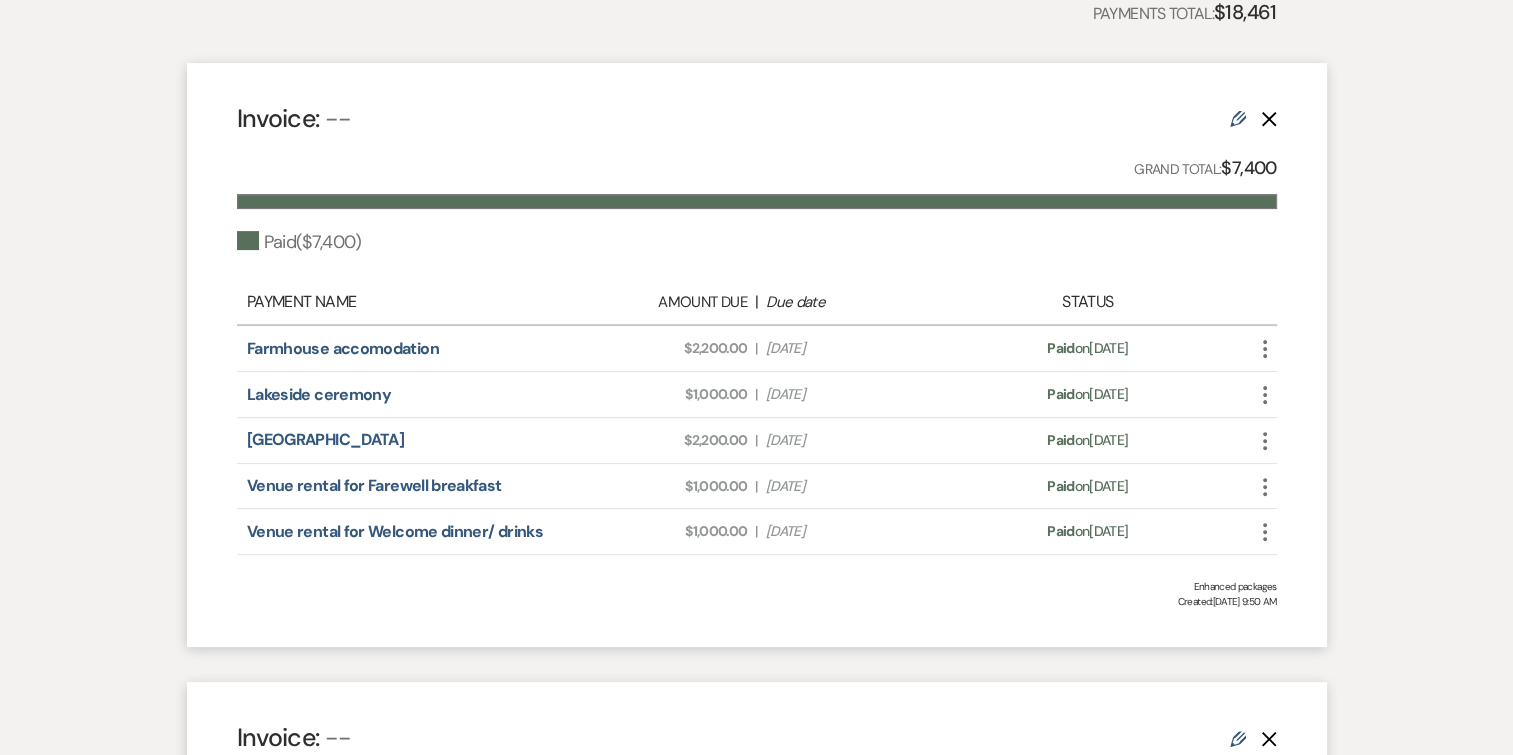 scroll, scrollTop: 523, scrollLeft: 0, axis: vertical 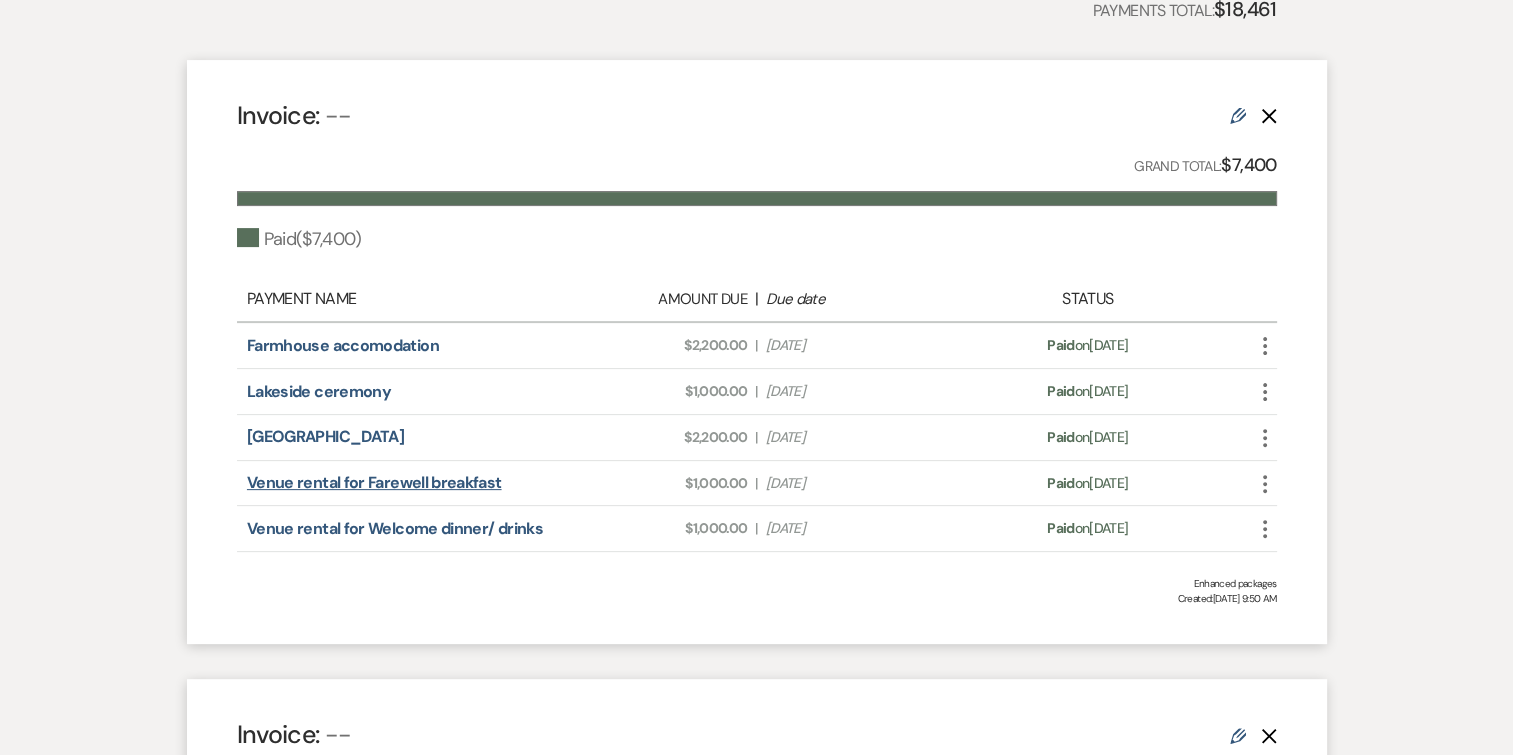click on "Venue rental for Farewell breakfast" at bounding box center [374, 482] 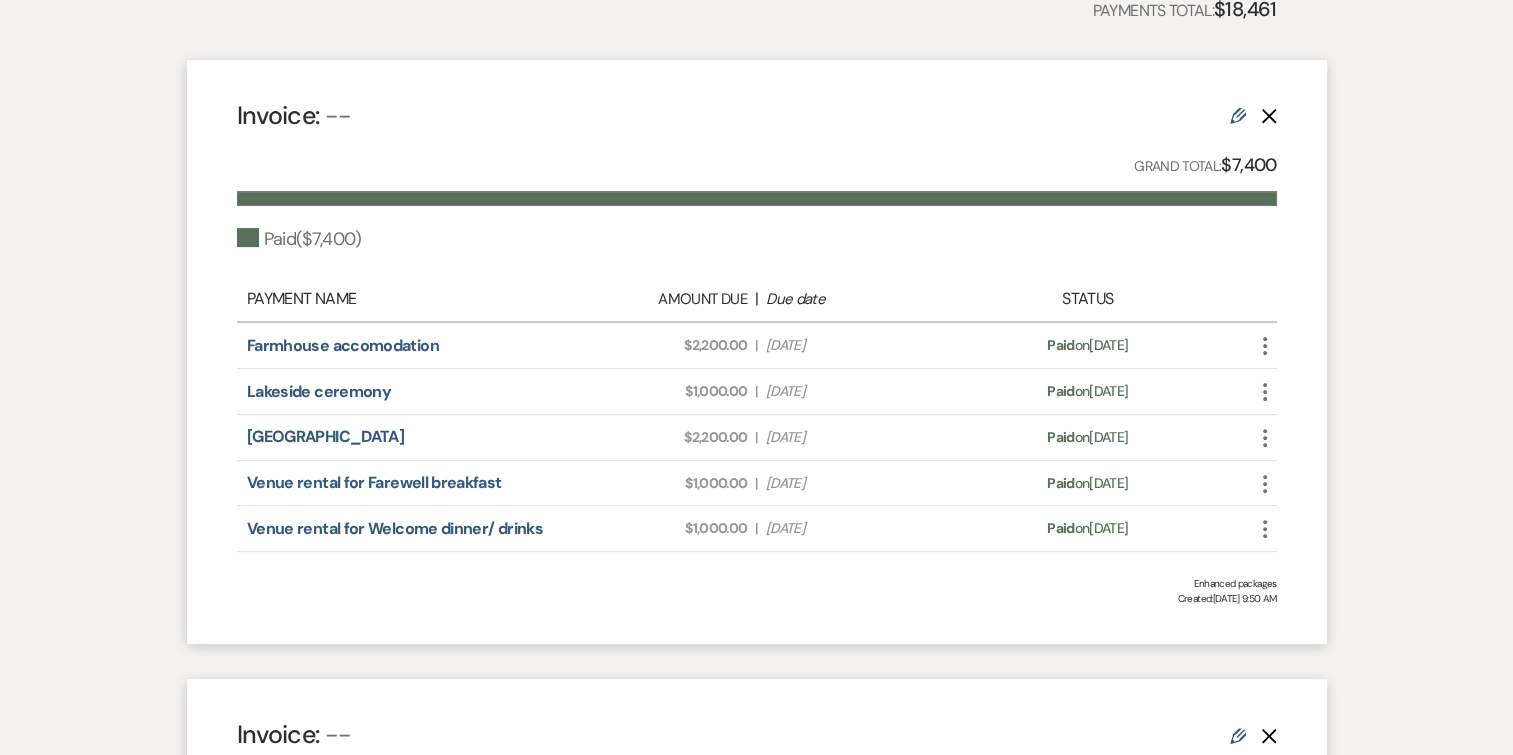 click 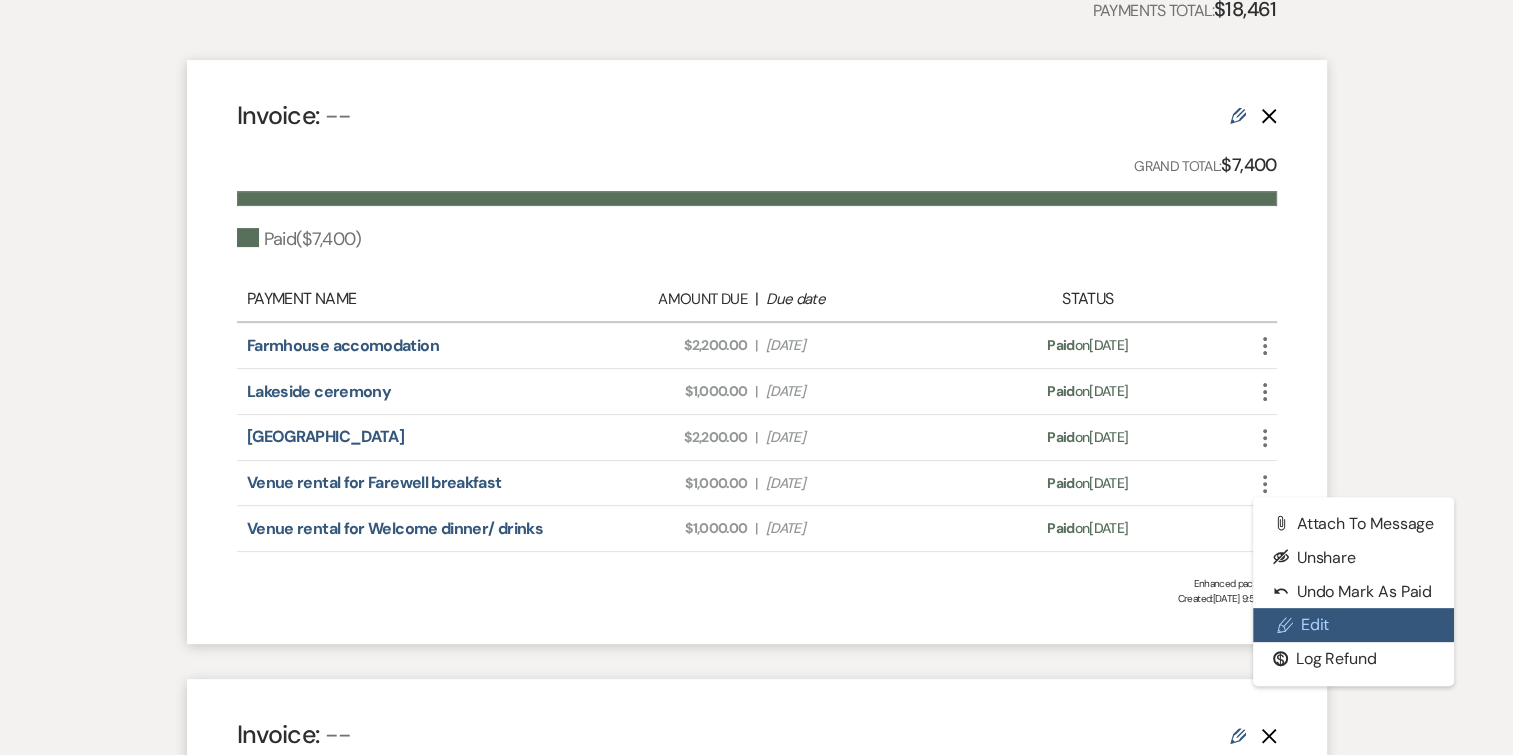 click on "Pencil Edit" at bounding box center (1354, 625) 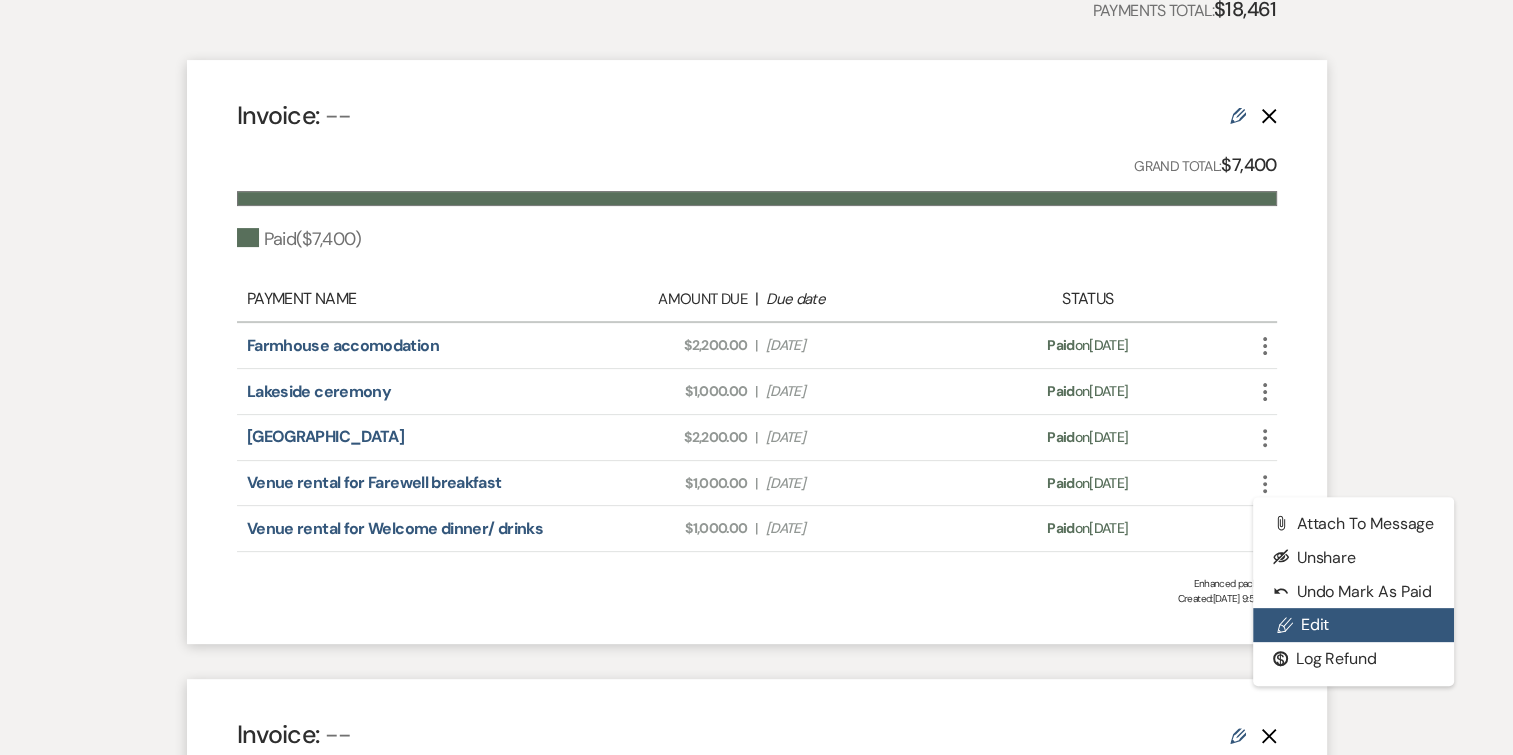 select on "1" 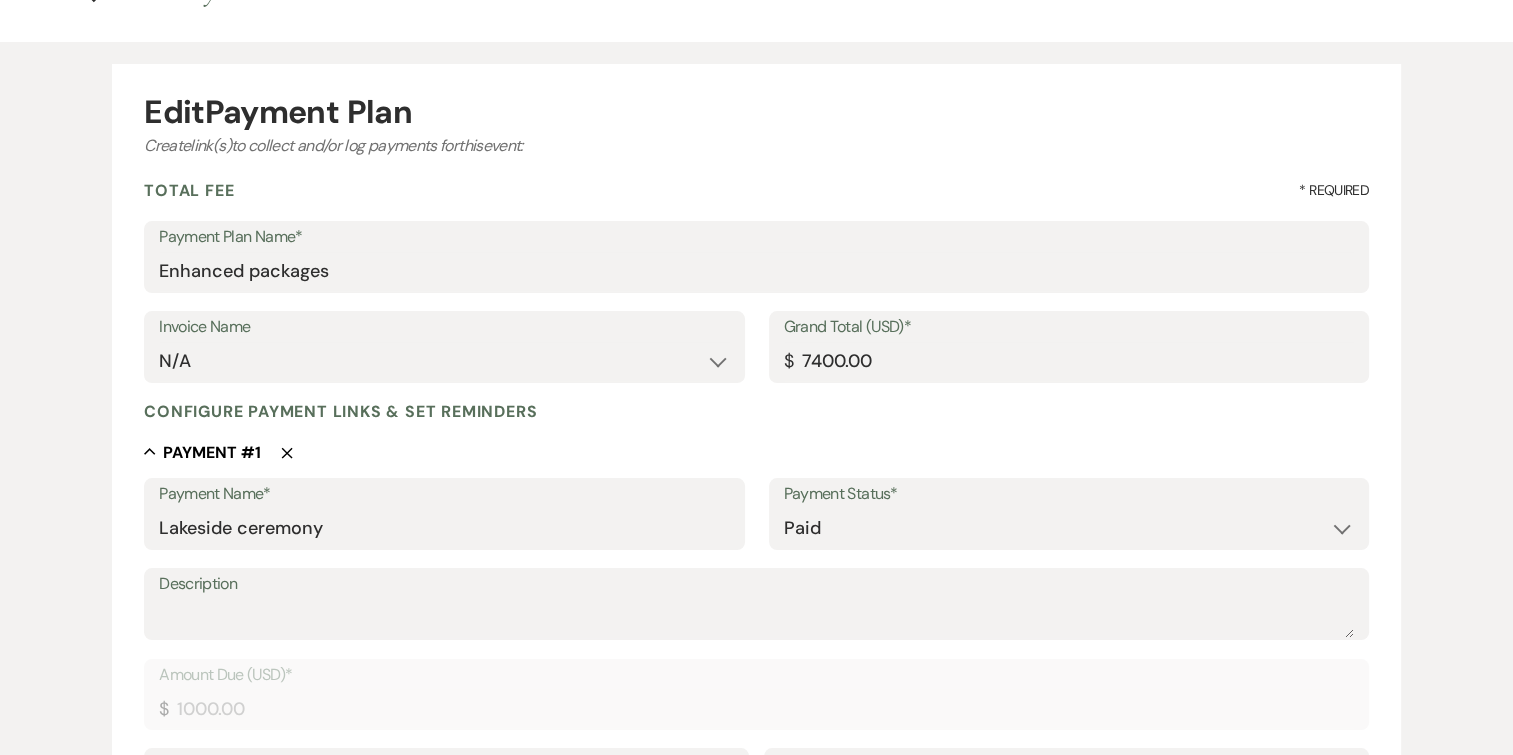 scroll, scrollTop: 0, scrollLeft: 0, axis: both 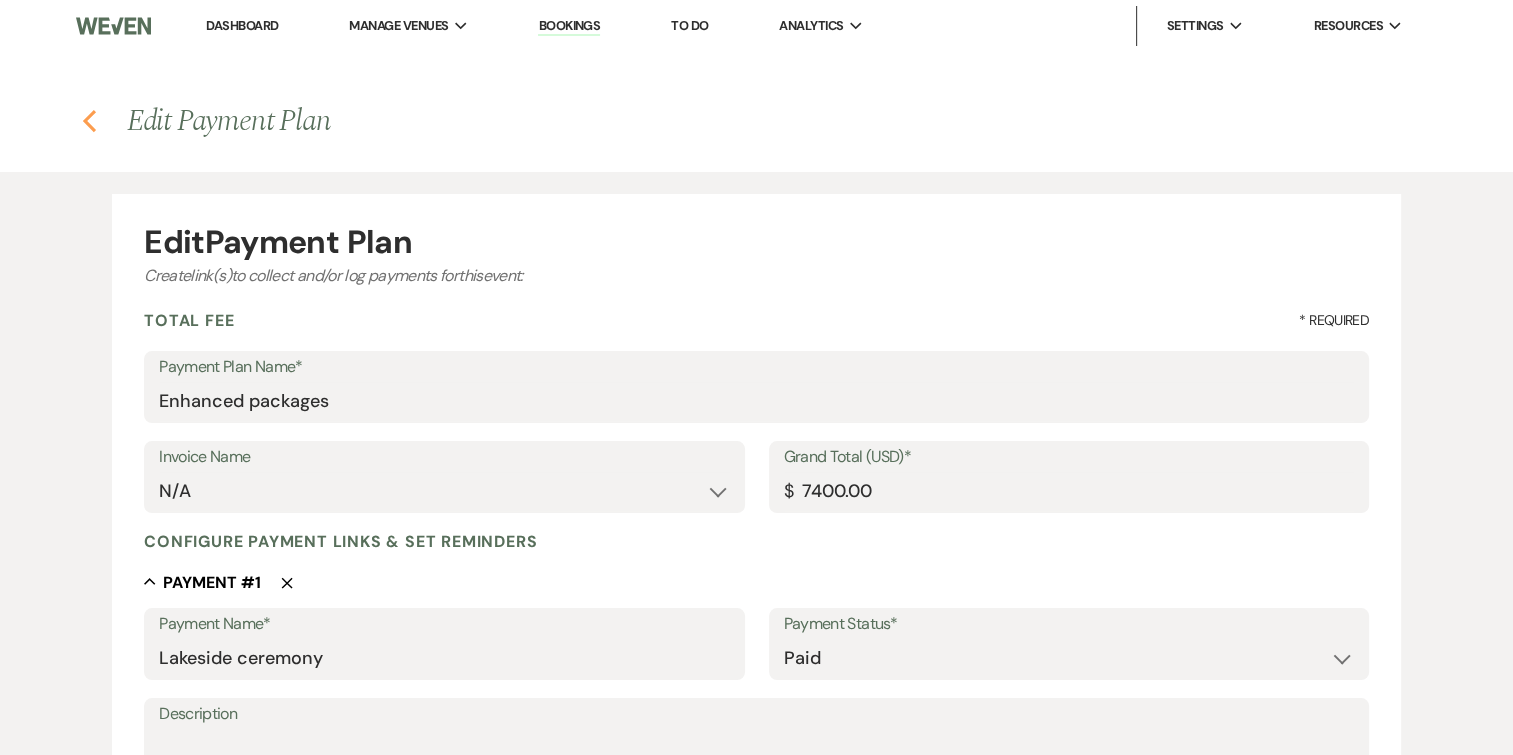click on "Previous" 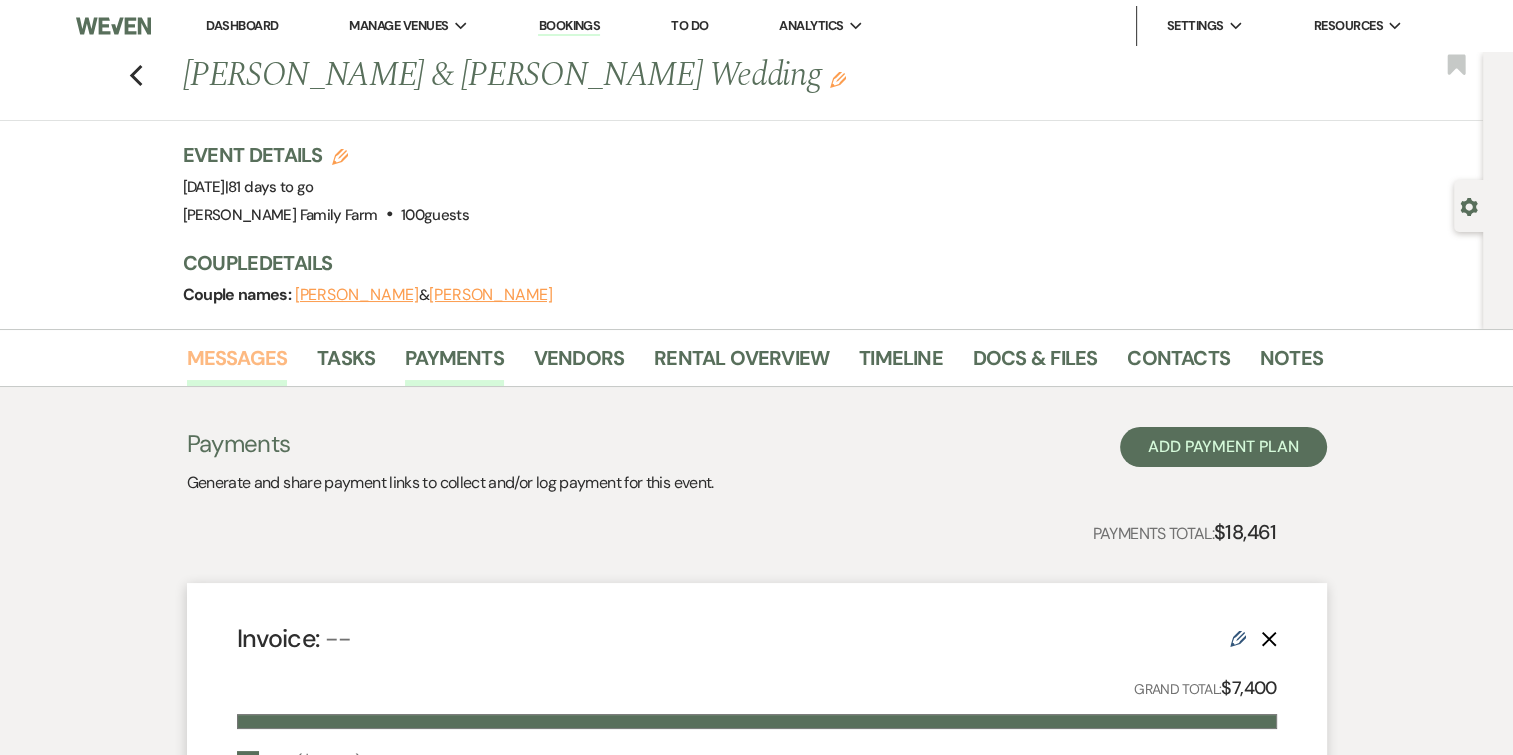 click on "Messages" at bounding box center [237, 364] 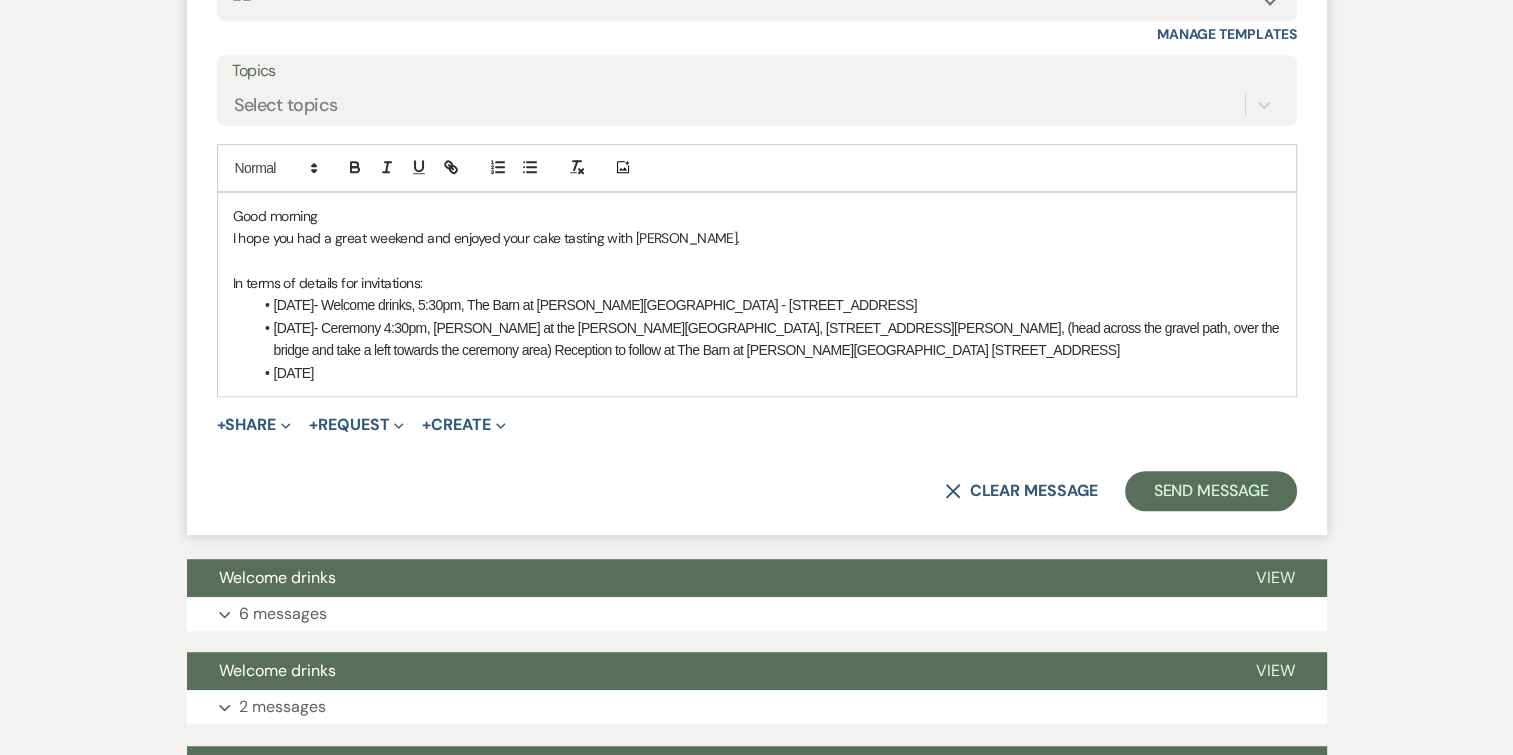scroll, scrollTop: 1198, scrollLeft: 0, axis: vertical 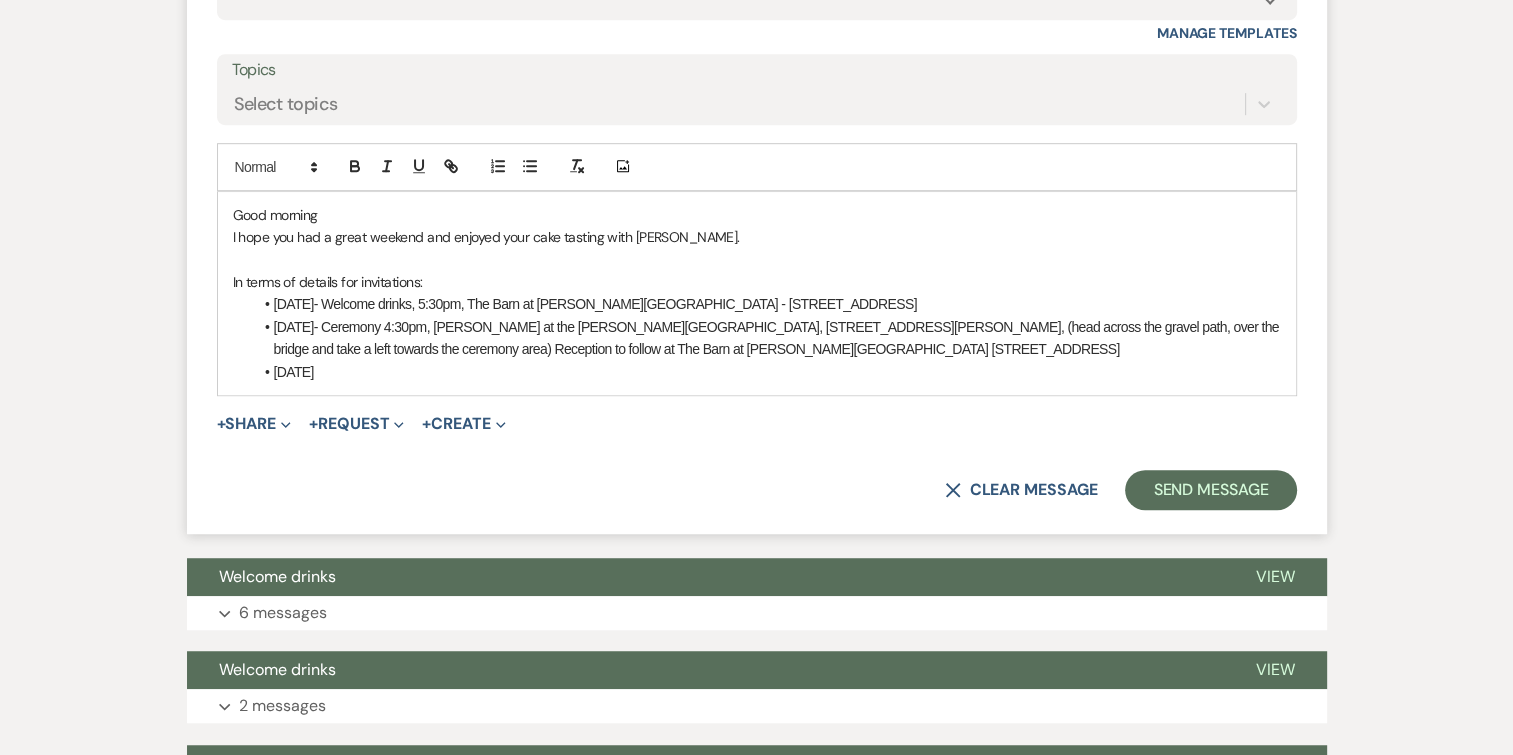 drag, startPoint x: 540, startPoint y: 300, endPoint x: 962, endPoint y: 300, distance: 422 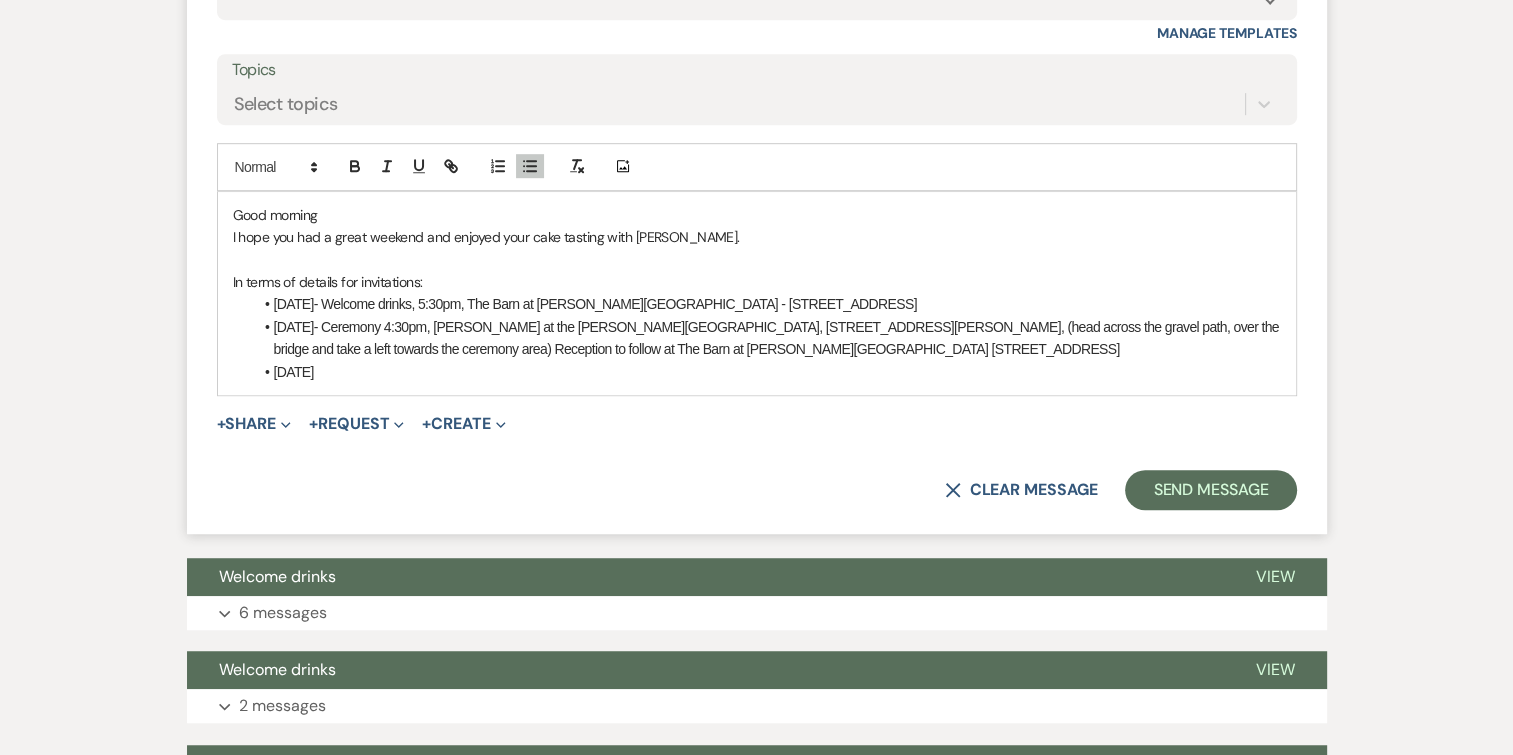 copy on "The Barn at Ryan Family Farm - 2517 Route 82, Lagrangeville, NY 12540" 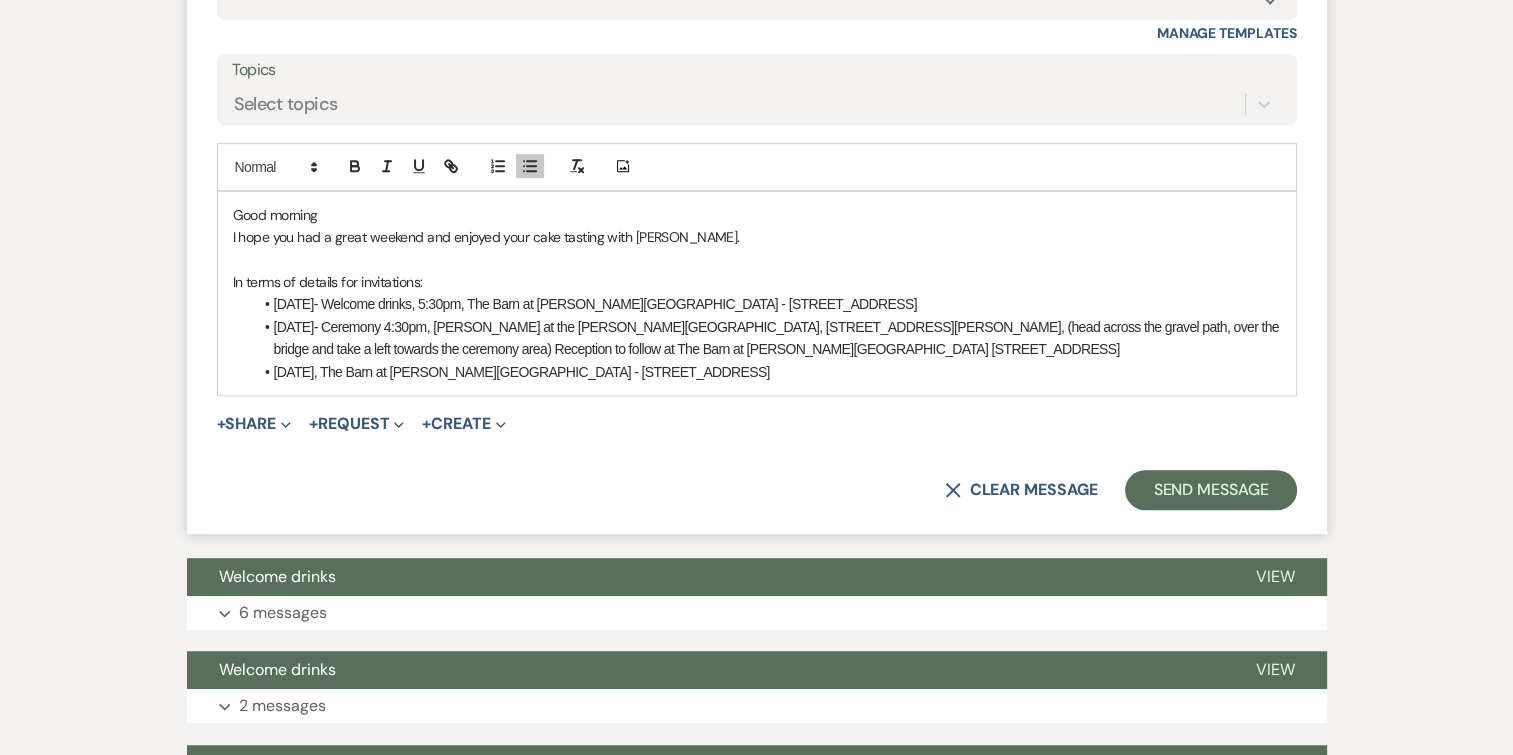 drag, startPoint x: 817, startPoint y: 370, endPoint x: 399, endPoint y: 371, distance: 418.0012 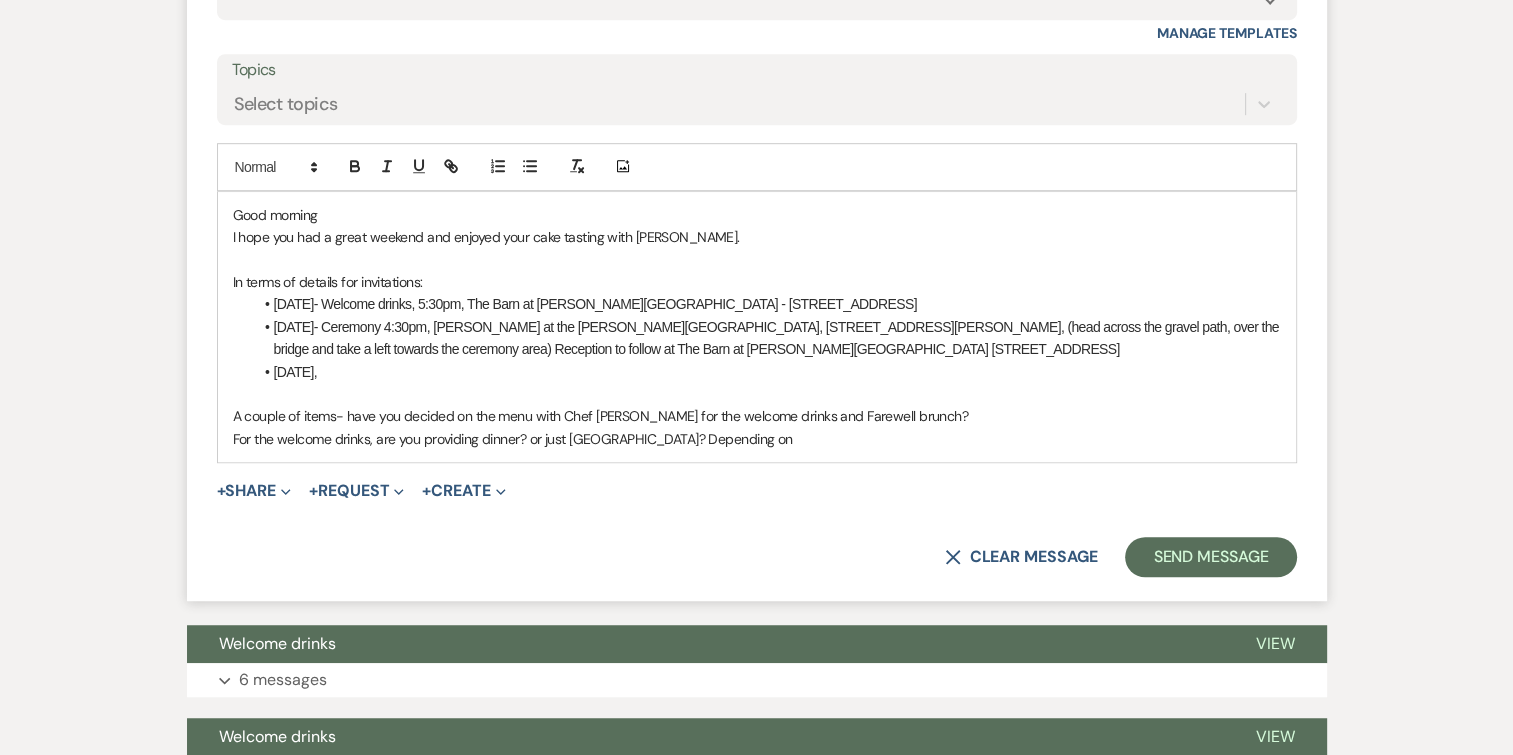 click on "Good morning I hope you had a great weekend and enjoyed your cake tasting with Katie Rose. In terms of details for invitations: Friday October 10th- Welcome drinks, 5:30pm, The Barn at Ryan Family Farm - 2517 Route 82, Lagrangeville, NY 12540 Saturday October 11th- Ceremony 4:30pm, Lake Marjorie at the Ryan Family Farm, 4 Marjorie Lane, NY 12540, (head across the gravel path, over the bridge and take a left towards the ceremony area) Reception to follow at The Barn at Ryan Family Farm 2517 Route 82, Lagrangeville, NY 12540 Sunday October 12th,  A couple of items- have you decided on the menu with Chef Thom for the welcome drinks and Farewell brunch? For the welcome drinks, are you providing dinner? or just oudevres? Depending on" at bounding box center [757, 327] 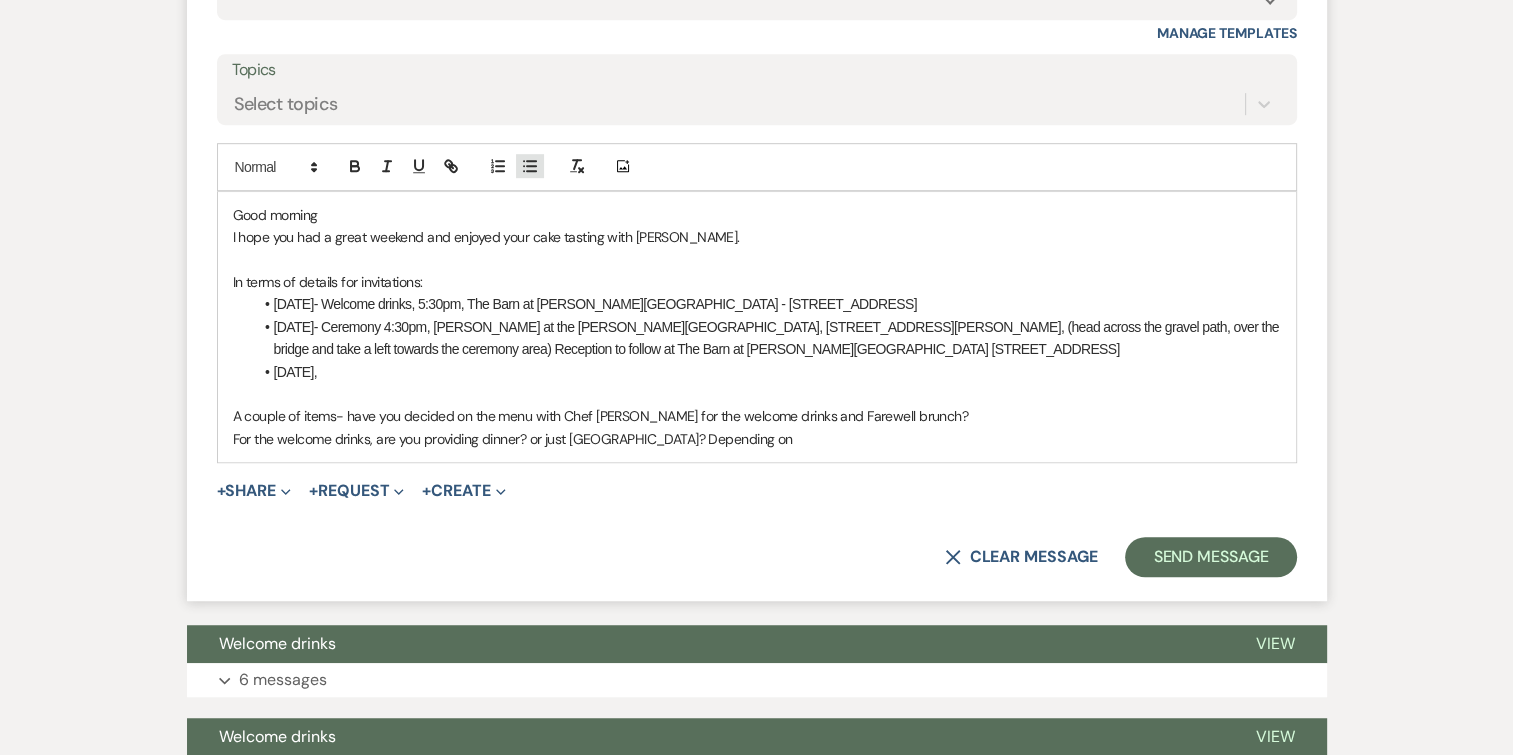 click 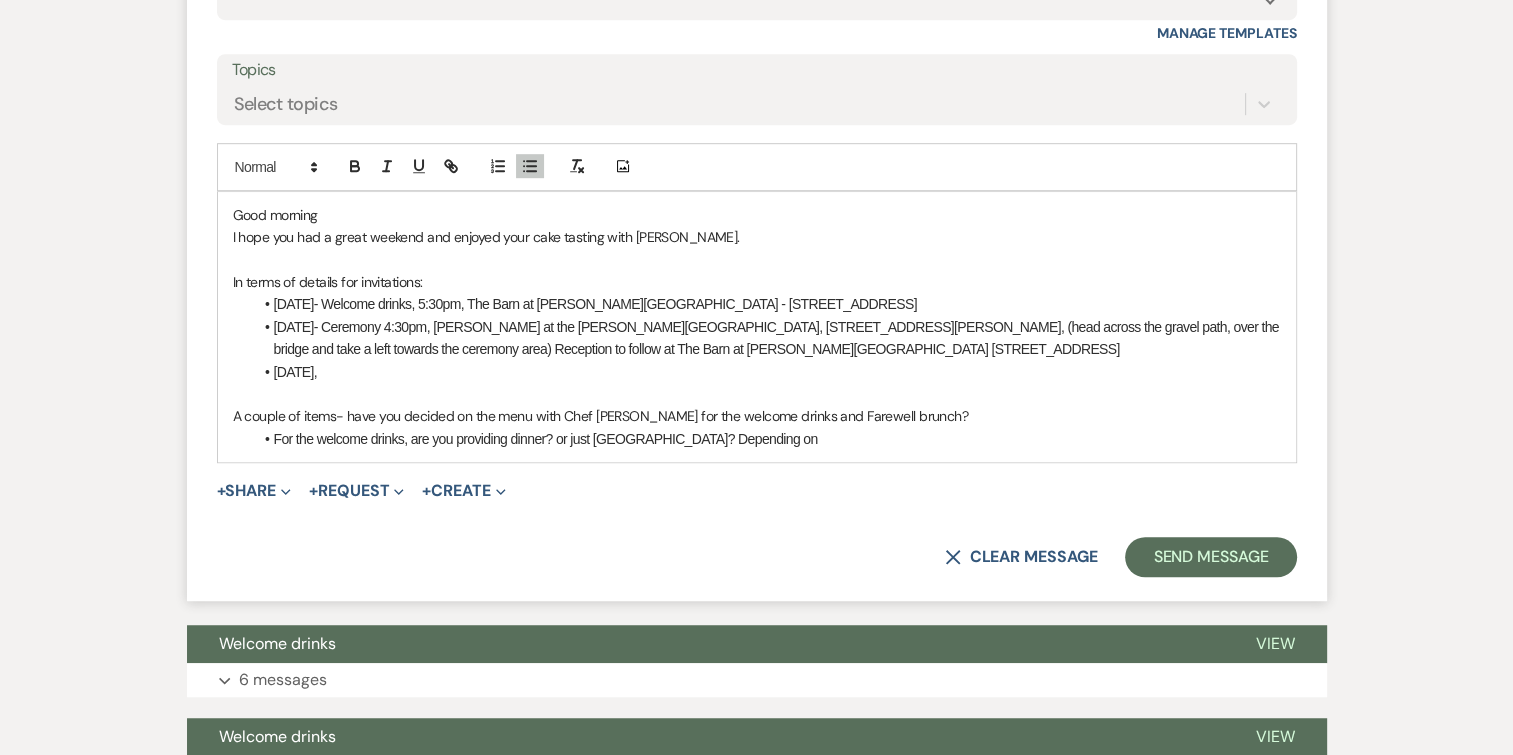 click on "A couple of items- have you decided on the menu with Chef Thom for the welcome drinks and Farewell brunch?" at bounding box center [757, 416] 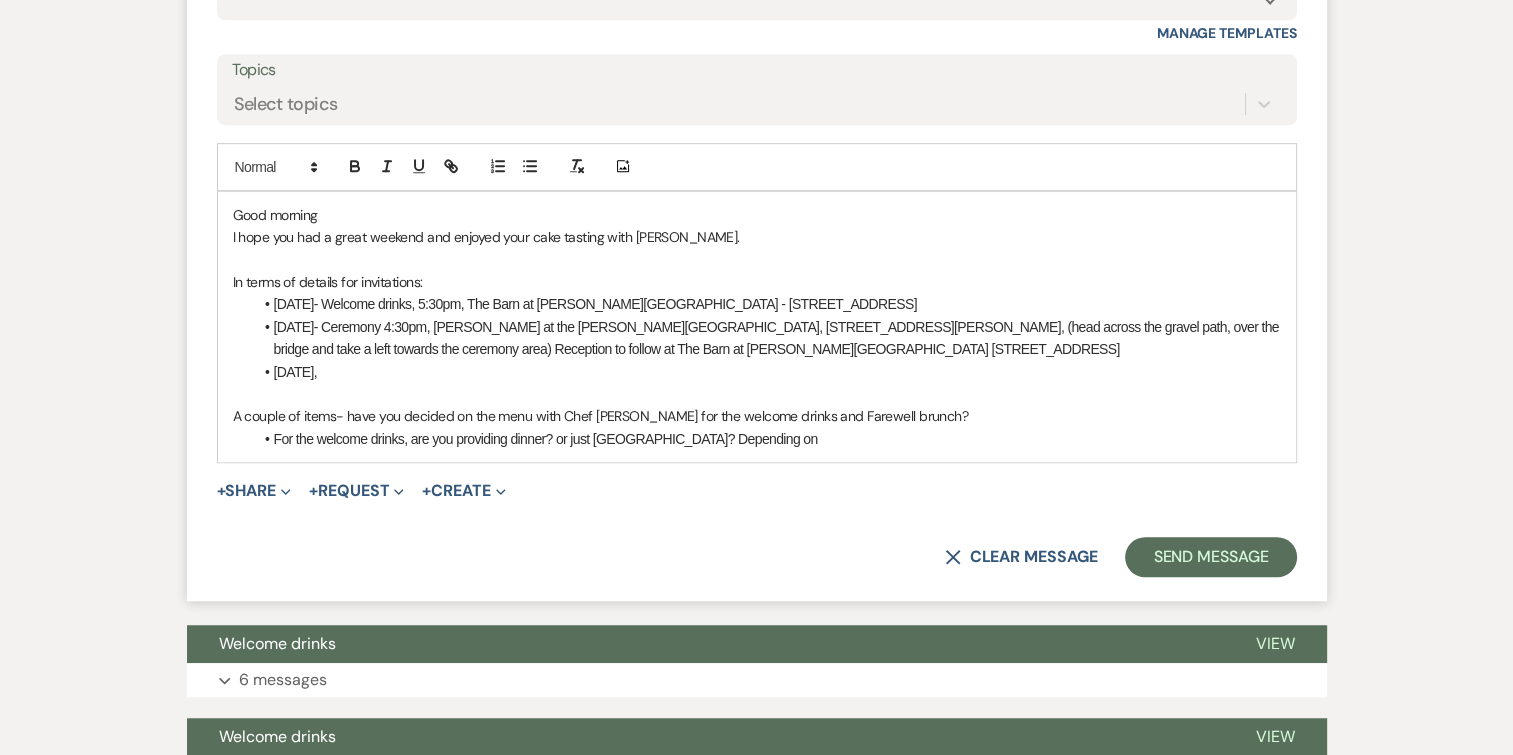 click on "For the welcome drinks, are you providing dinner? or just oudevres? Depending on" at bounding box center [767, 439] 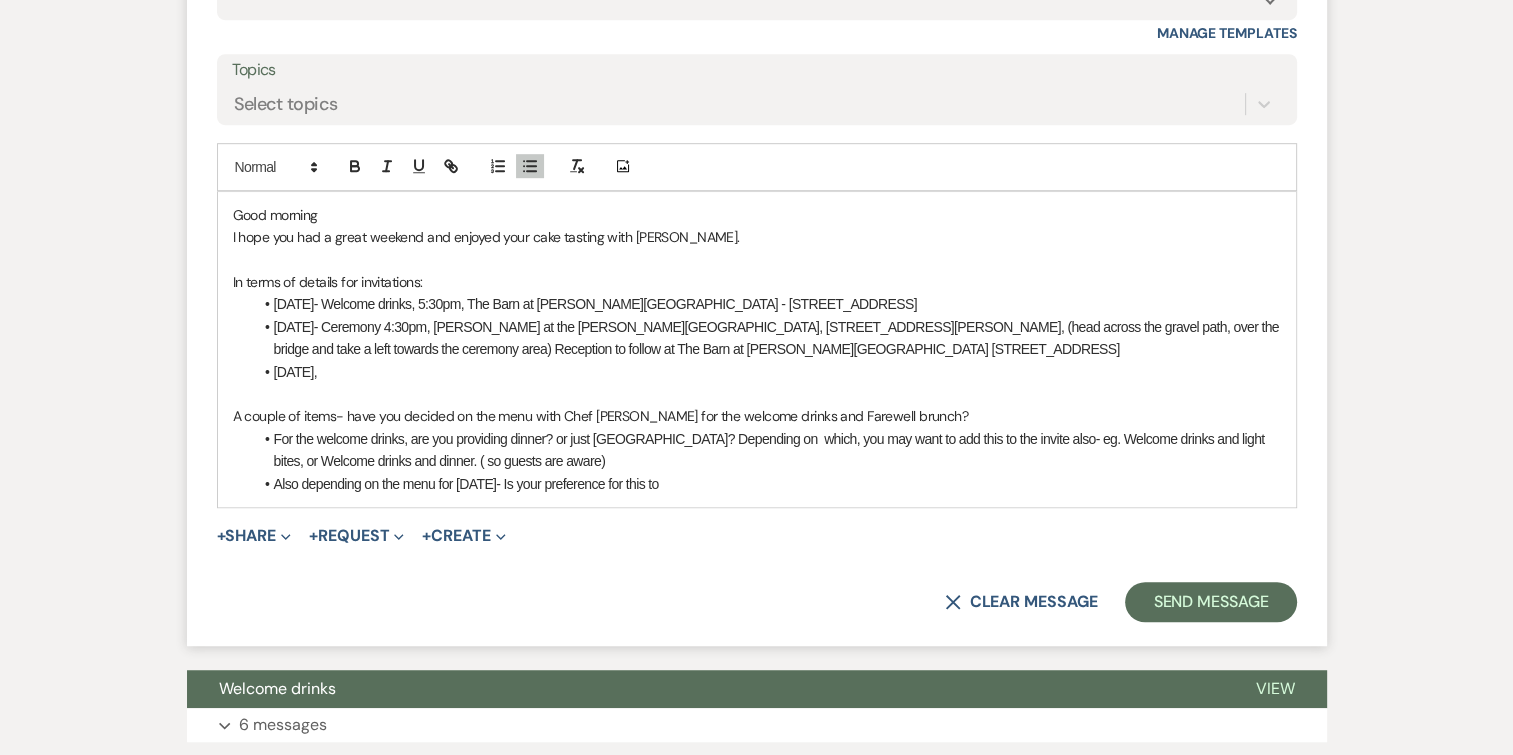 click on "Sunday October 12th," at bounding box center (767, 372) 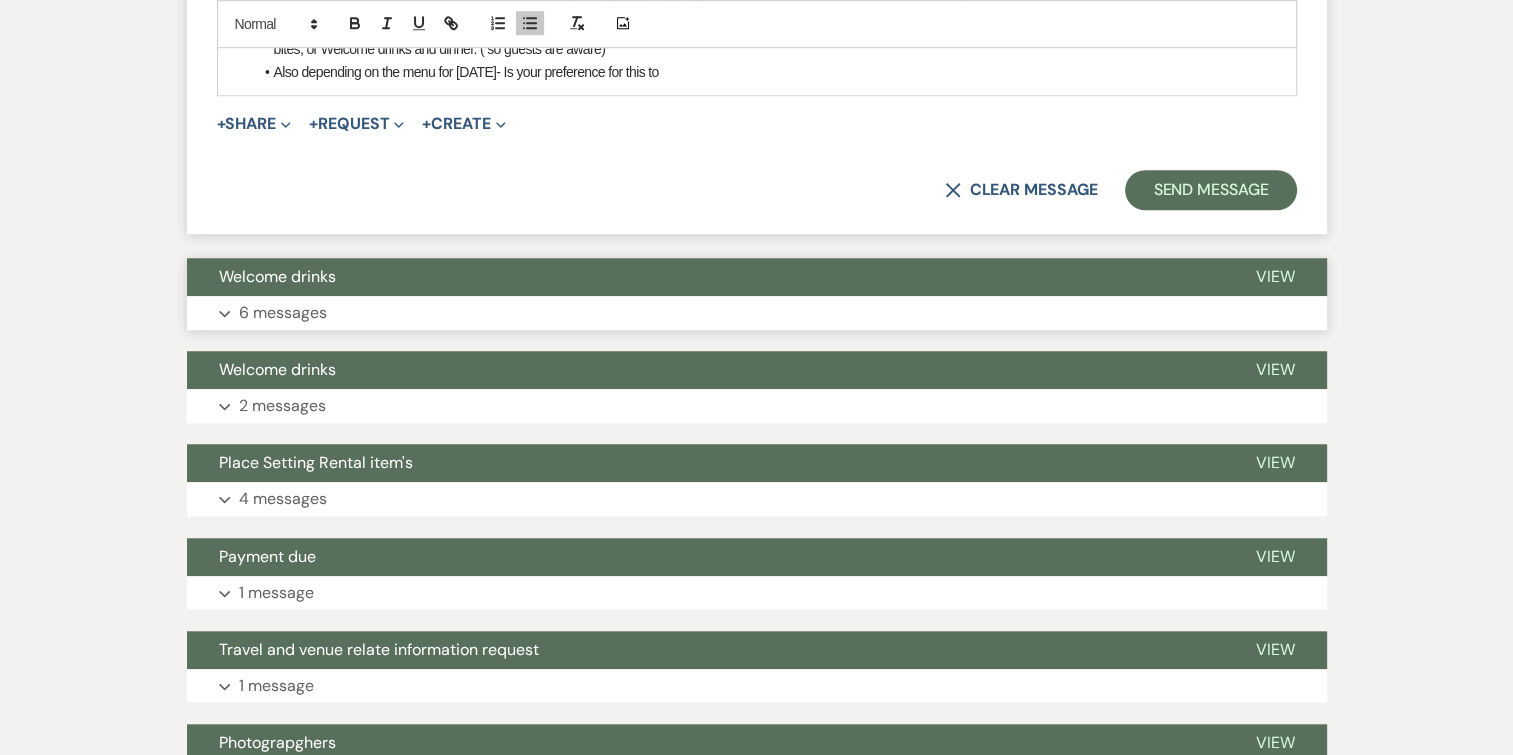 click on "Expand 6 messages" at bounding box center (757, 313) 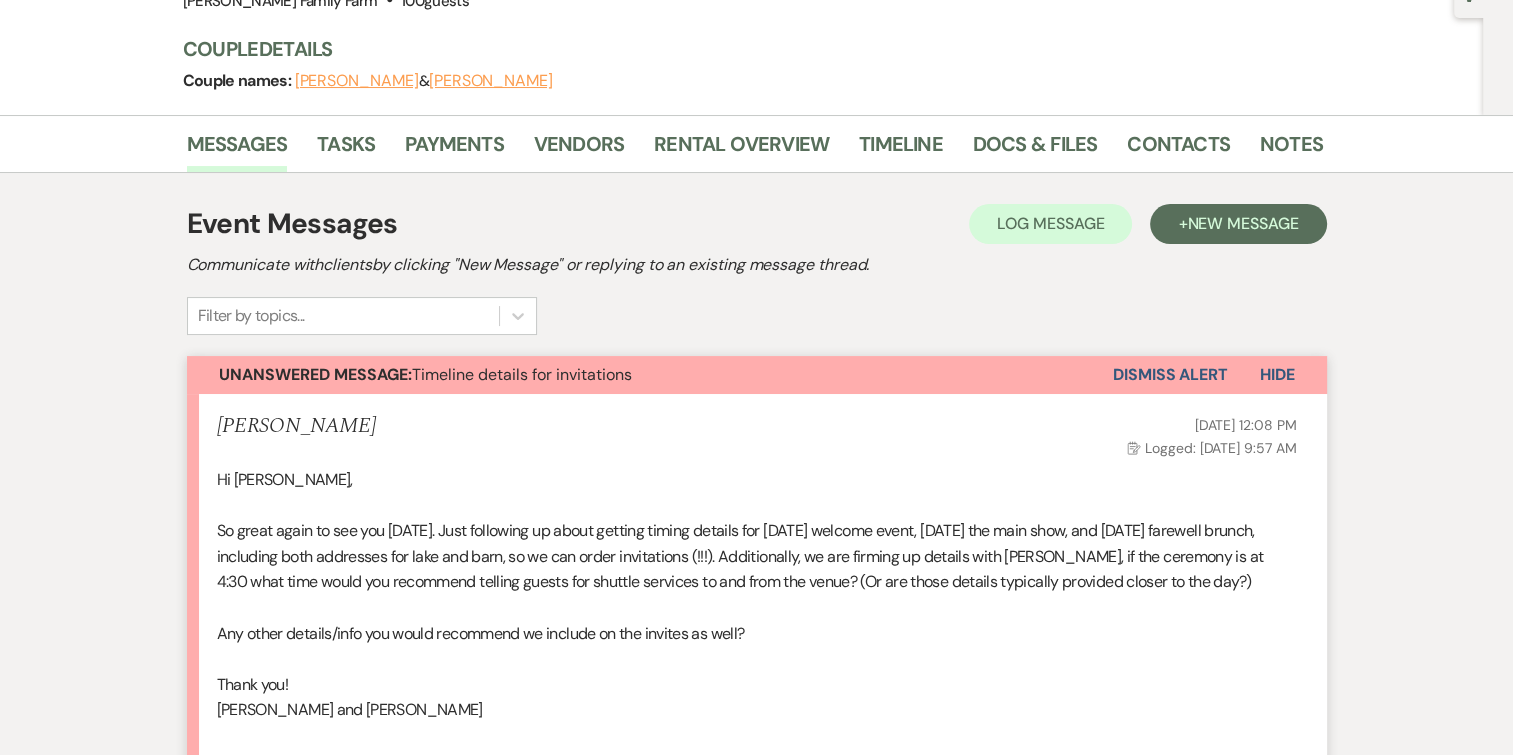 scroll, scrollTop: 194, scrollLeft: 0, axis: vertical 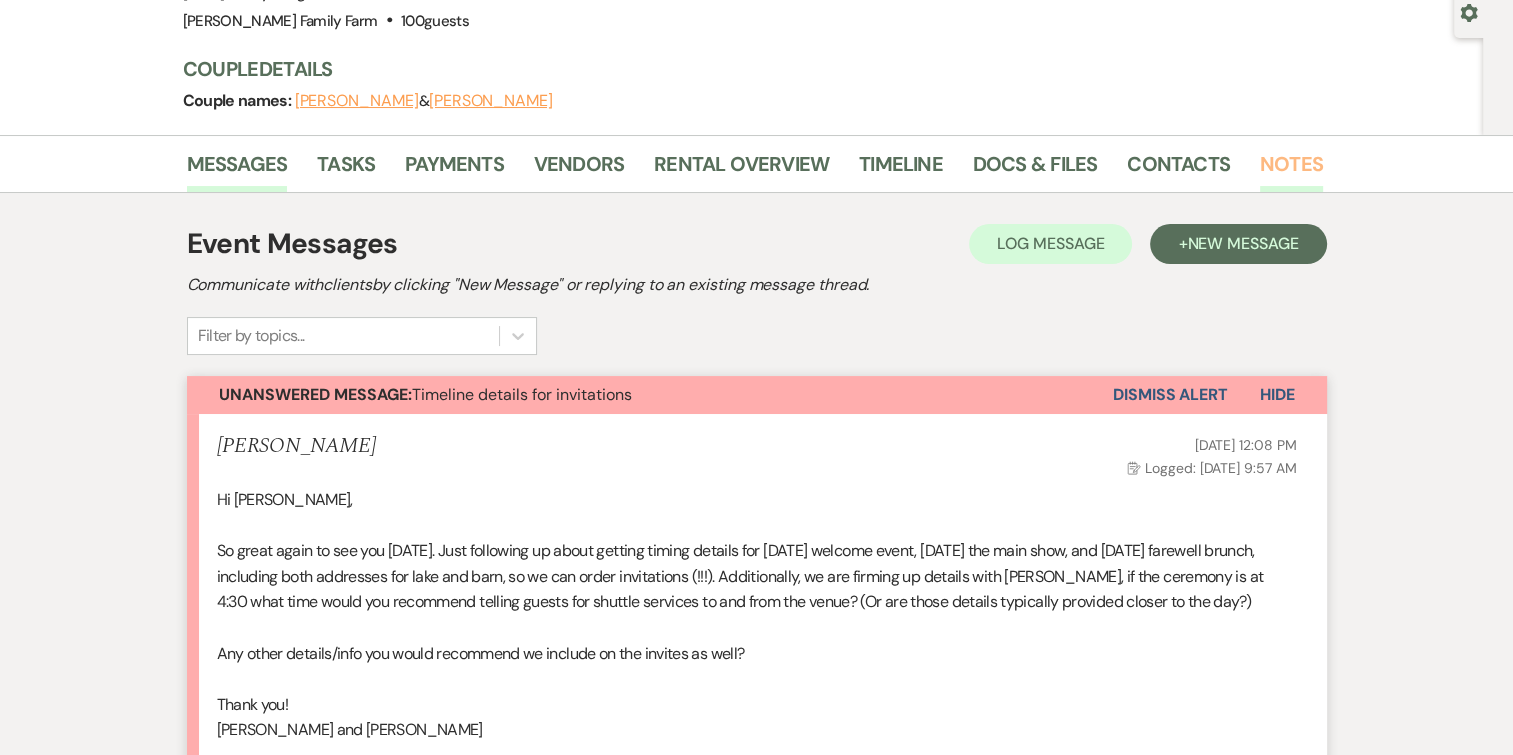 click on "Notes" at bounding box center (1291, 170) 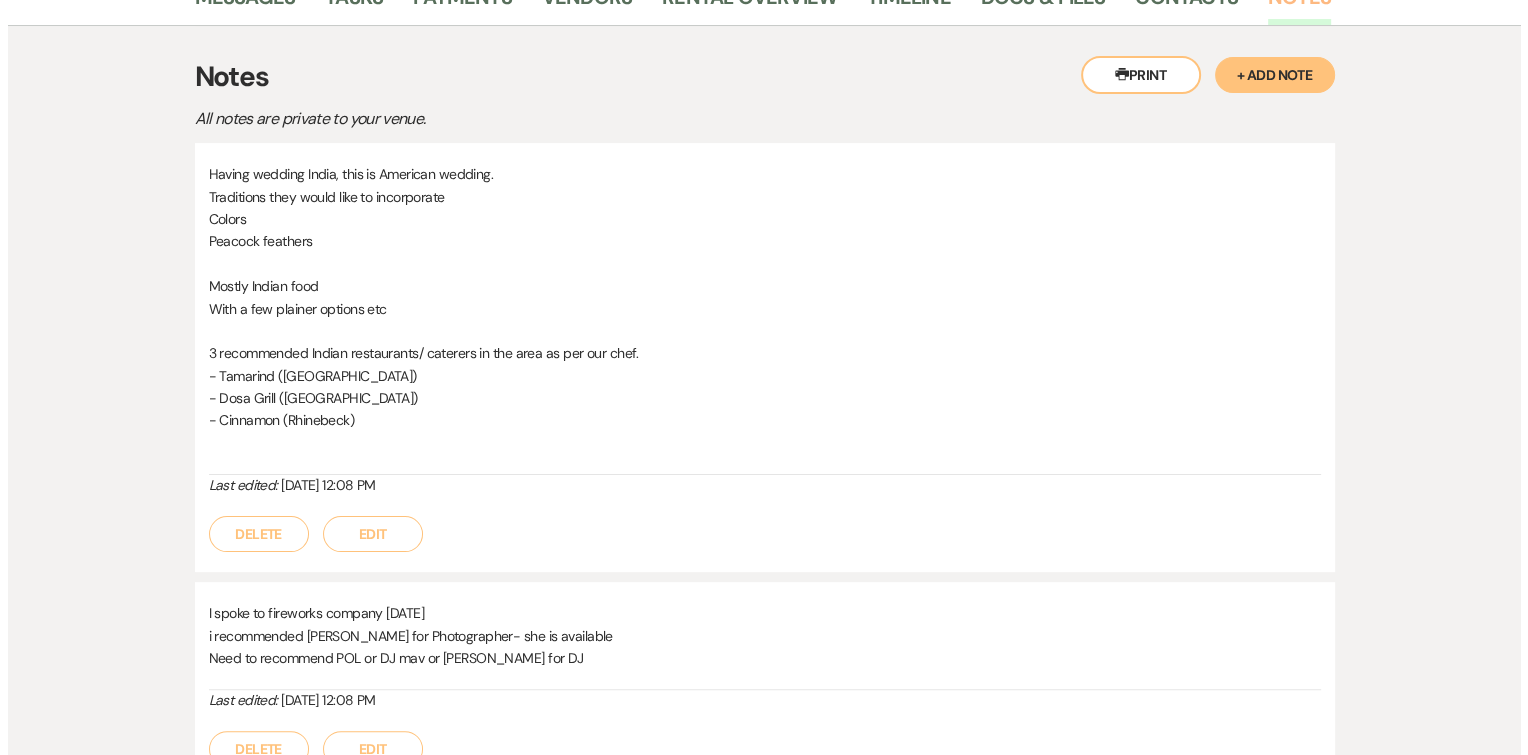 scroll, scrollTop: 0, scrollLeft: 0, axis: both 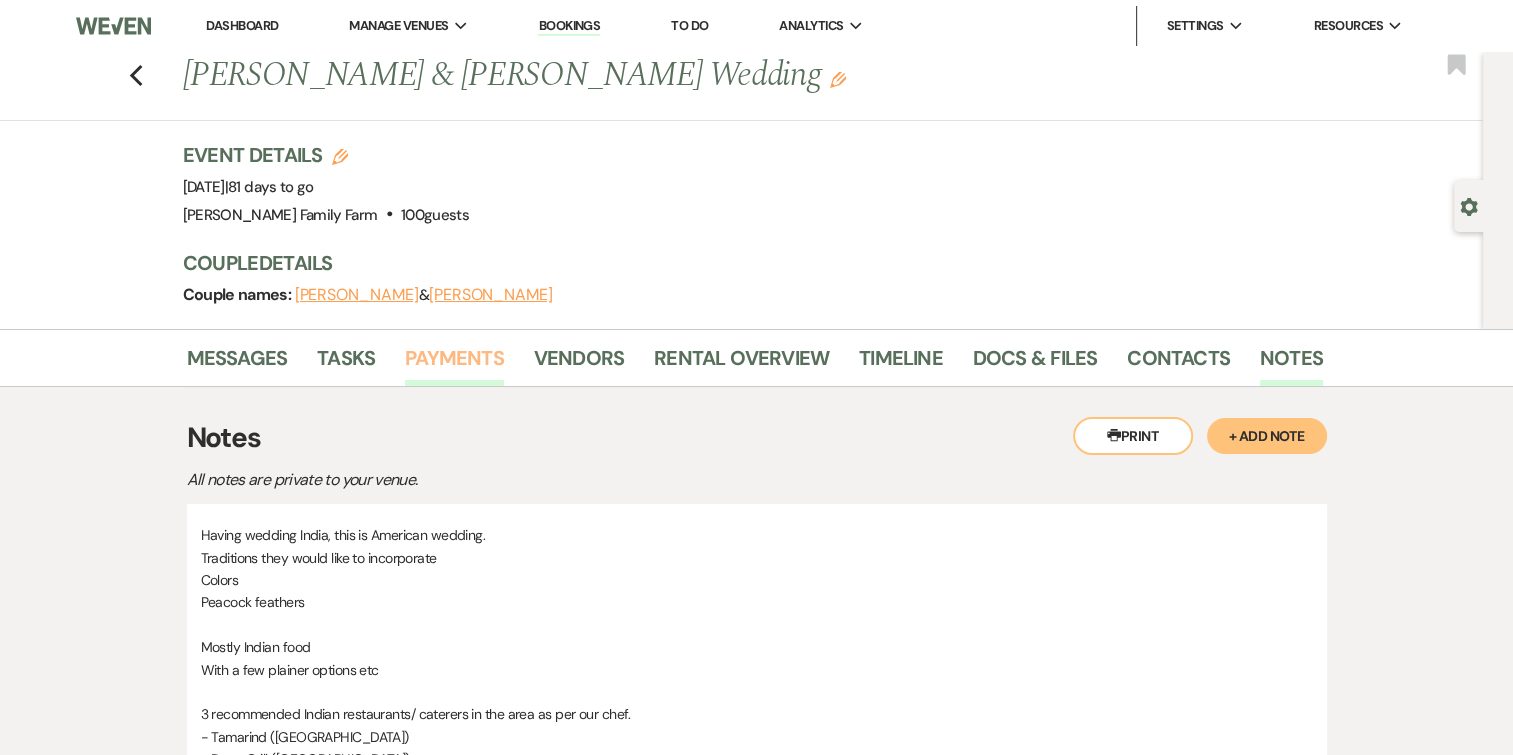 click on "Payments" at bounding box center (454, 364) 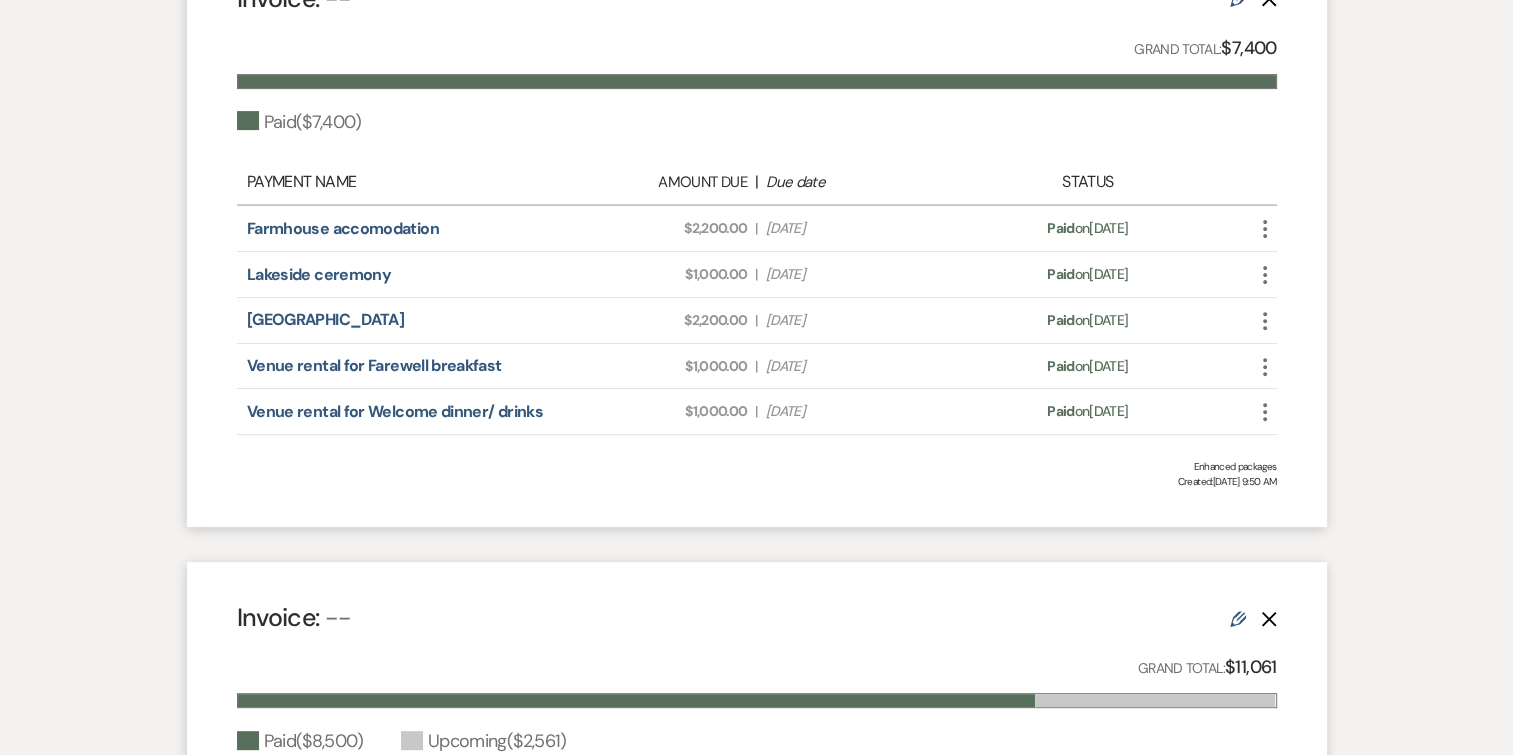scroll, scrollTop: 641, scrollLeft: 0, axis: vertical 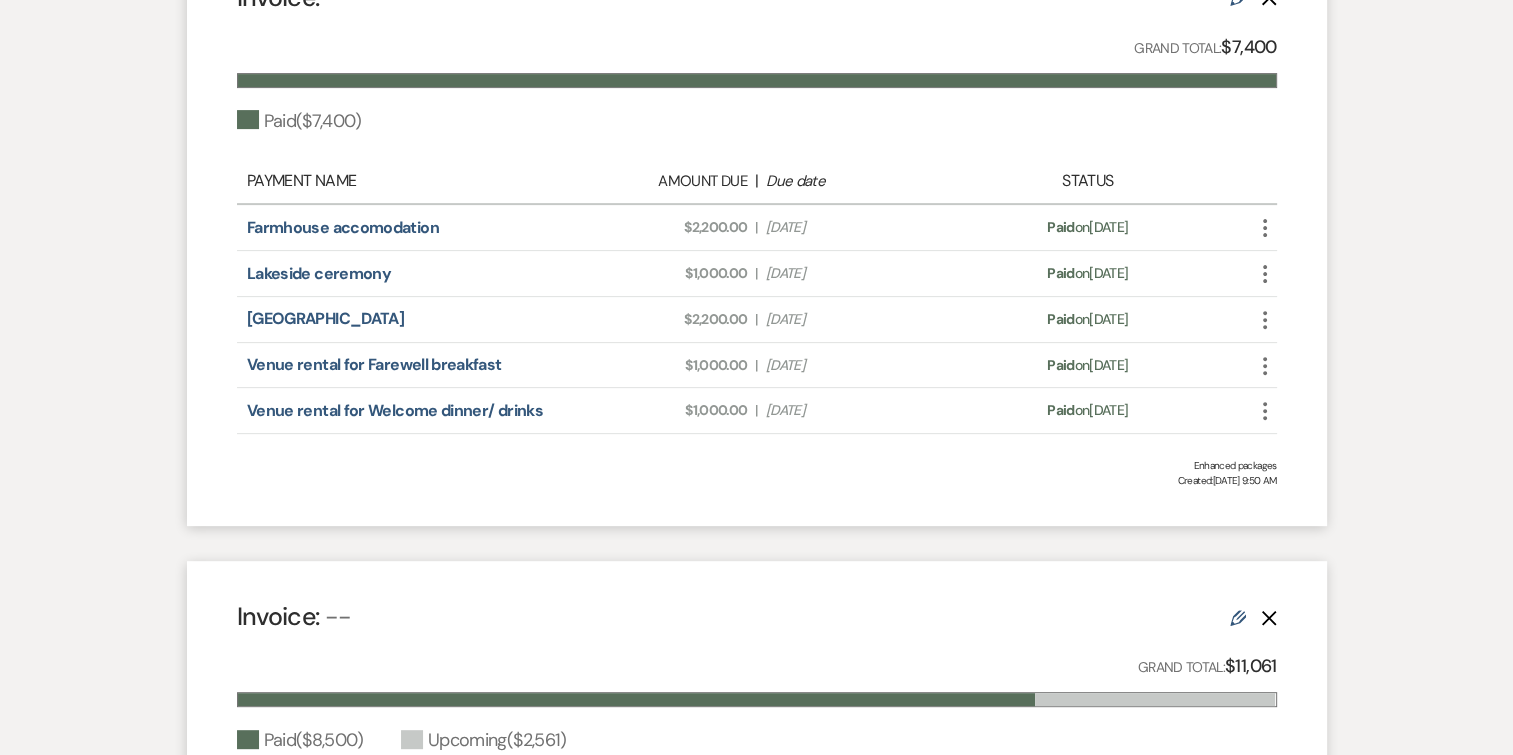 click on "More" 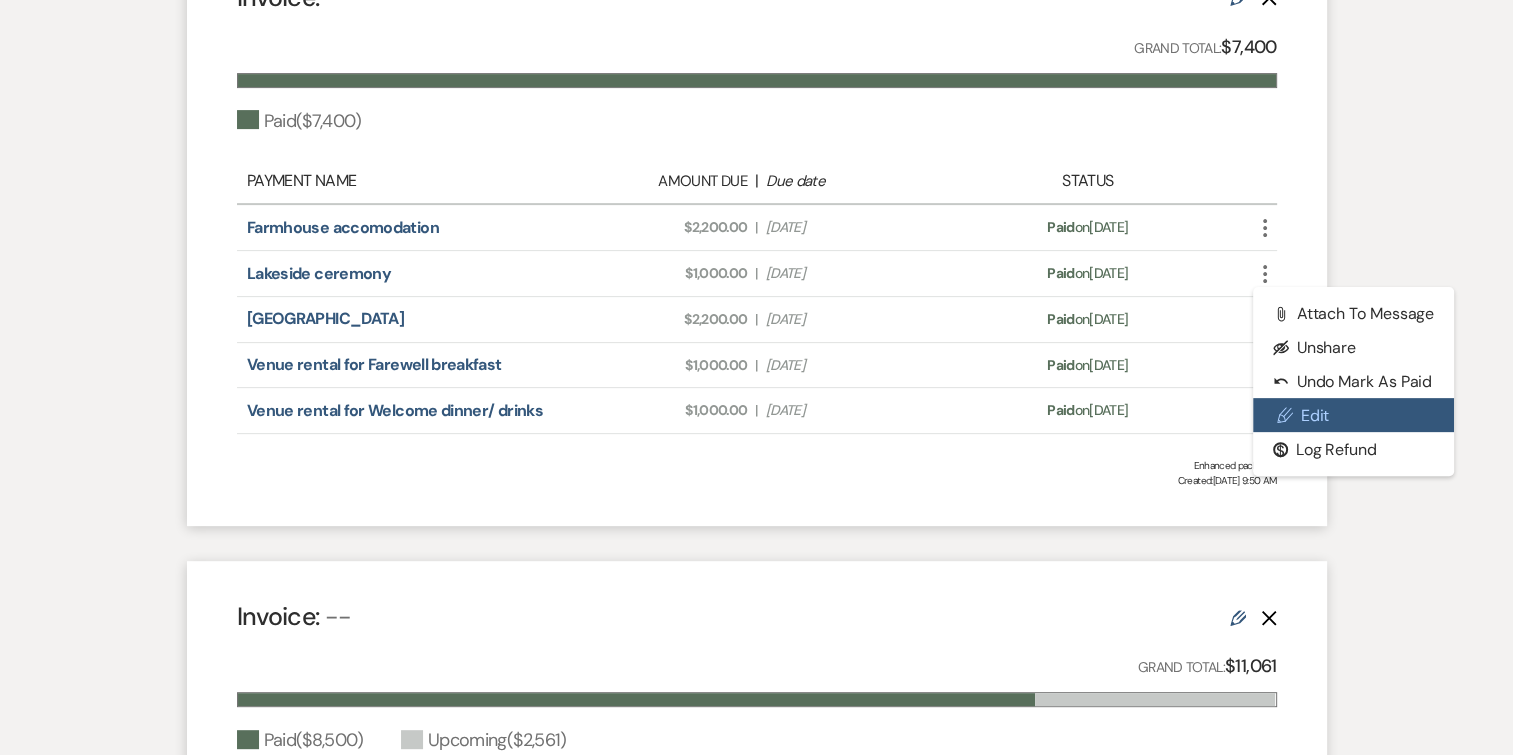 click on "Pencil Edit" at bounding box center (1354, 415) 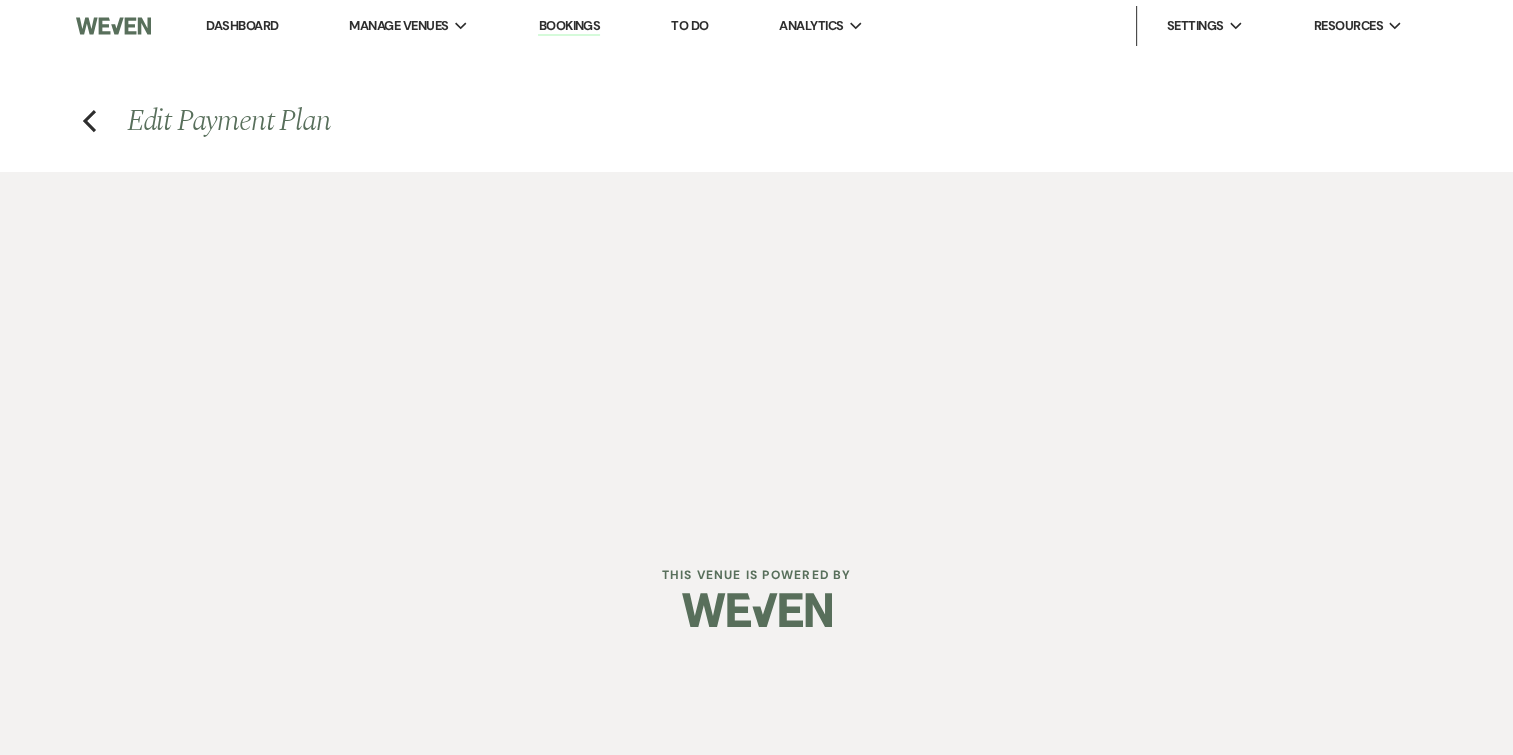 scroll, scrollTop: 0, scrollLeft: 0, axis: both 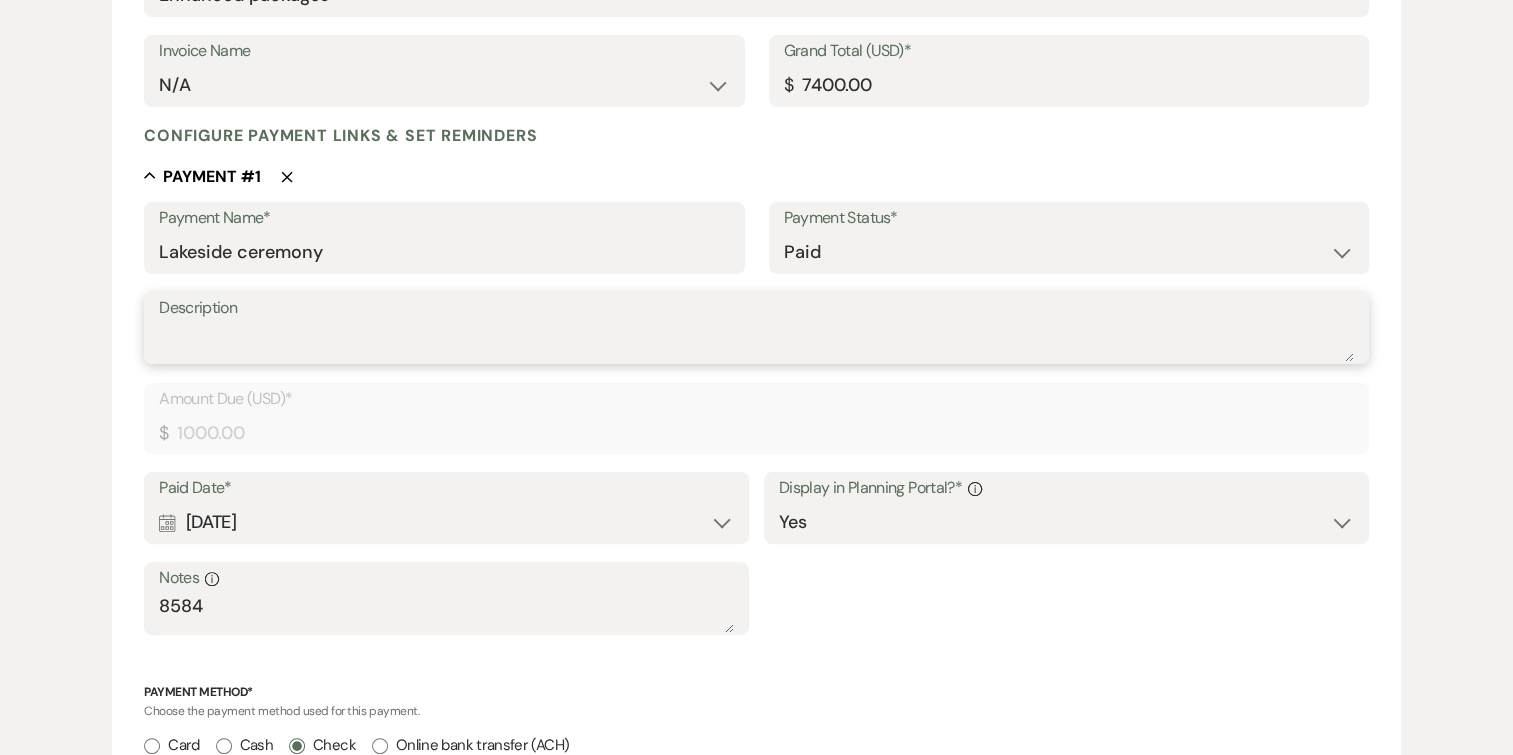 click on "Description" at bounding box center (756, 342) 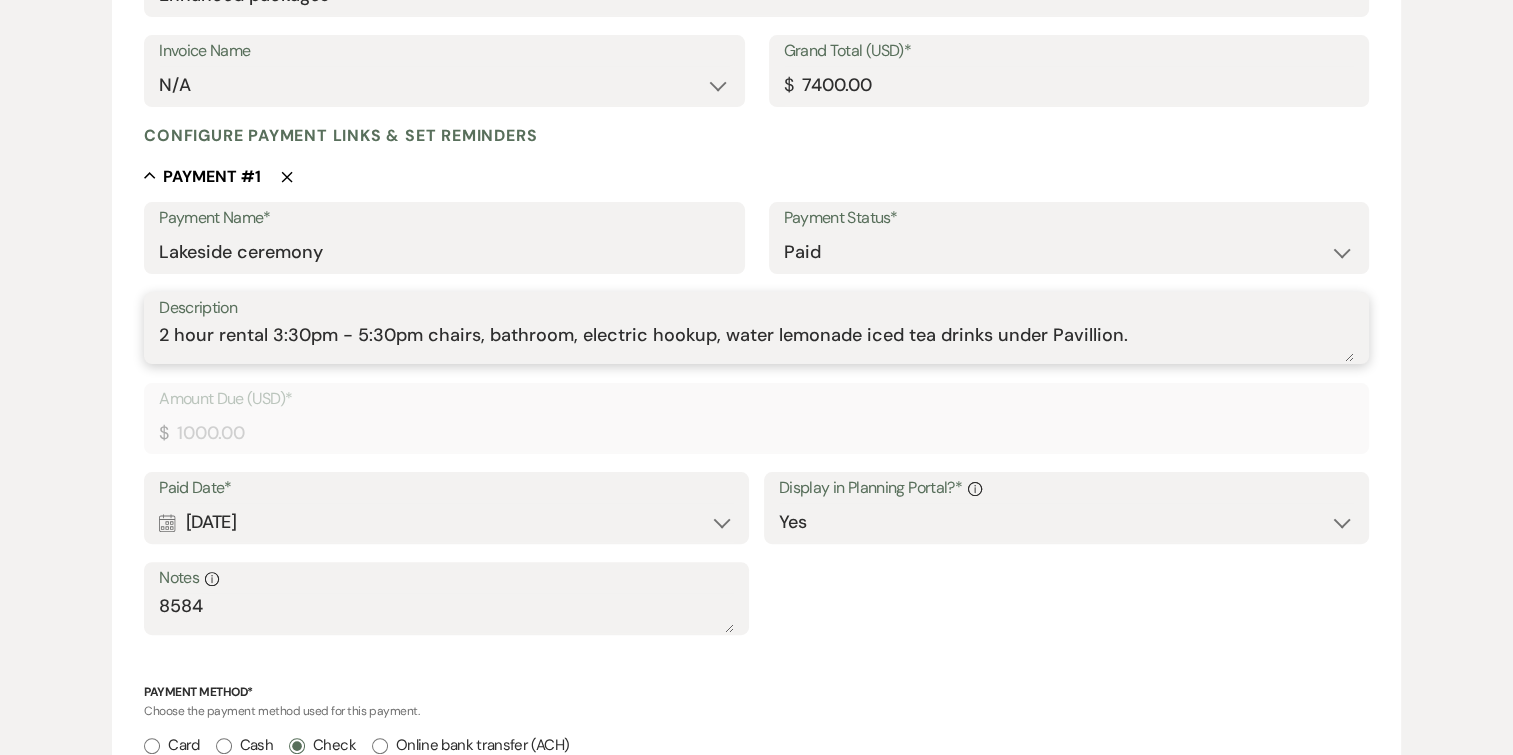 type on "2 hour rental 3:30pm - 5:30pm chairs, bathroom, electric hookup, water lemonade iced tea drinks under Pavillion." 